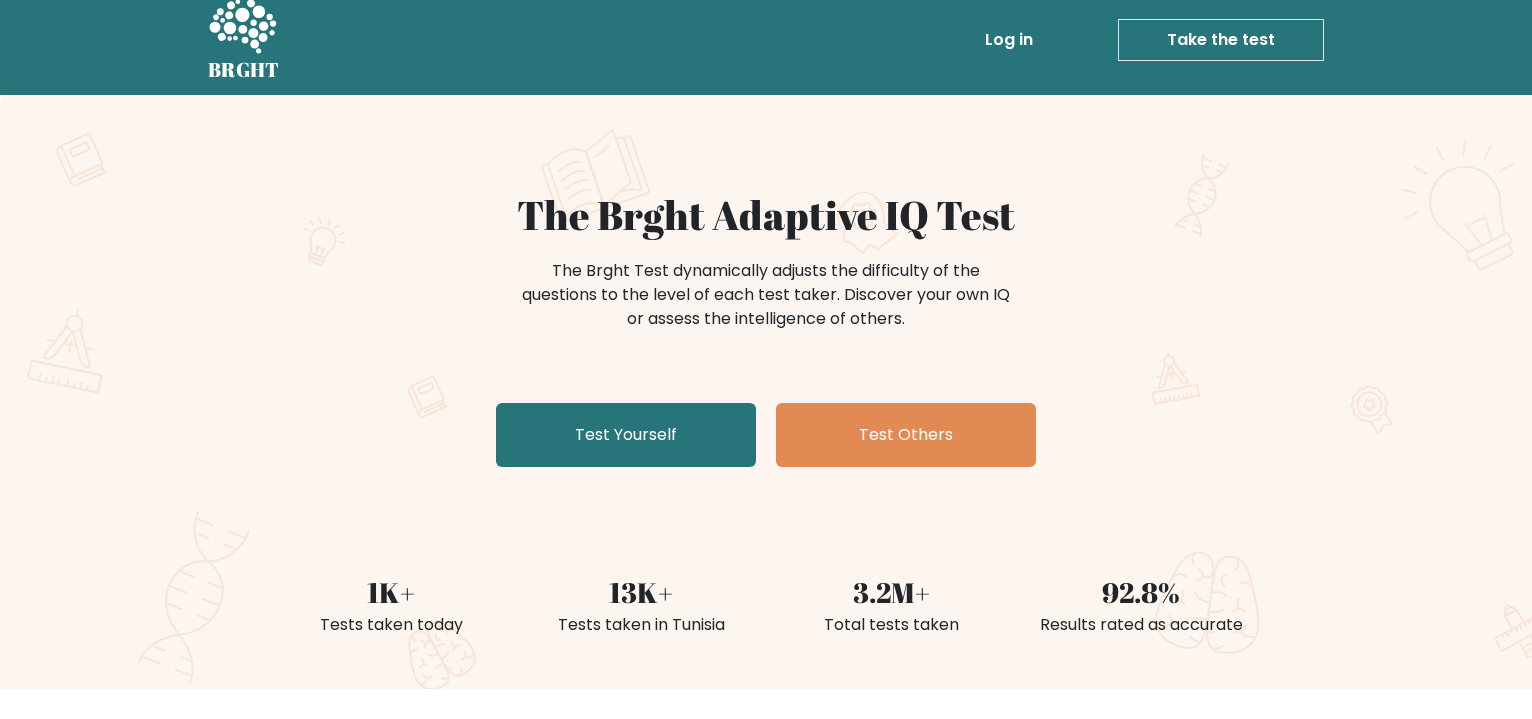scroll, scrollTop: 0, scrollLeft: 0, axis: both 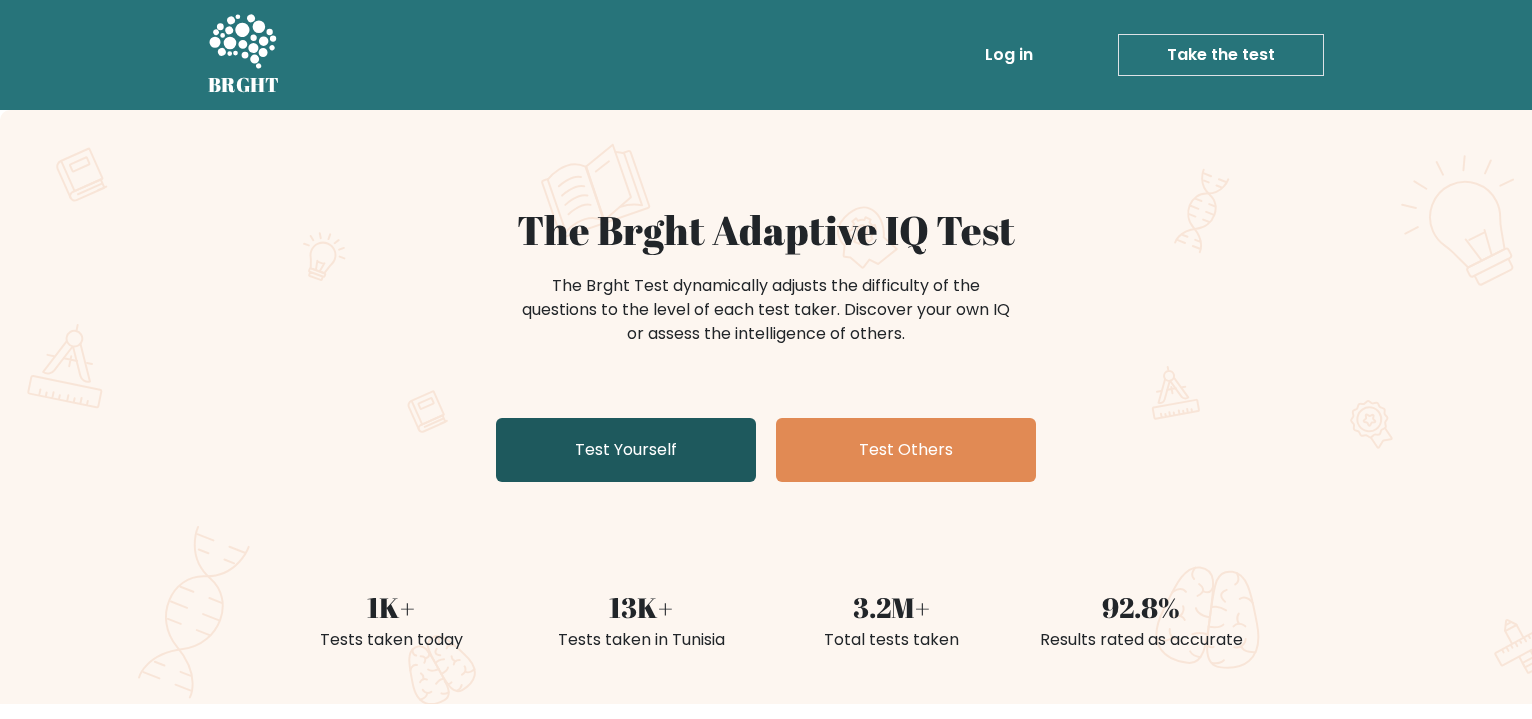 click on "Test Yourself" at bounding box center (626, 450) 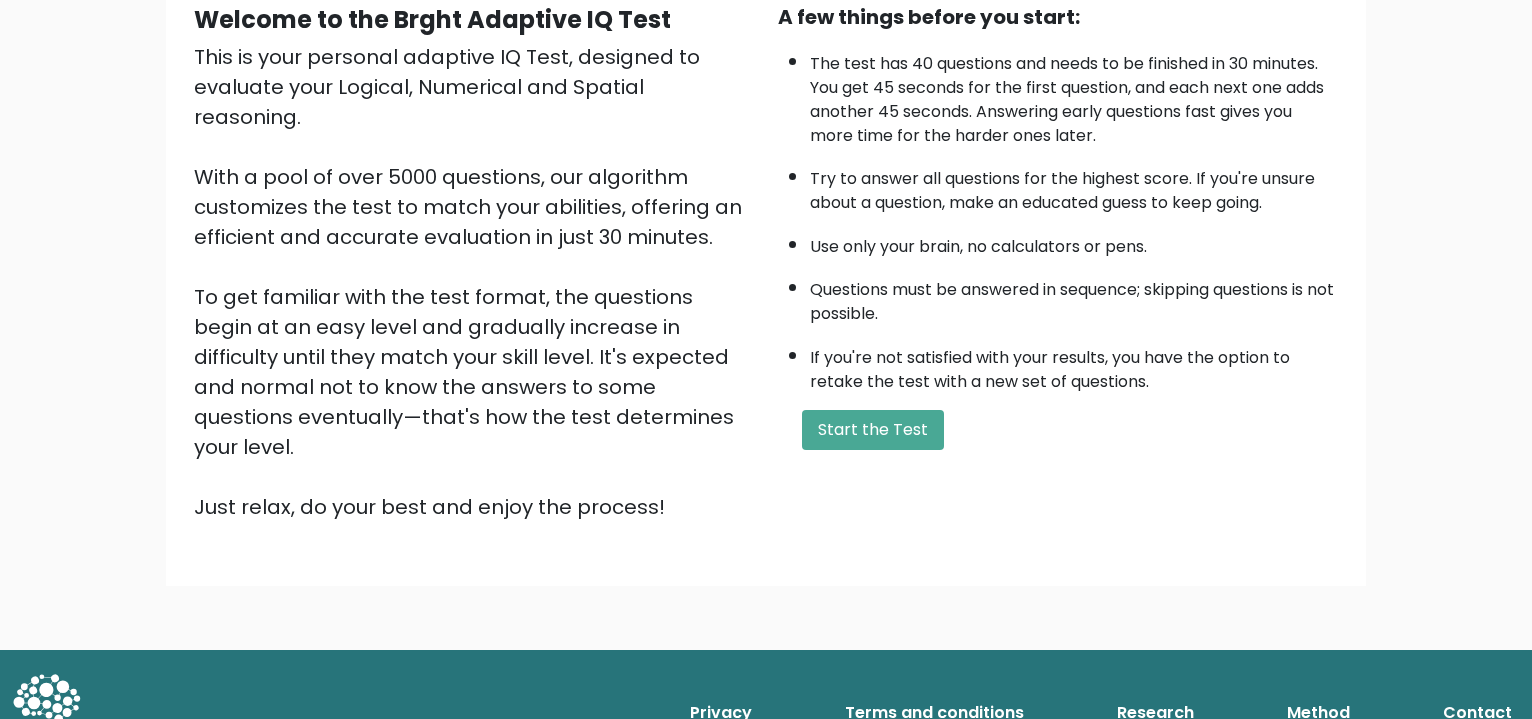 scroll, scrollTop: 0, scrollLeft: 0, axis: both 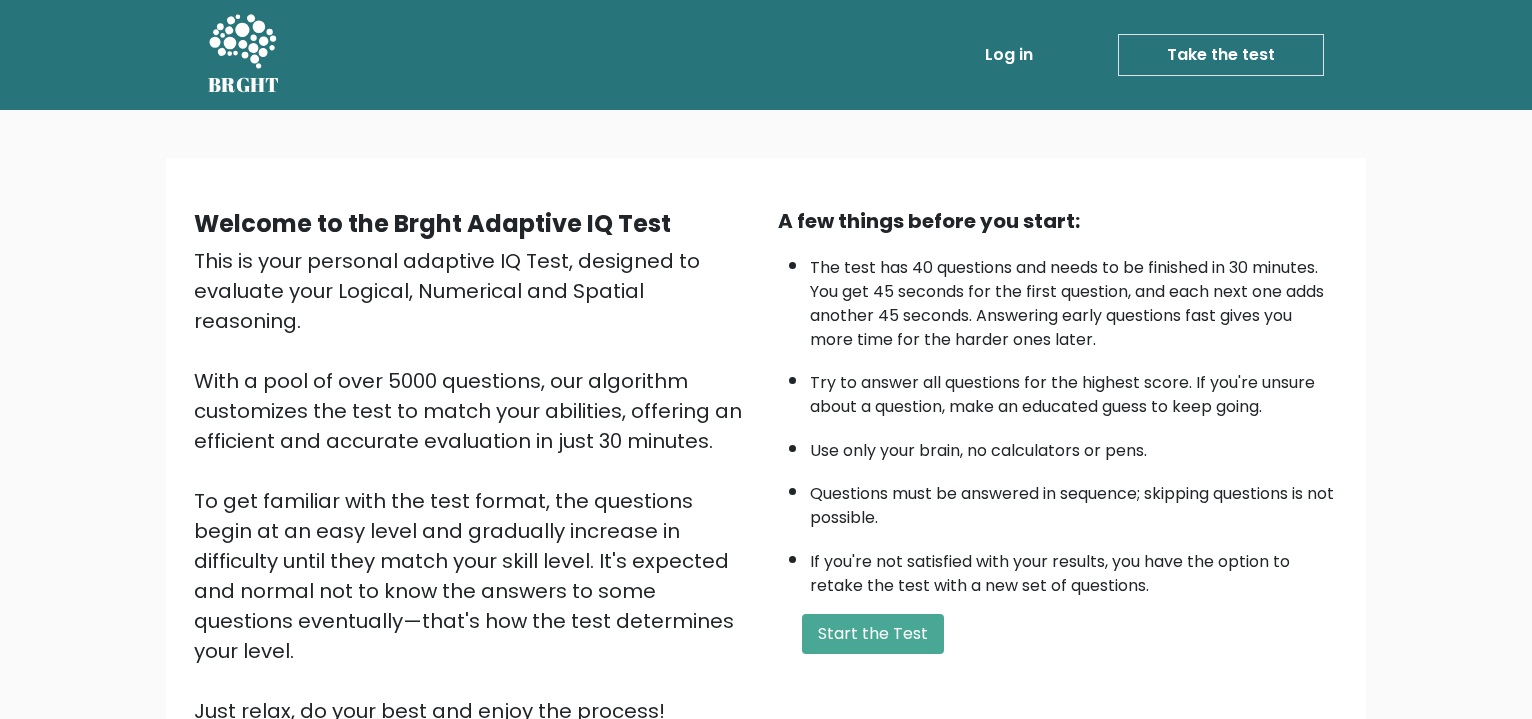 click on "Welcome to the Brght Adaptive IQ Test
This is your personal adaptive IQ Test, designed to evaluate your Logical, Numerical and Spatial reasoning.
With a pool of over 5000 questions, our algorithm customizes the test to match your abilities, offering an efficient and accurate evaluation in just 30 minutes.
To get familiar with the test format, the questions begin at an easy level and gradually increase in difficulty until they match your skill level. It's expected and normal not to know the answers to some questions eventually—that's how the test determines your level.
Just relax, do your best and enjoy the process!
A few things before you start:" at bounding box center [766, 474] 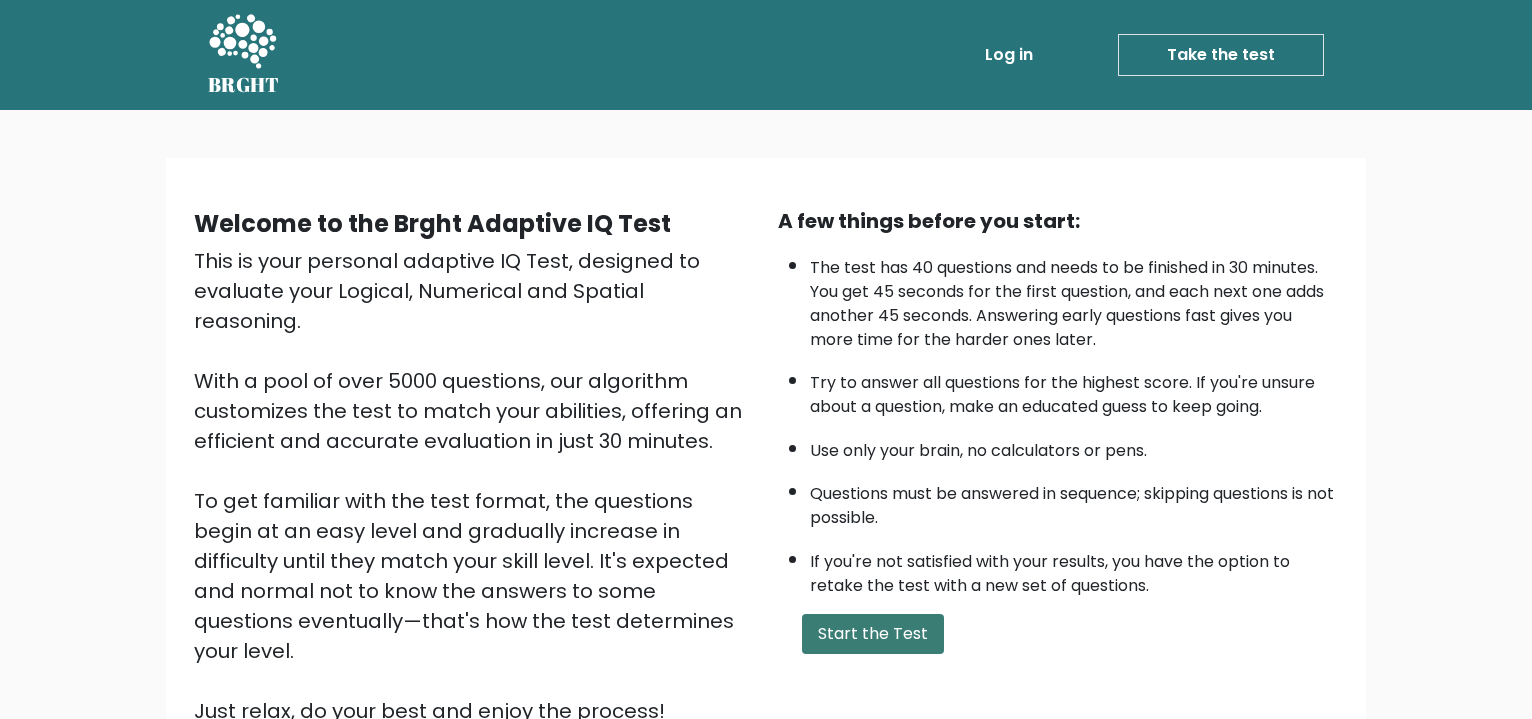 click on "Start the Test" at bounding box center (873, 634) 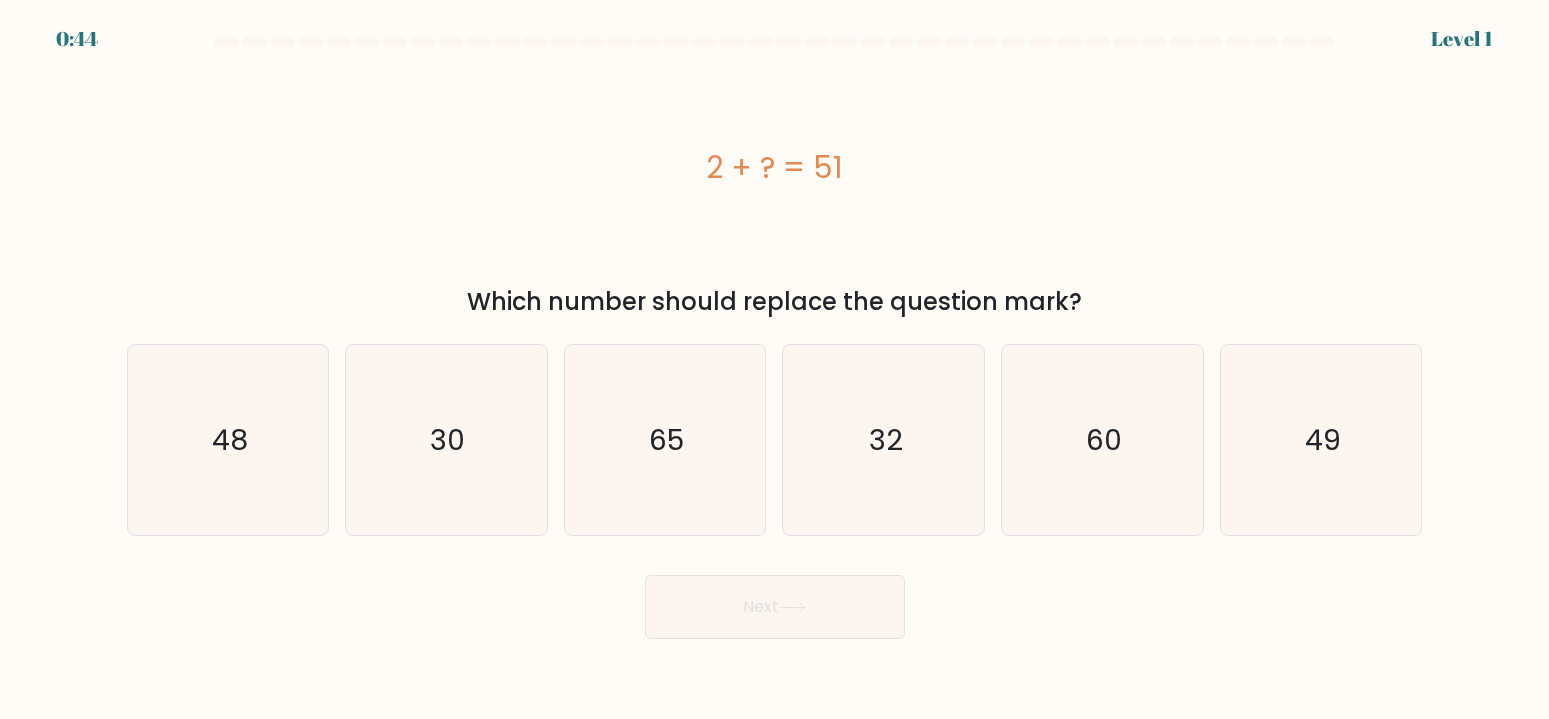 scroll, scrollTop: 0, scrollLeft: 0, axis: both 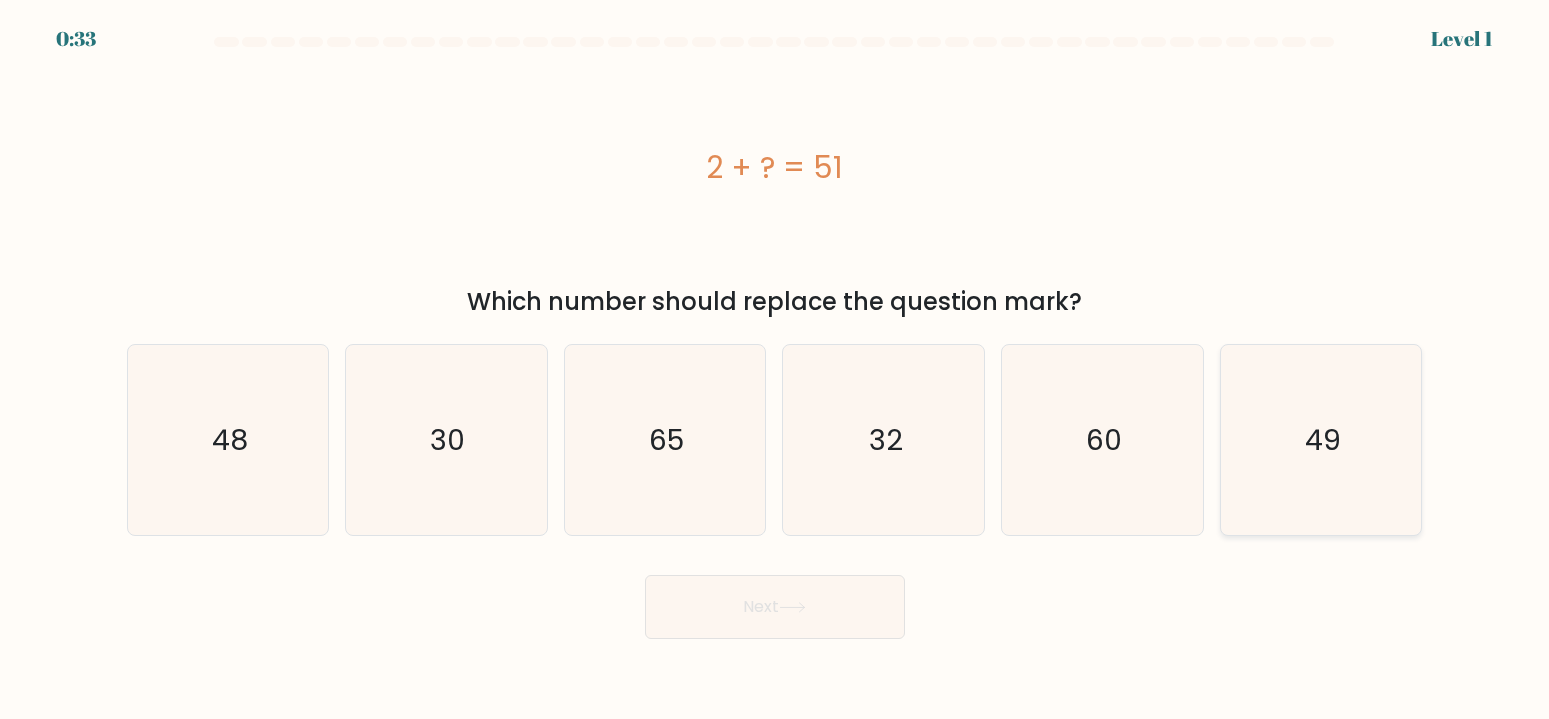 click on "49" 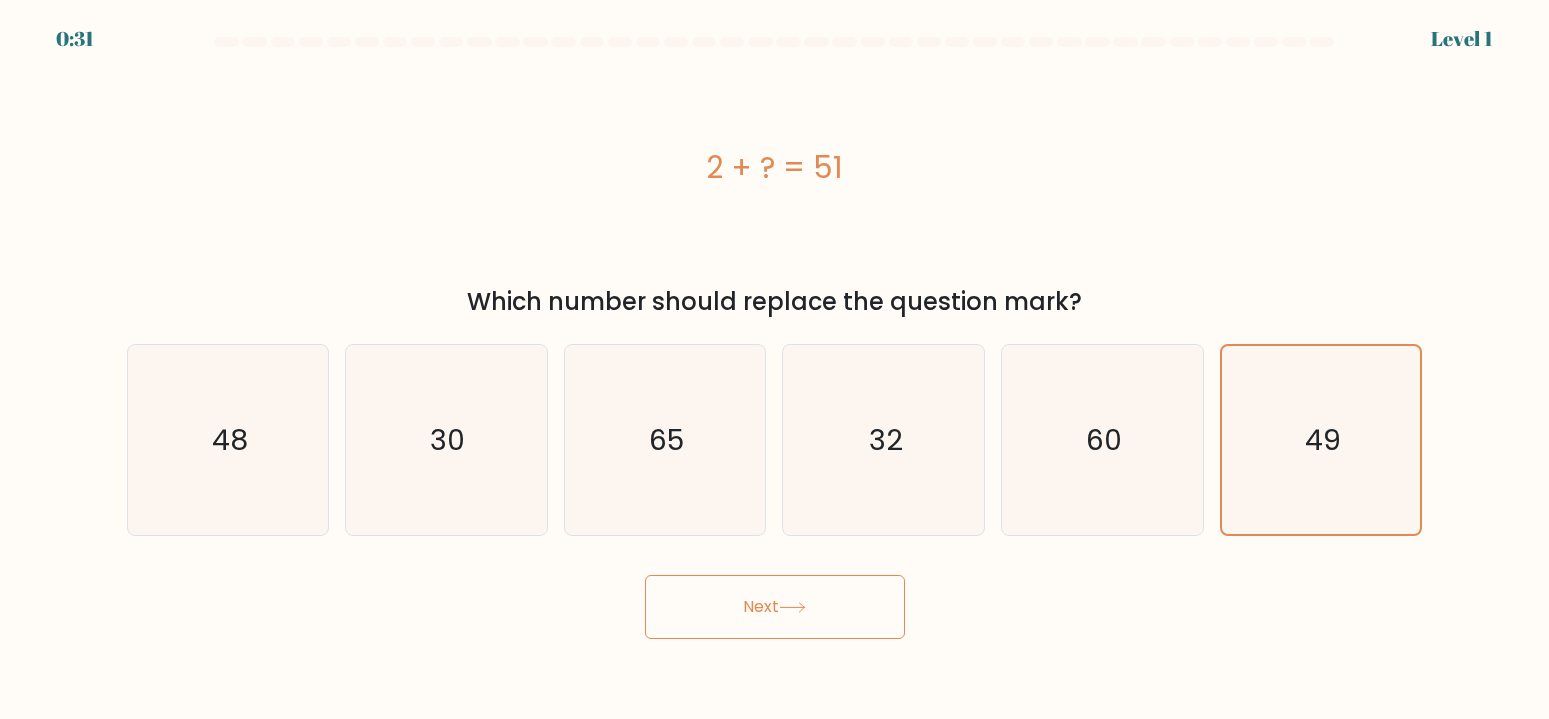 click on "Next" at bounding box center (775, 607) 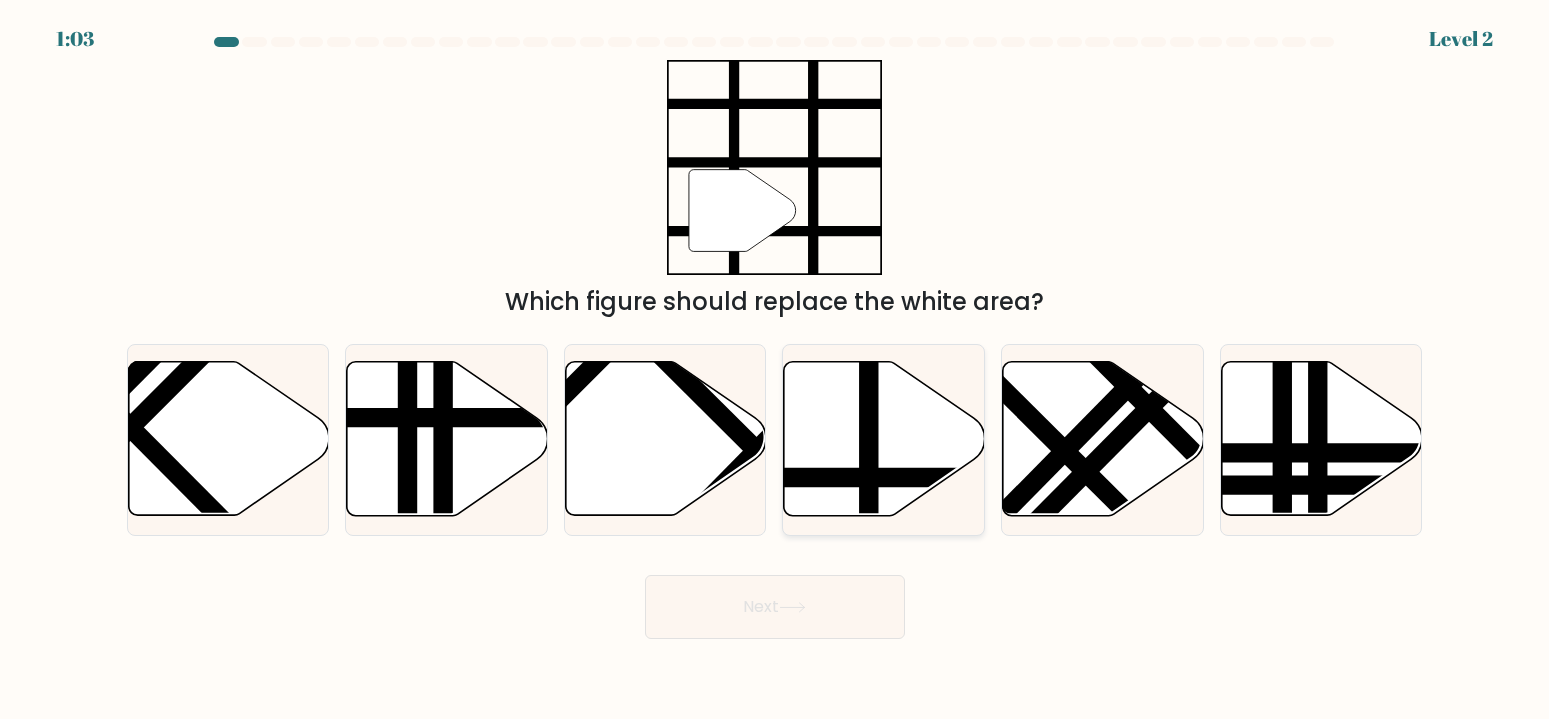 click 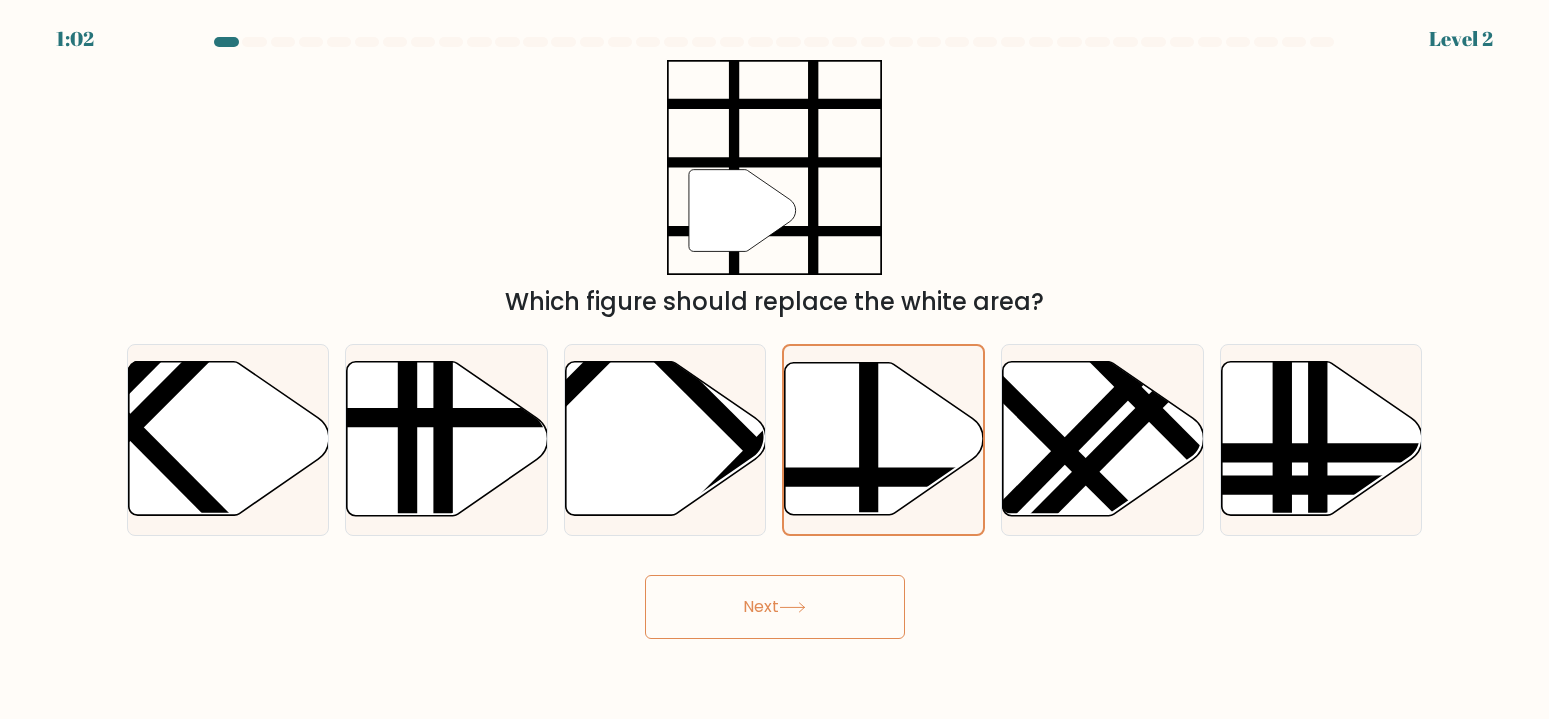 click on "Next" at bounding box center [775, 607] 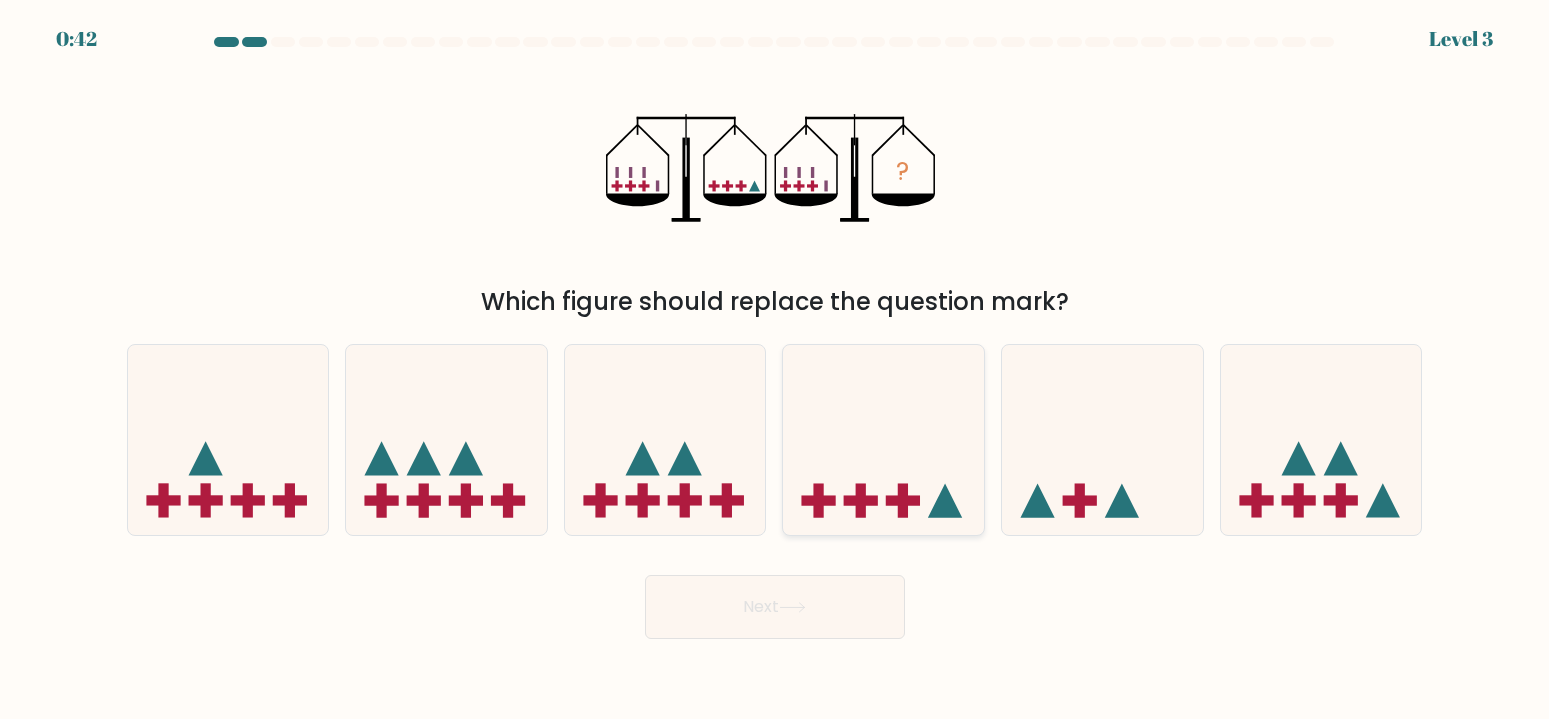 click 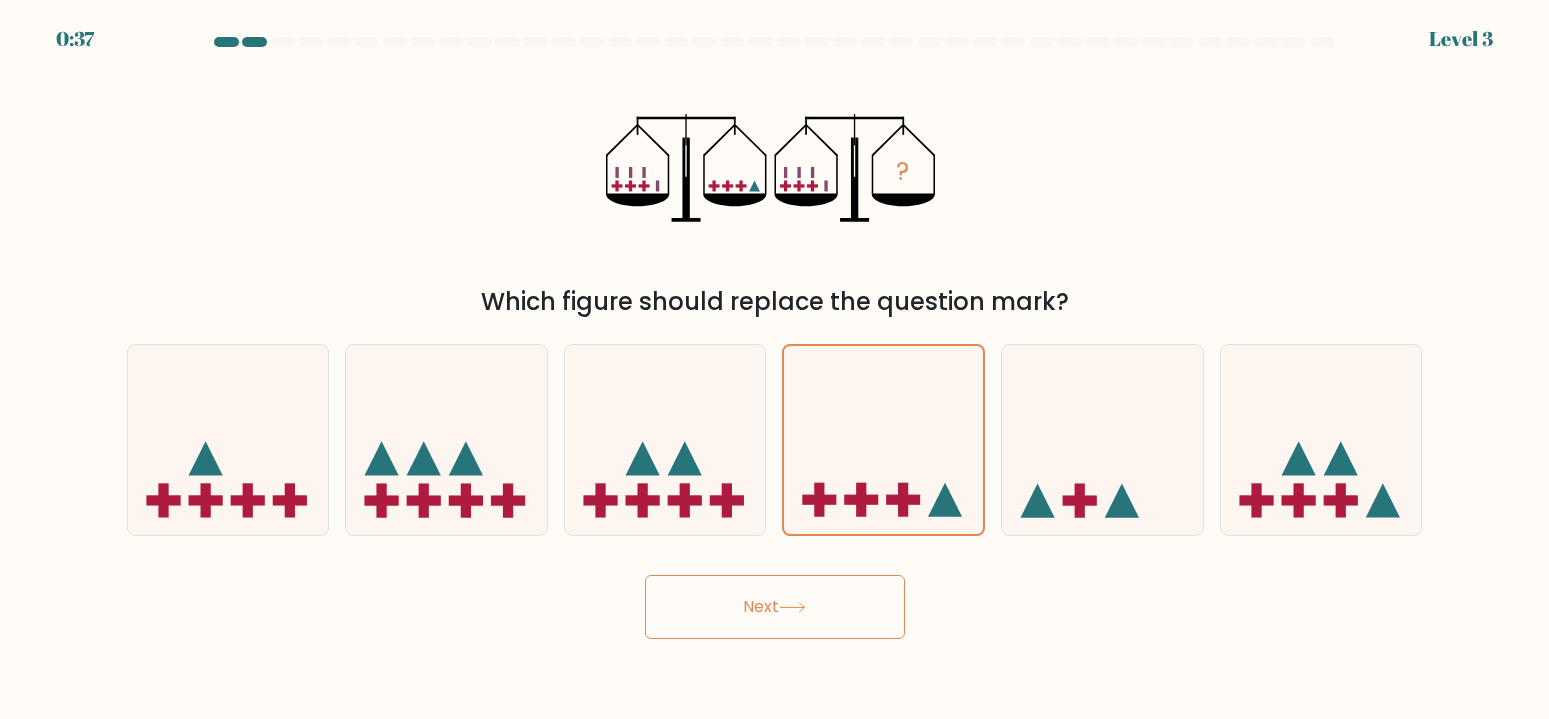click on "Next" at bounding box center [775, 607] 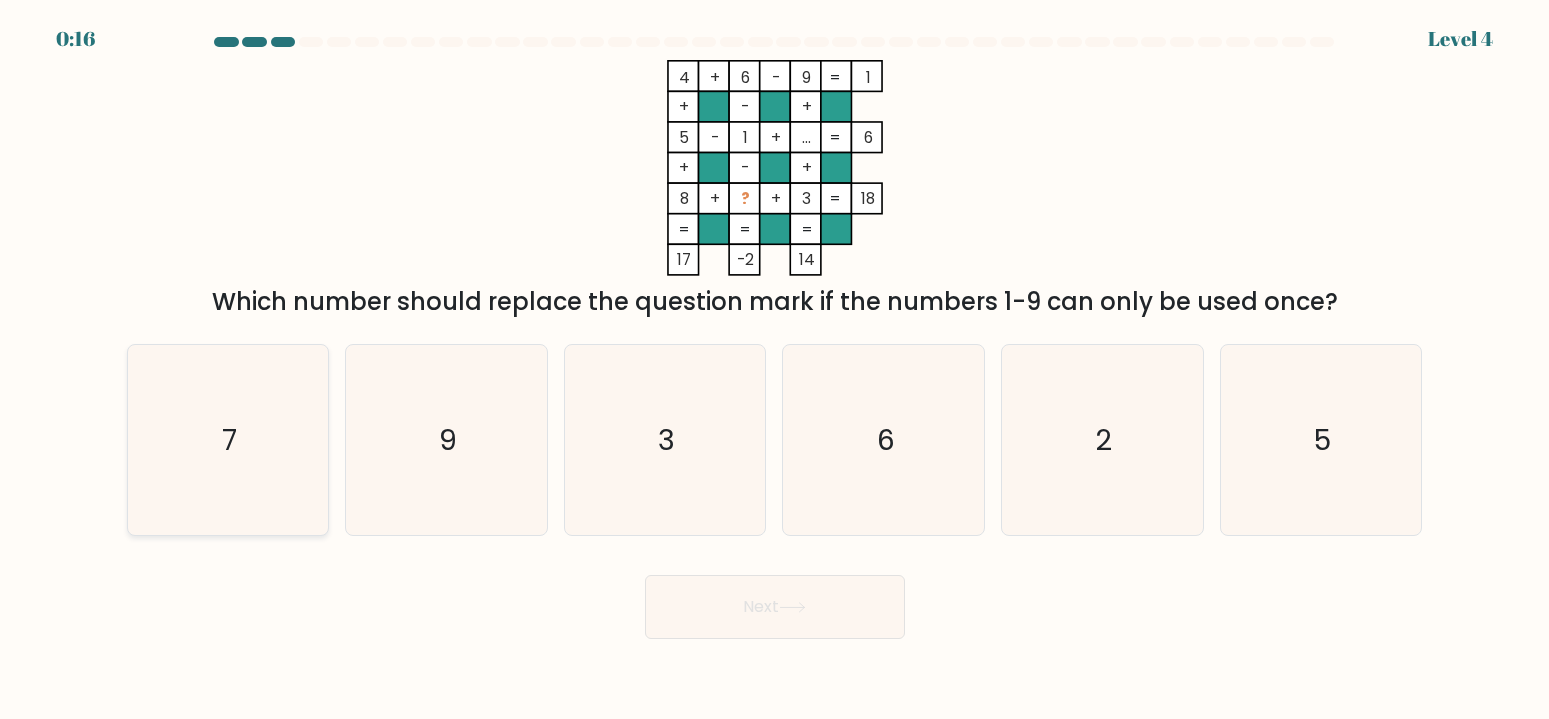 click on "7" 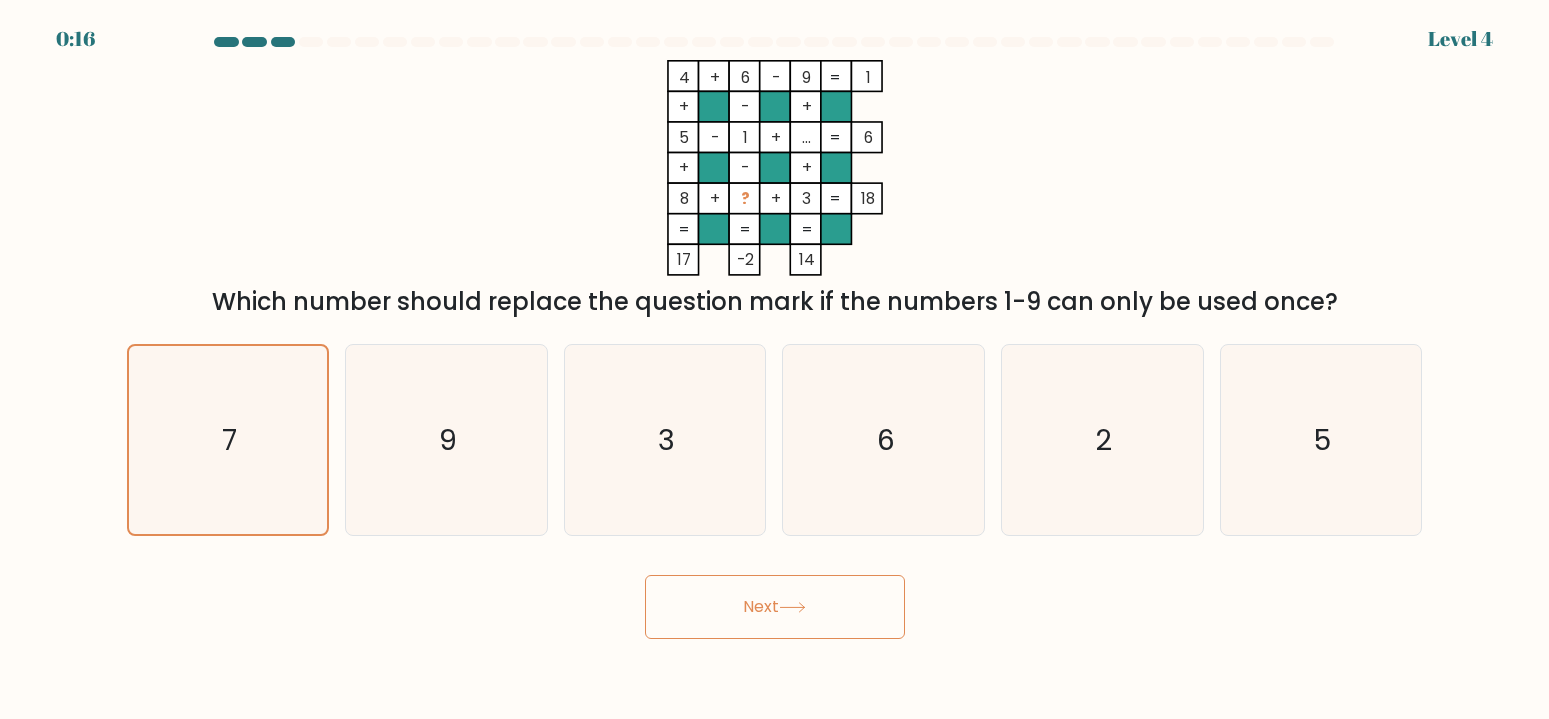 click on "Next" at bounding box center (775, 607) 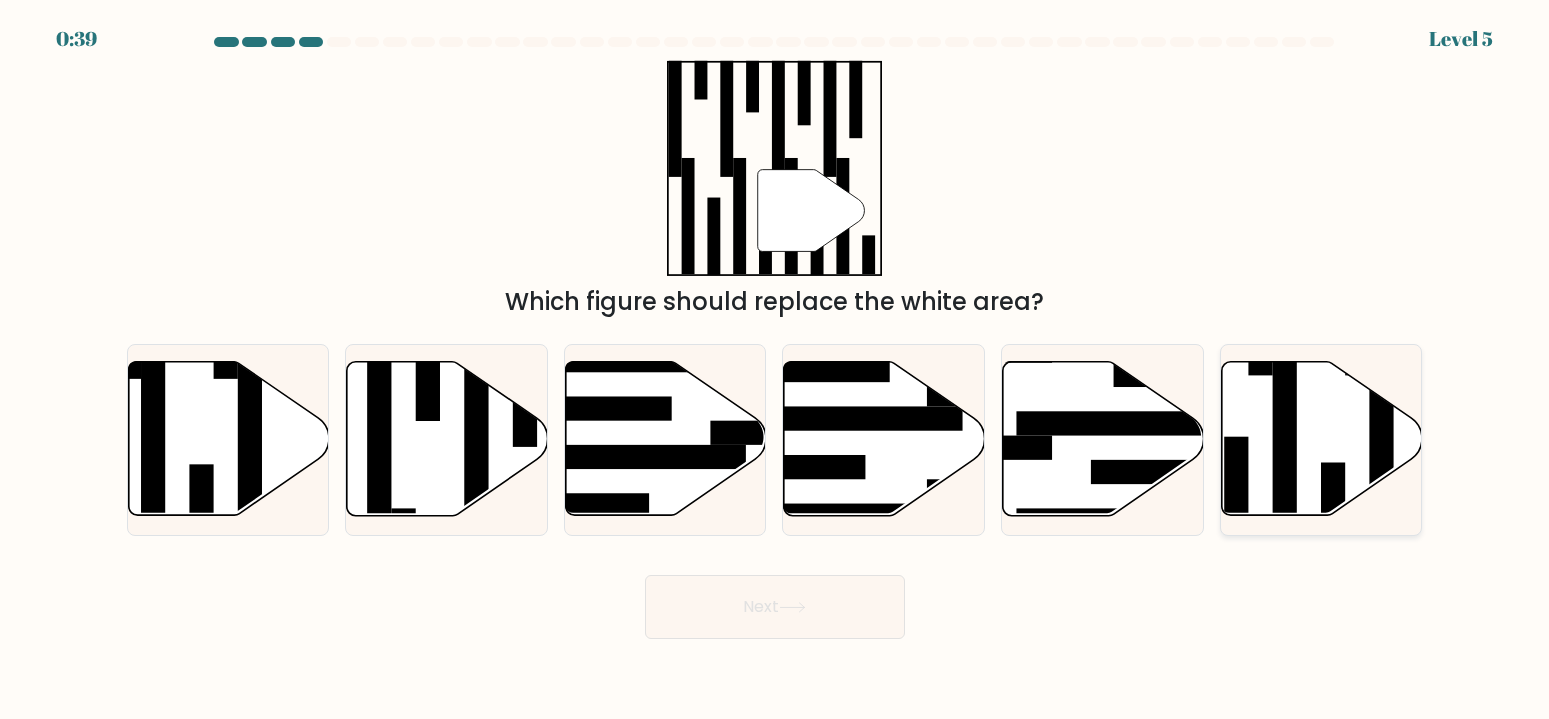 click 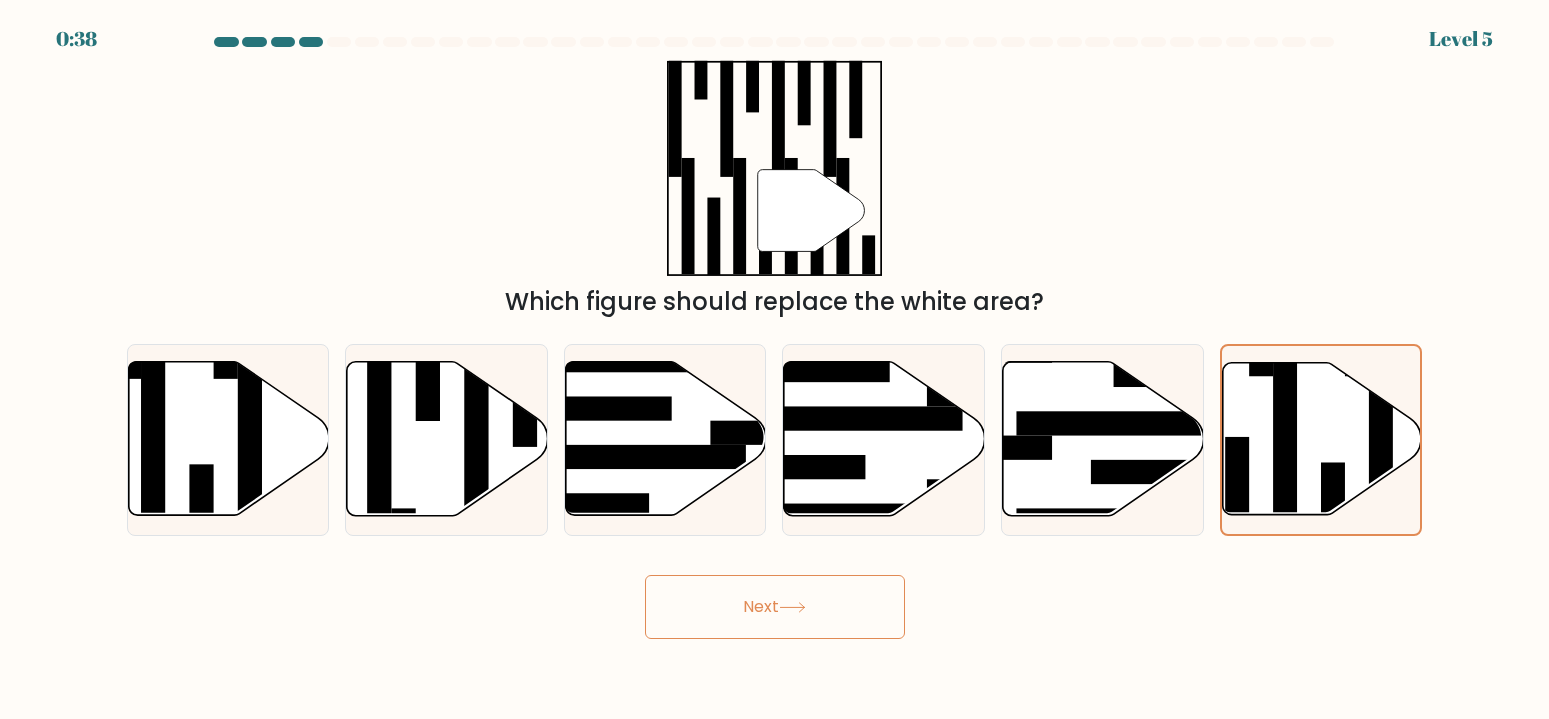 click on "Next" at bounding box center (775, 607) 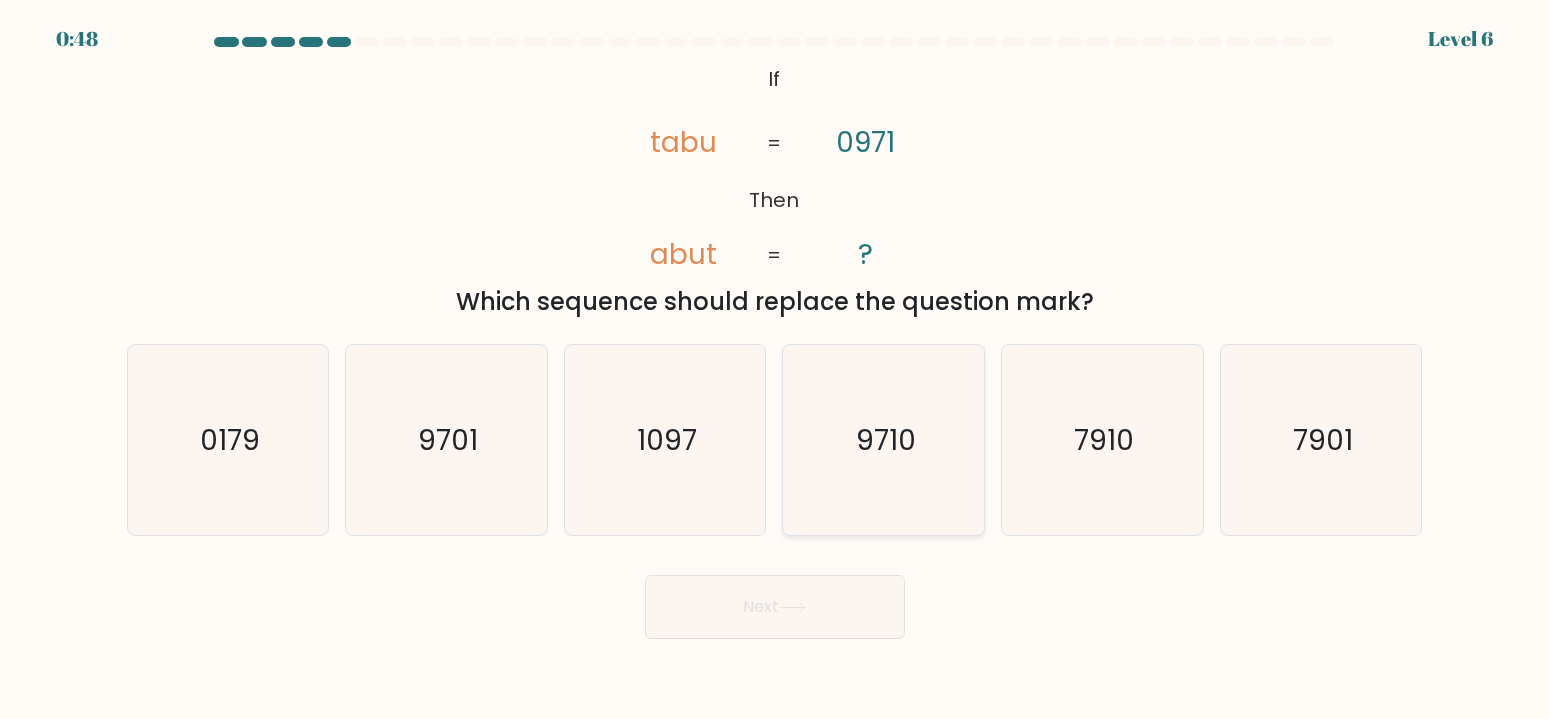 click on "9710" 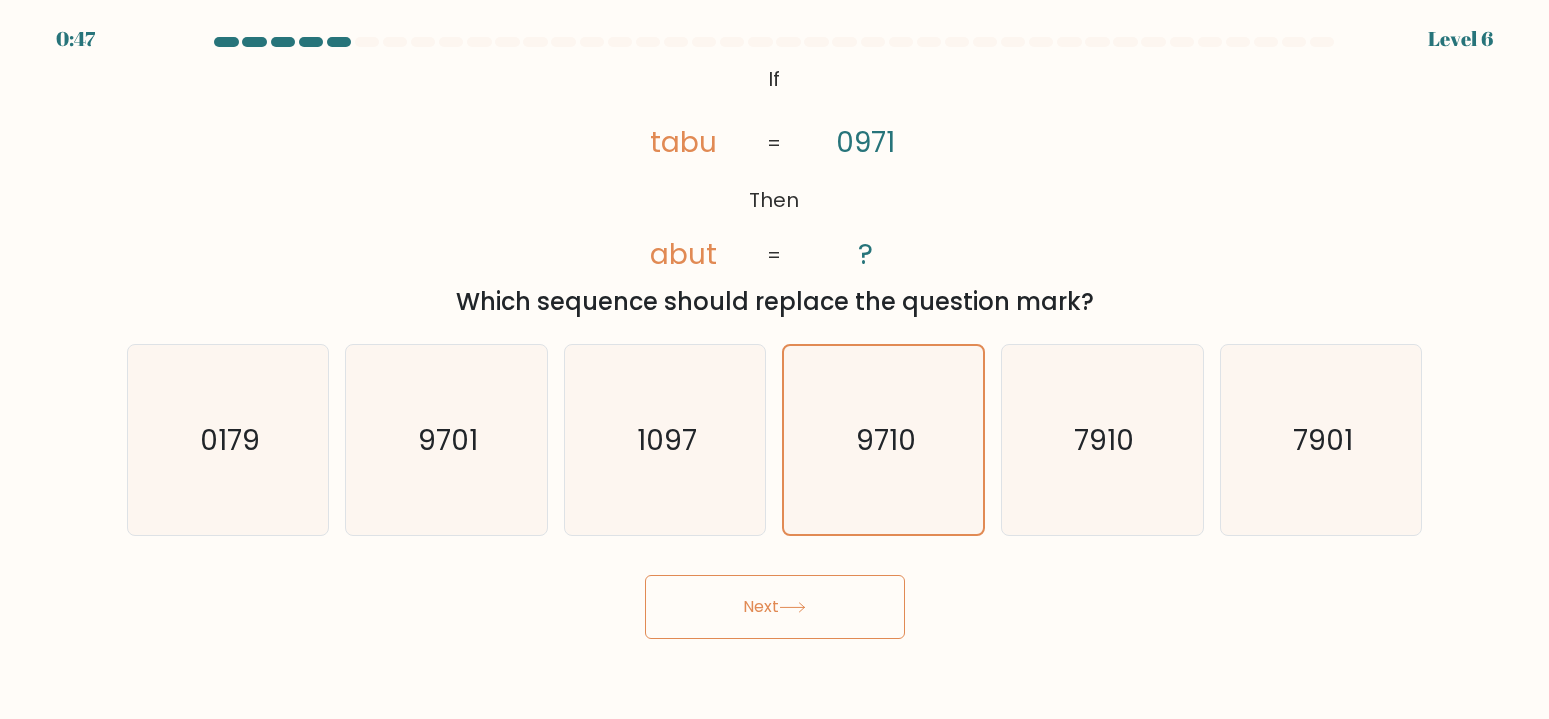 click on "Next" at bounding box center [775, 607] 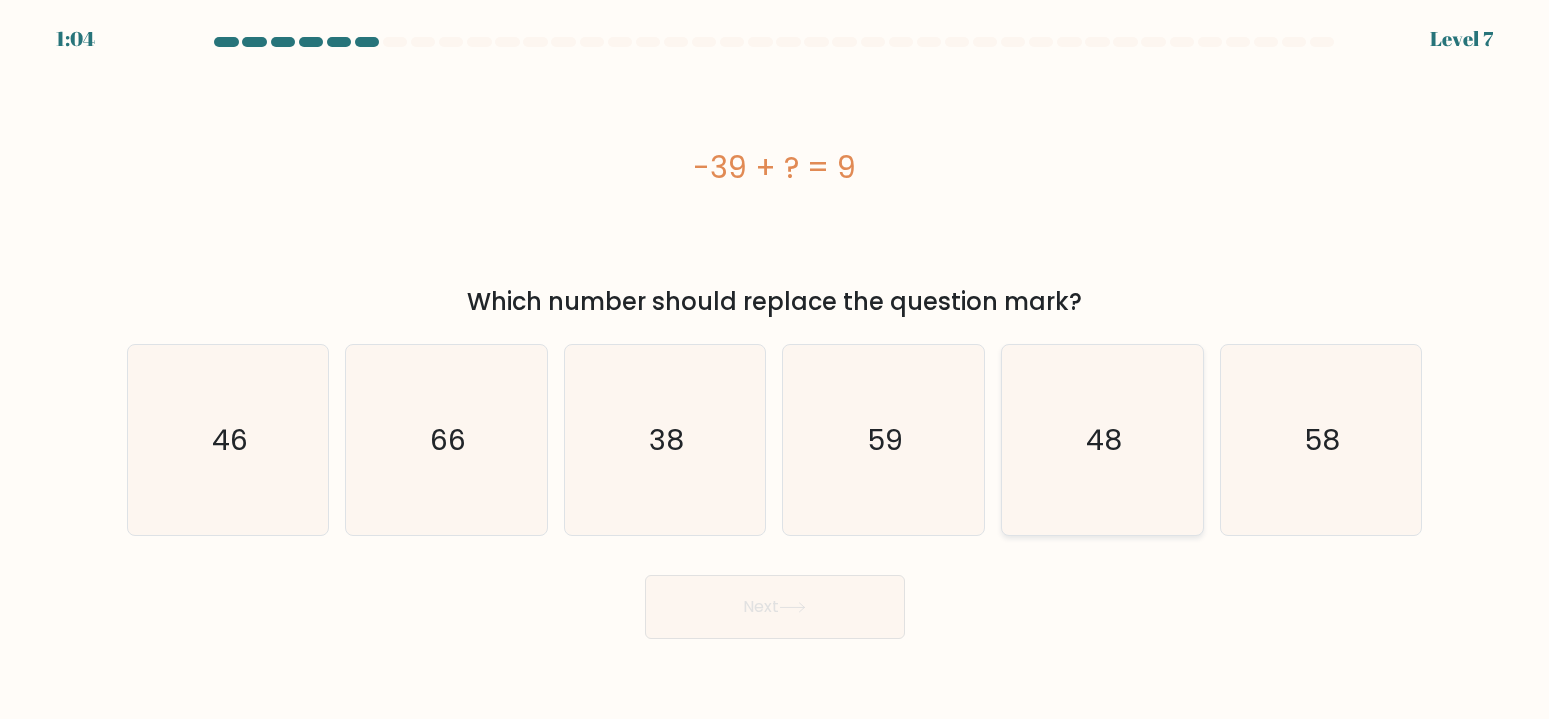 click on "48" 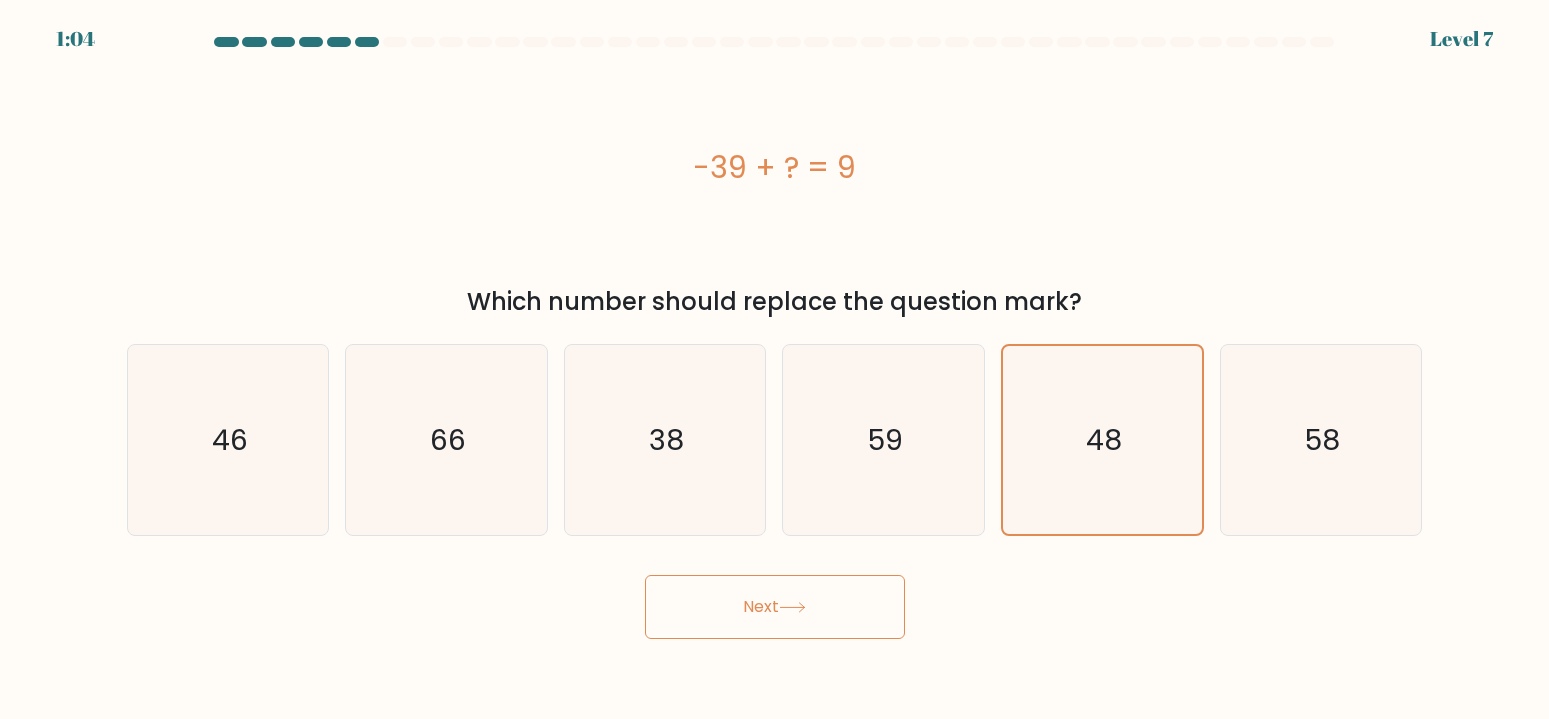 click on "Next" at bounding box center (775, 599) 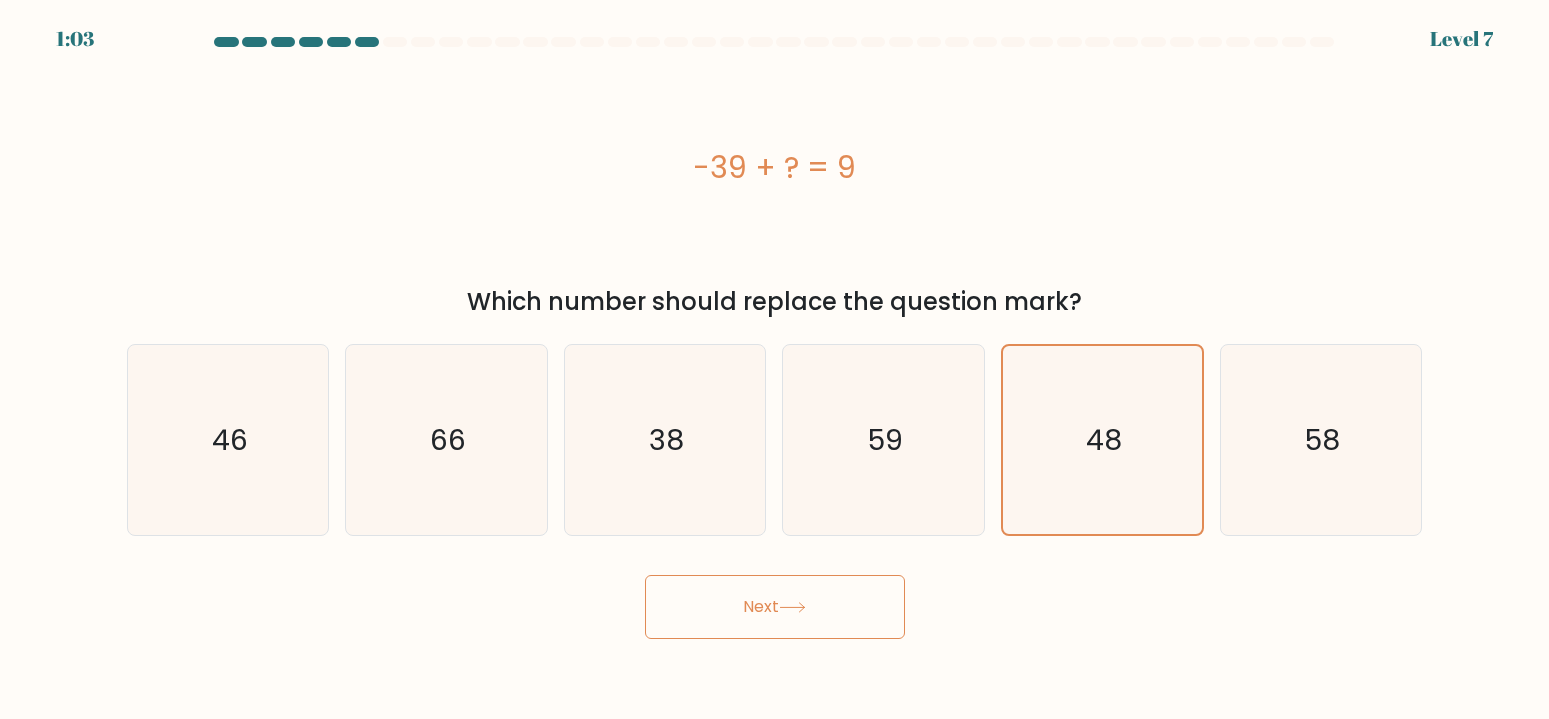 click on "Next" at bounding box center [775, 607] 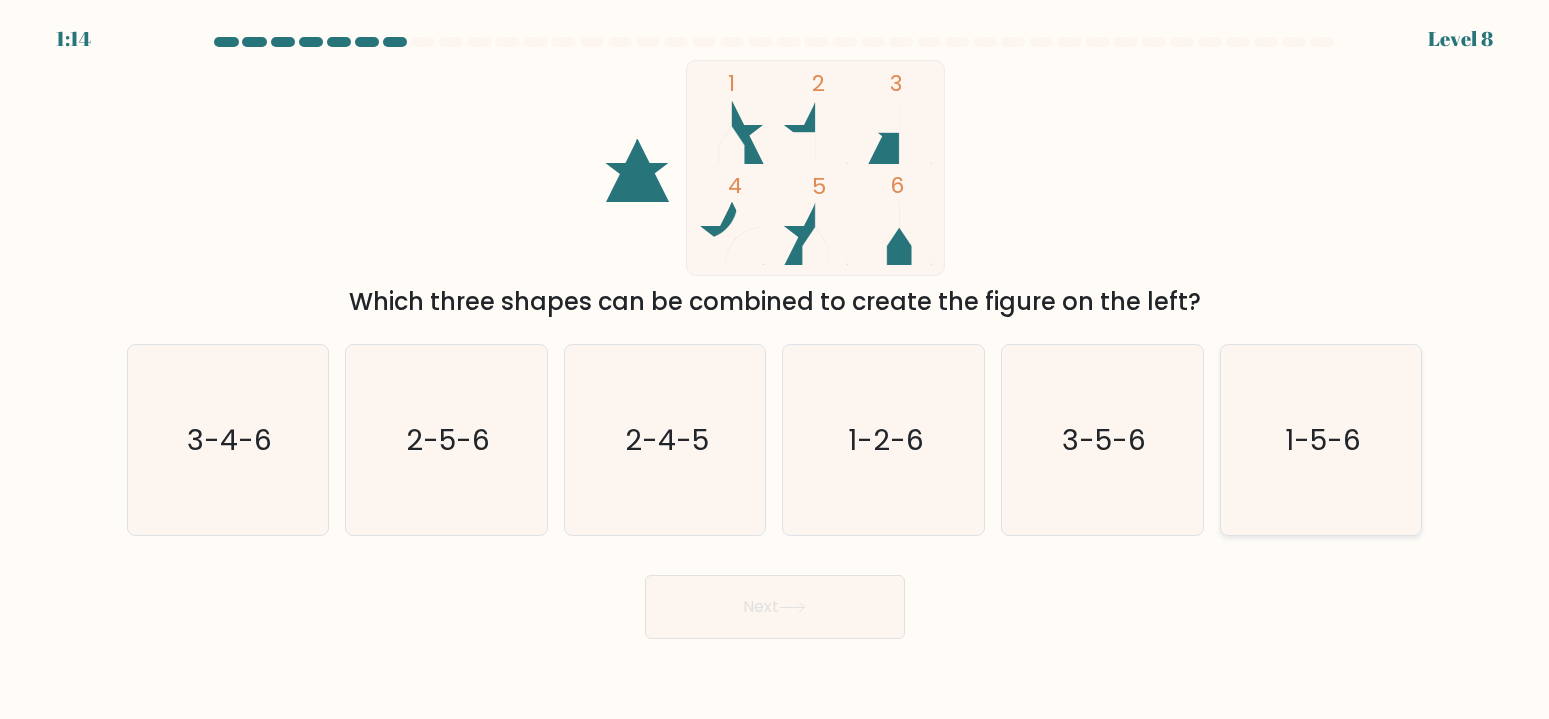 click on "1-5-6" 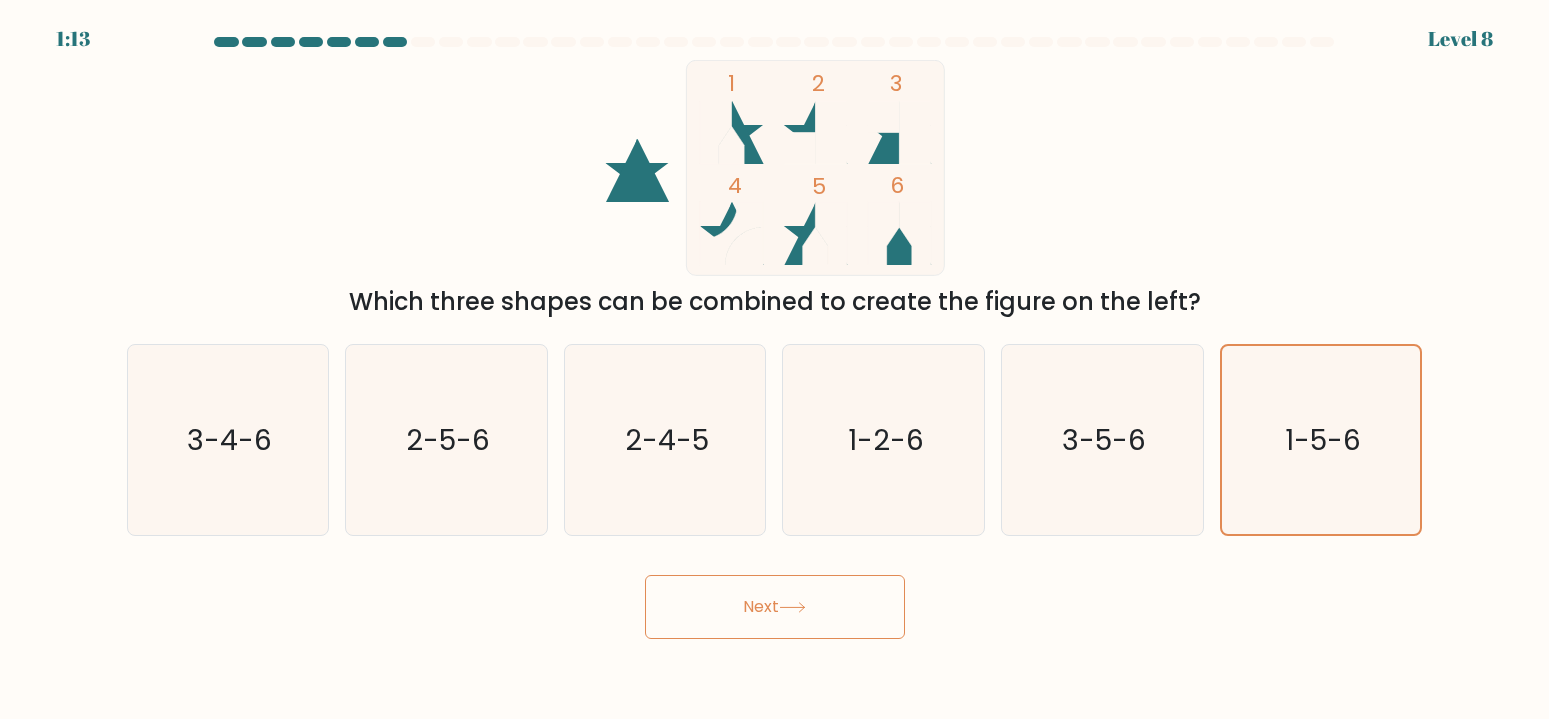 click on "Next" at bounding box center [775, 607] 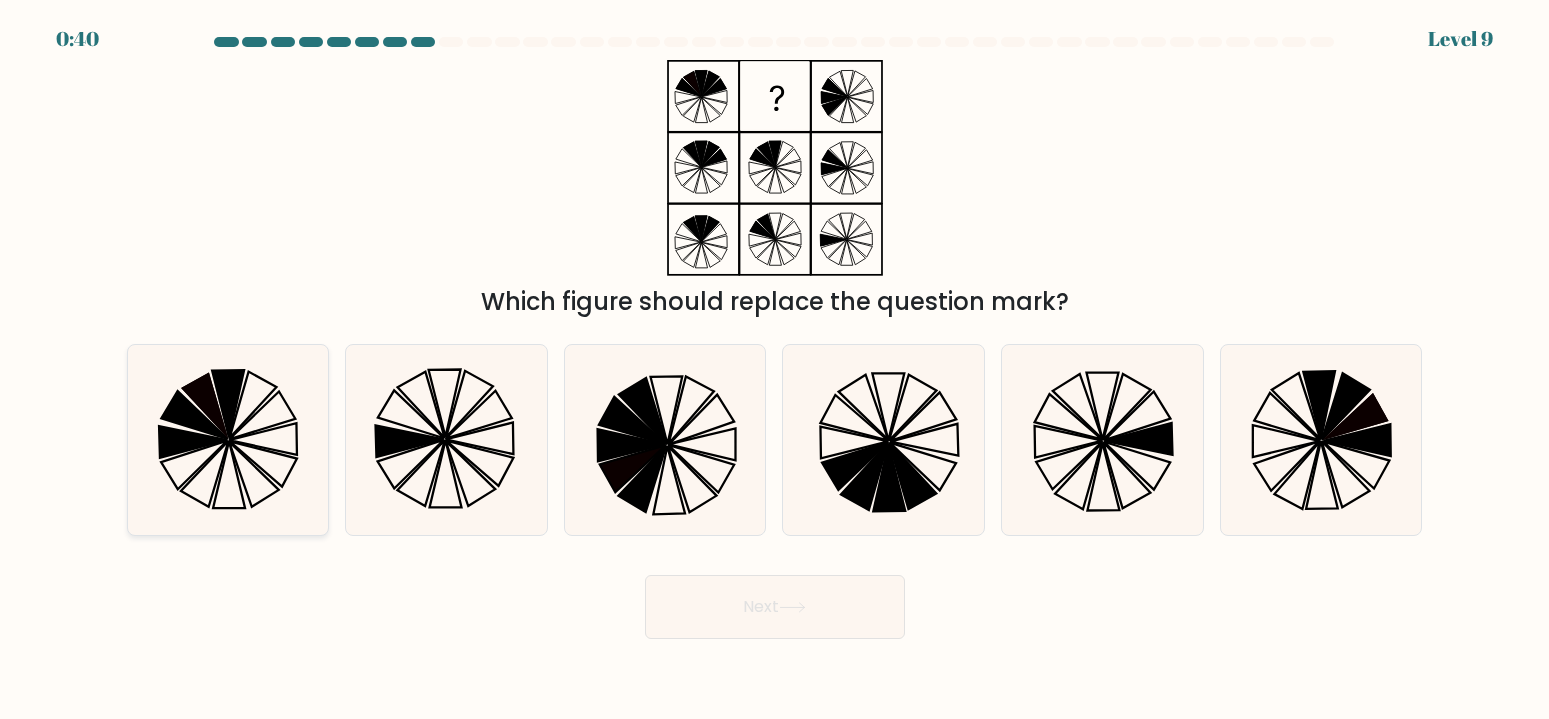 click 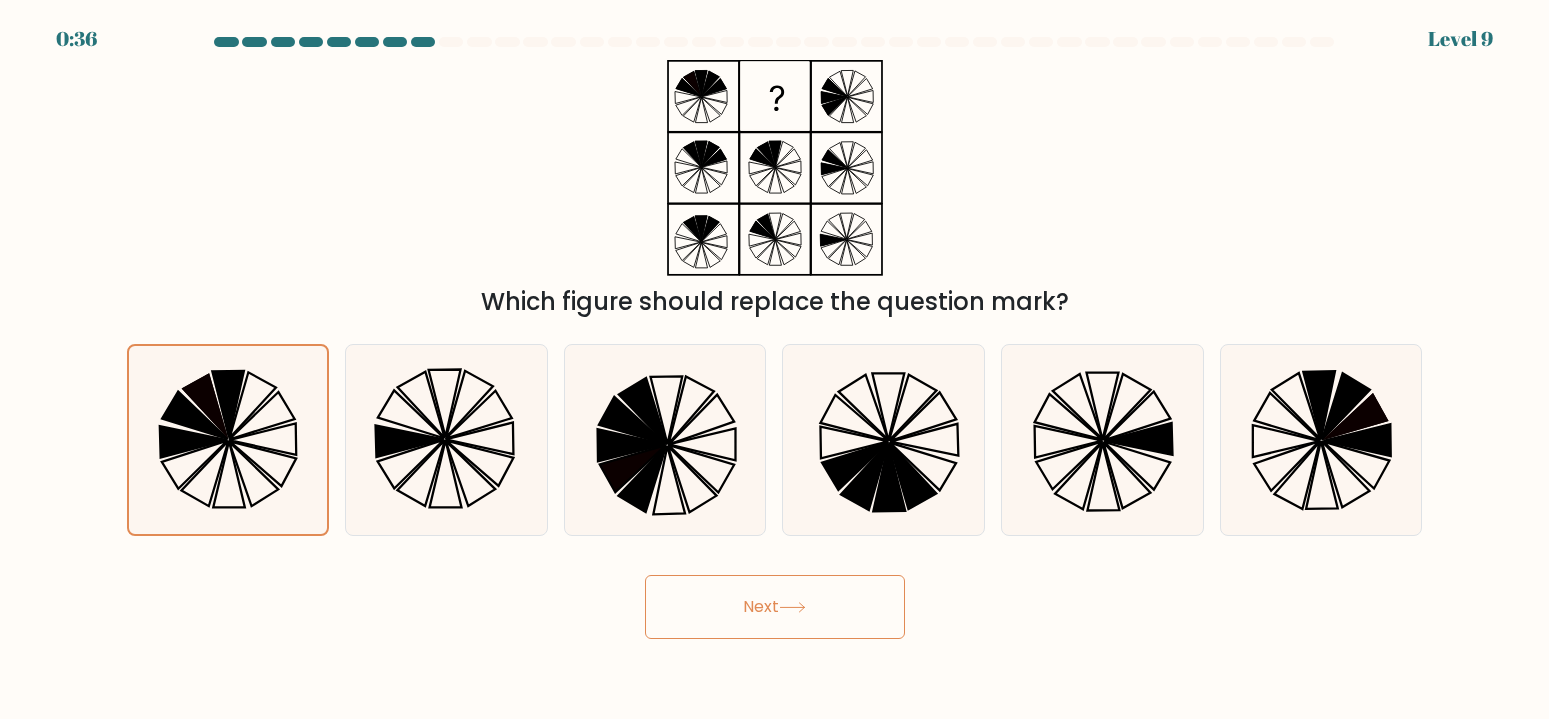 click on "Next" at bounding box center (775, 607) 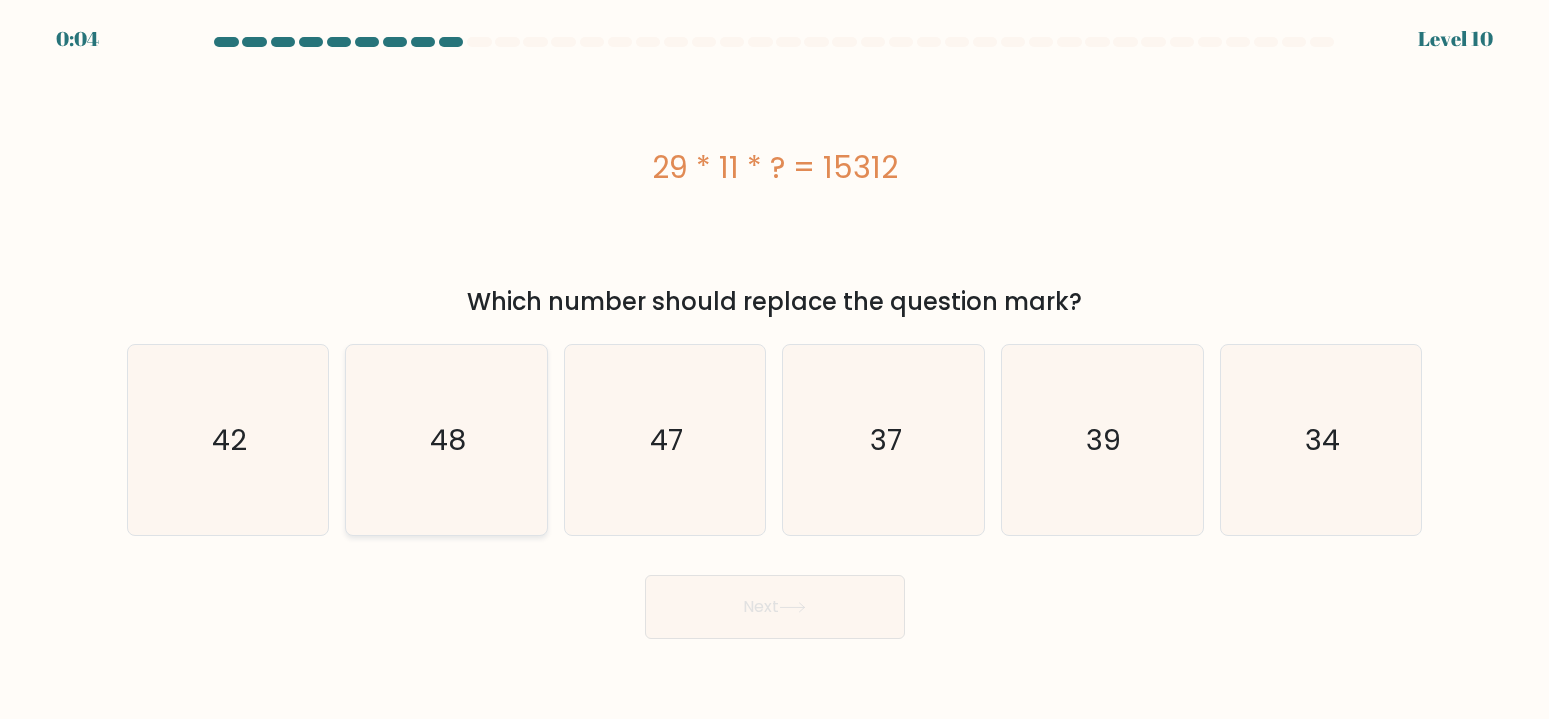 click on "48" 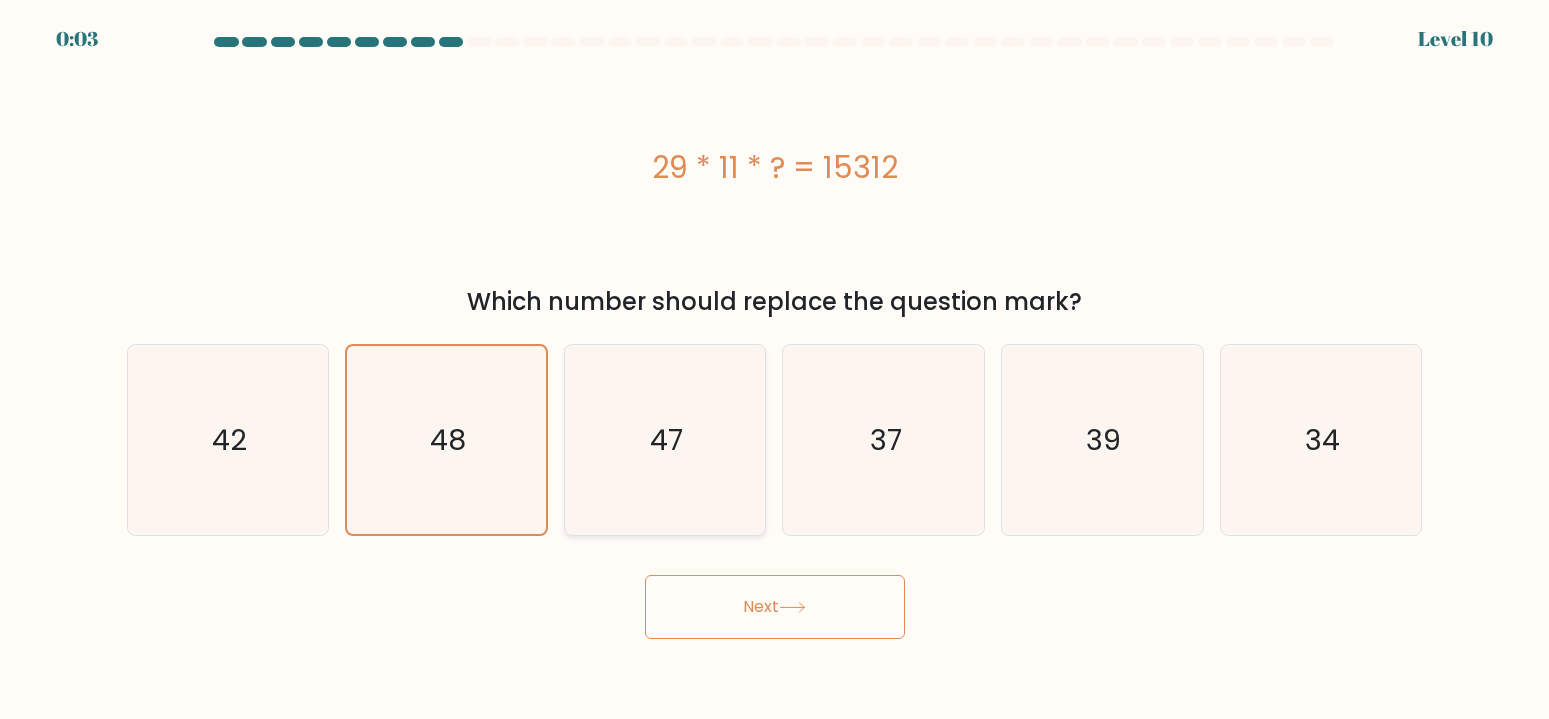click on "47" 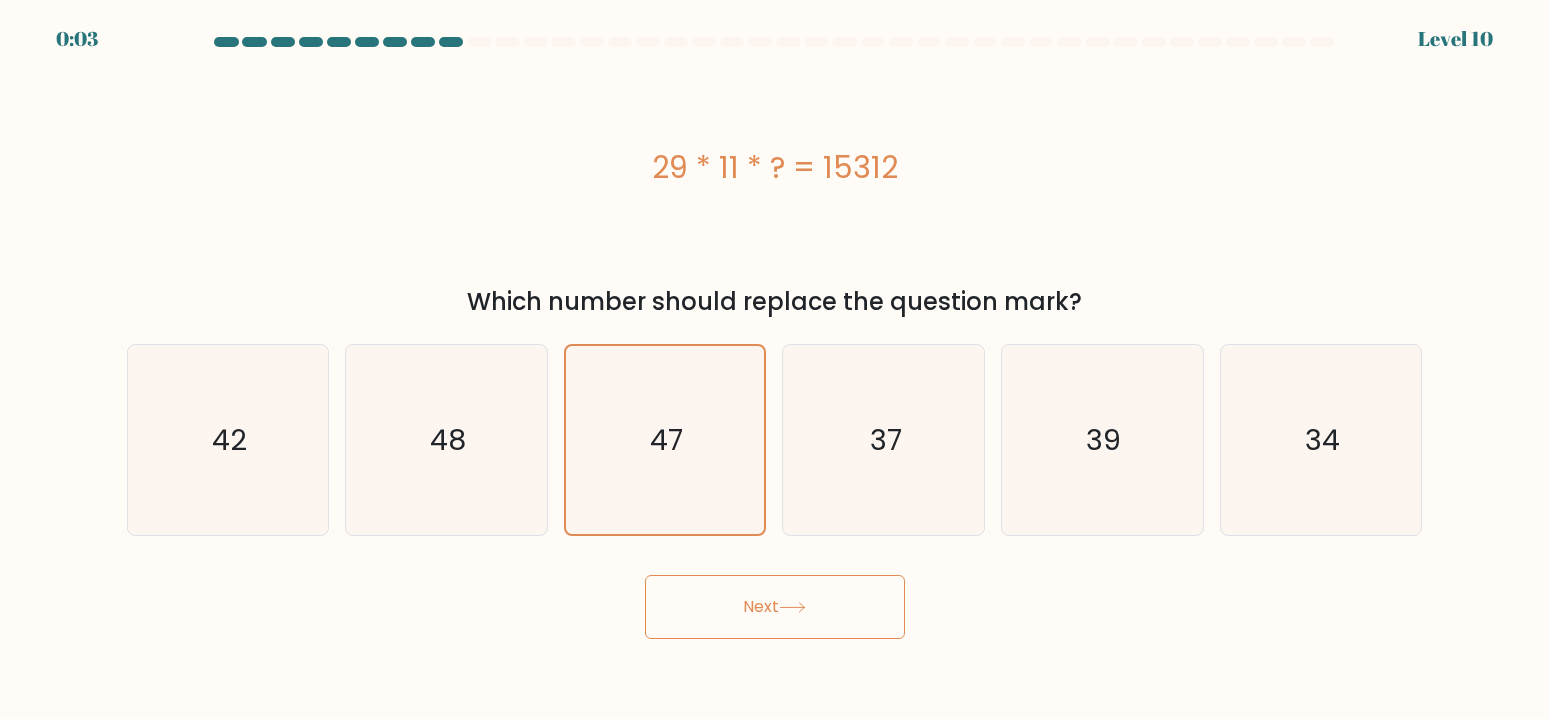 drag, startPoint x: 759, startPoint y: 560, endPoint x: 774, endPoint y: 632, distance: 73.545906 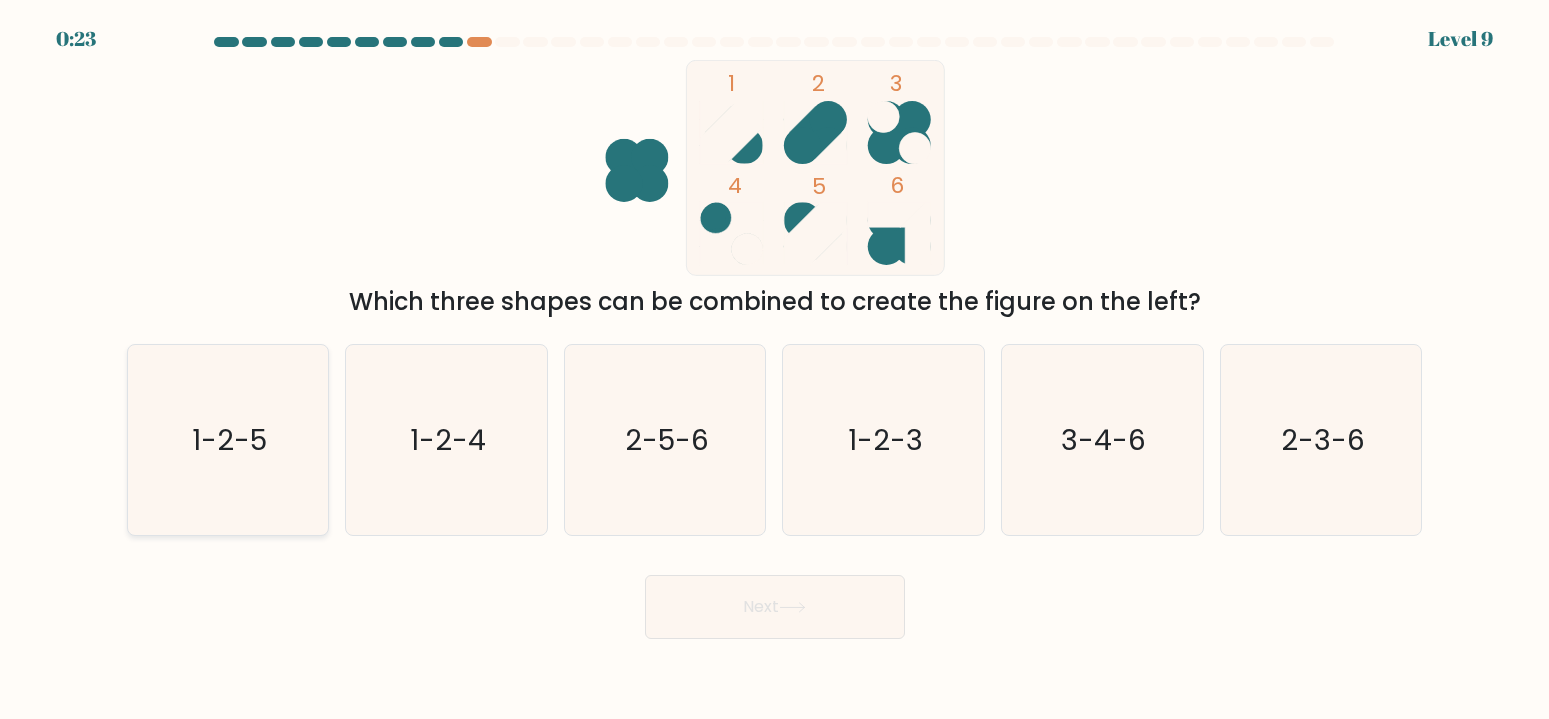 click on "1-2-5" 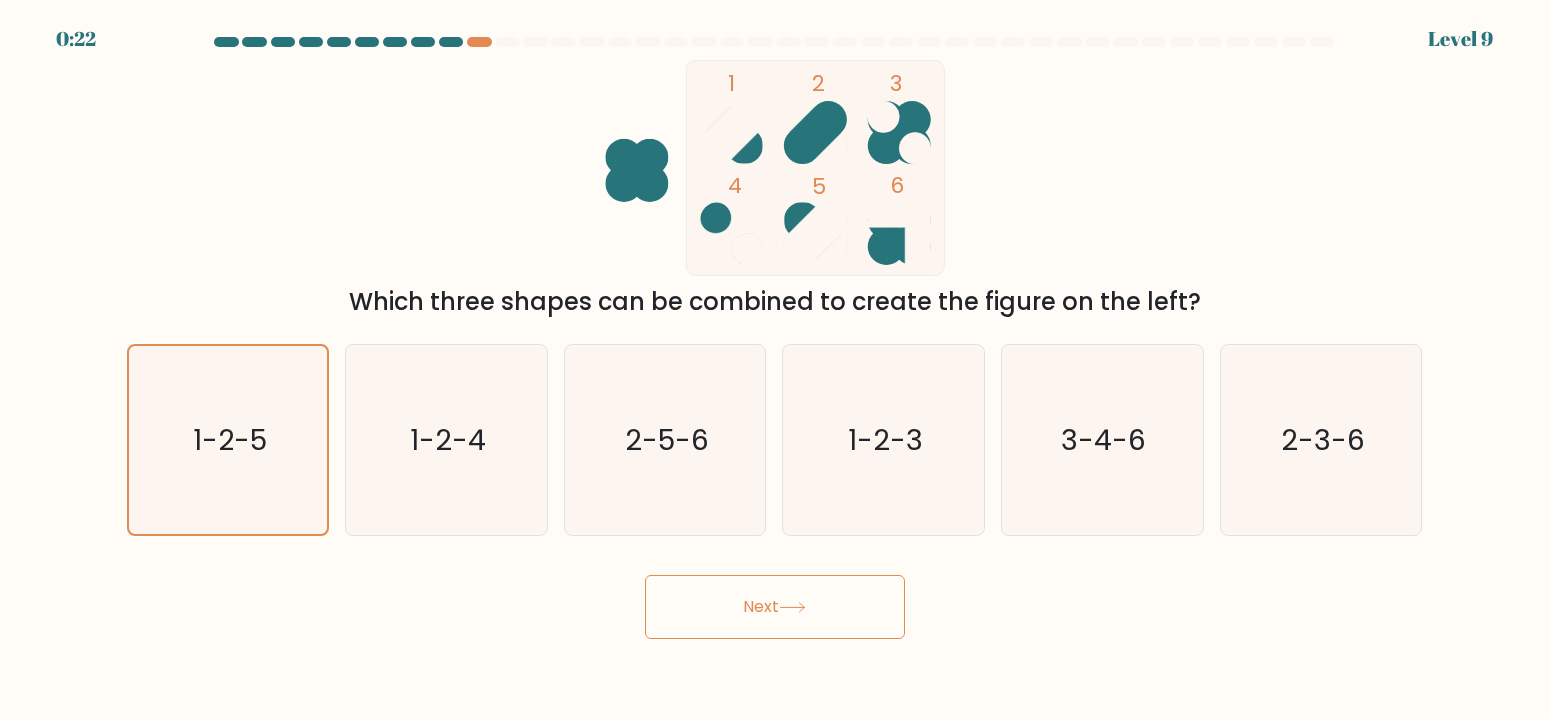click on "Next" at bounding box center (775, 607) 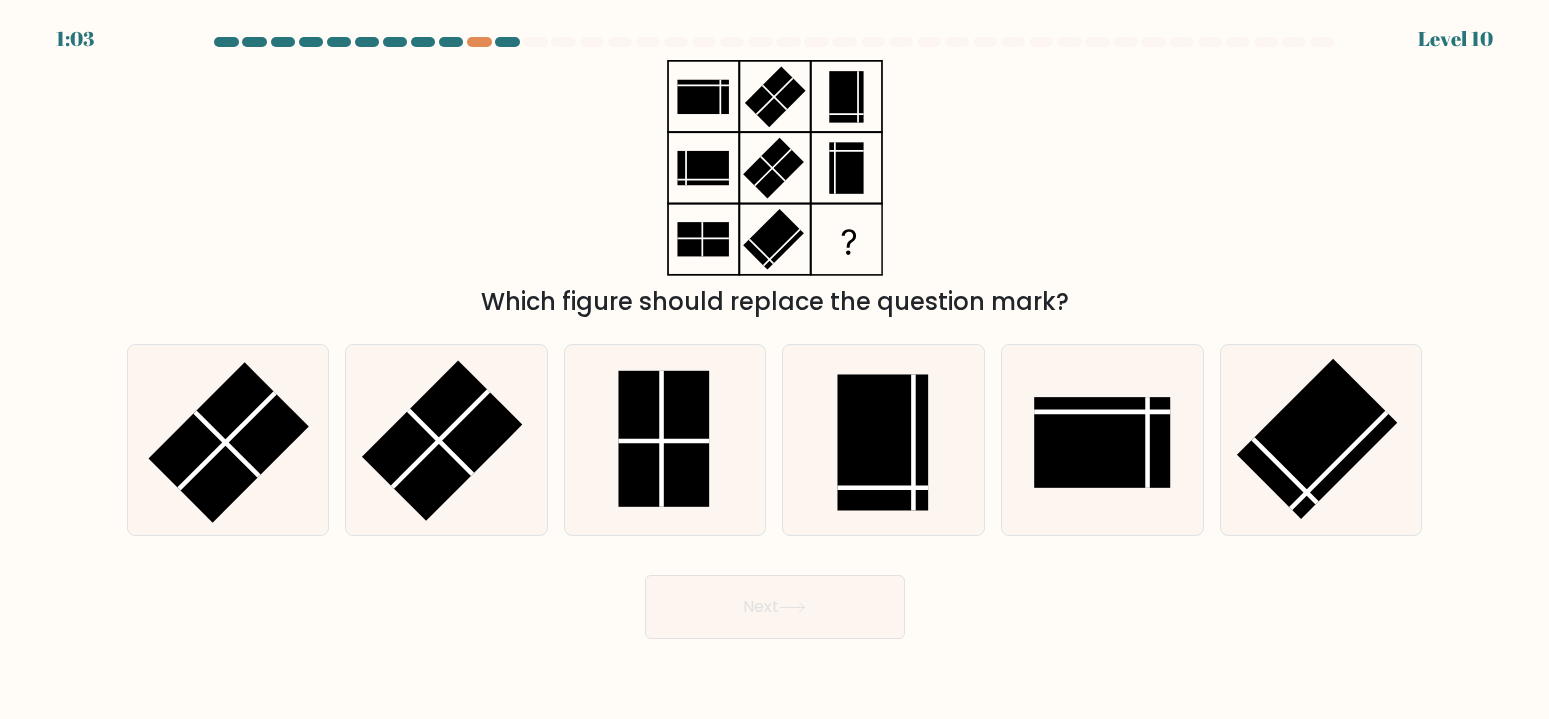 click on "1:03
Level 10" at bounding box center (774, 27) 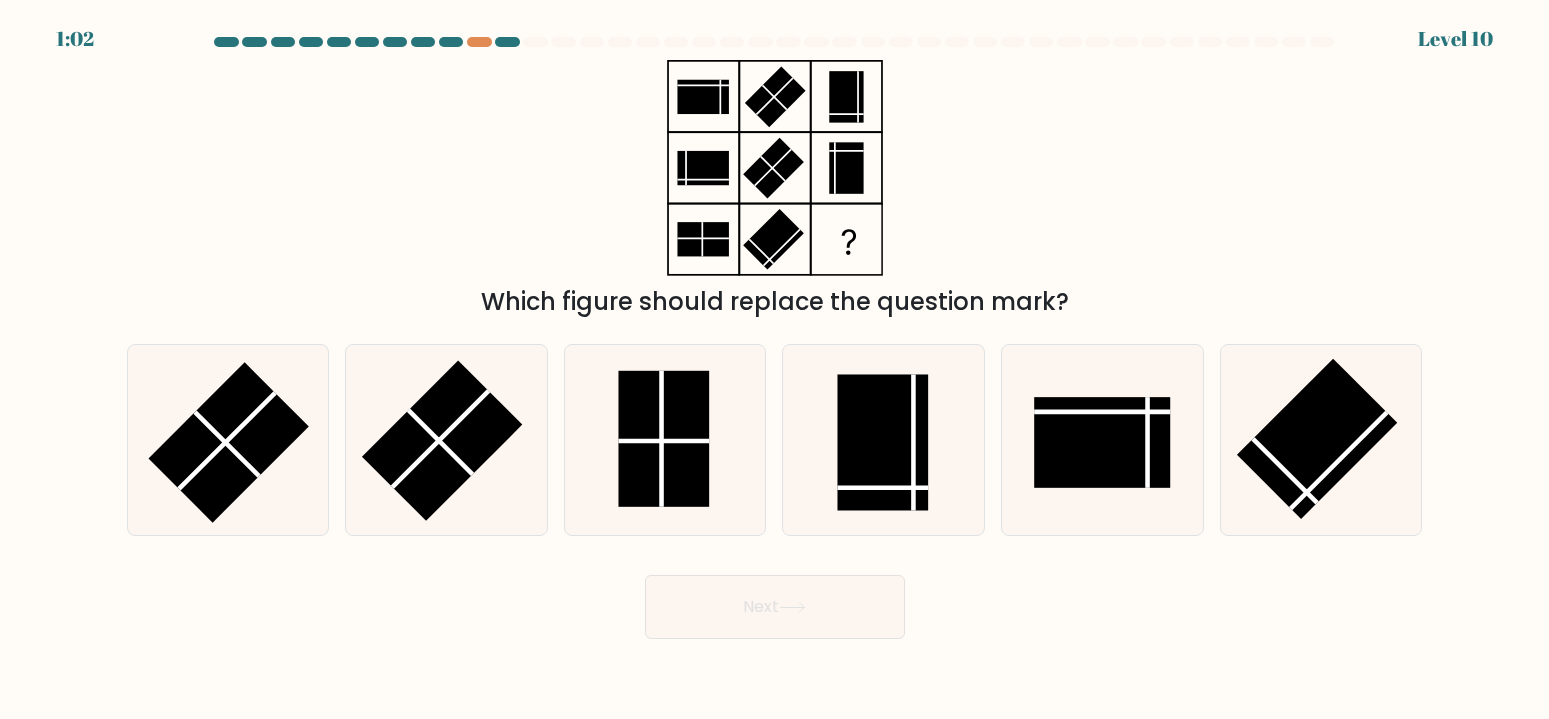 click on "1:02
Level 10" at bounding box center (774, 27) 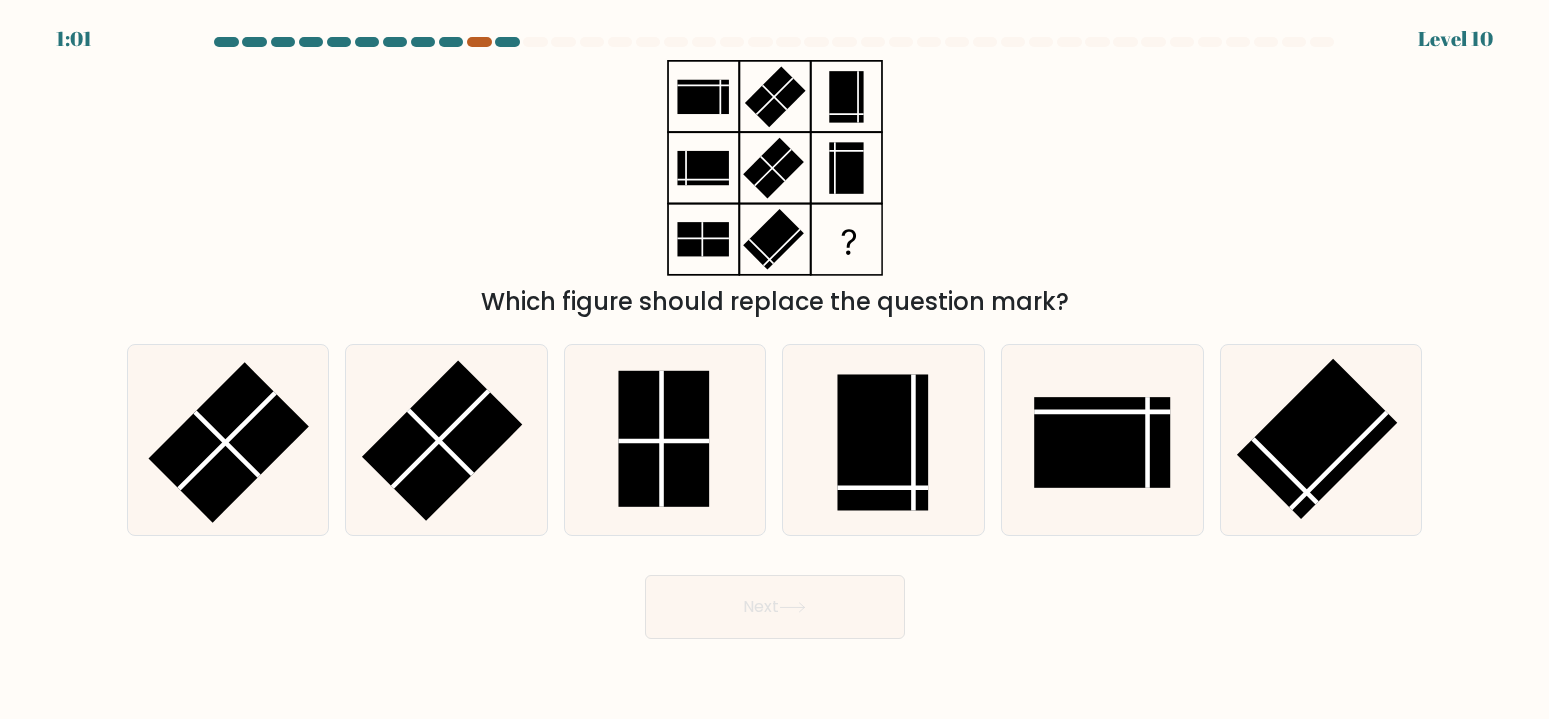 click at bounding box center (479, 42) 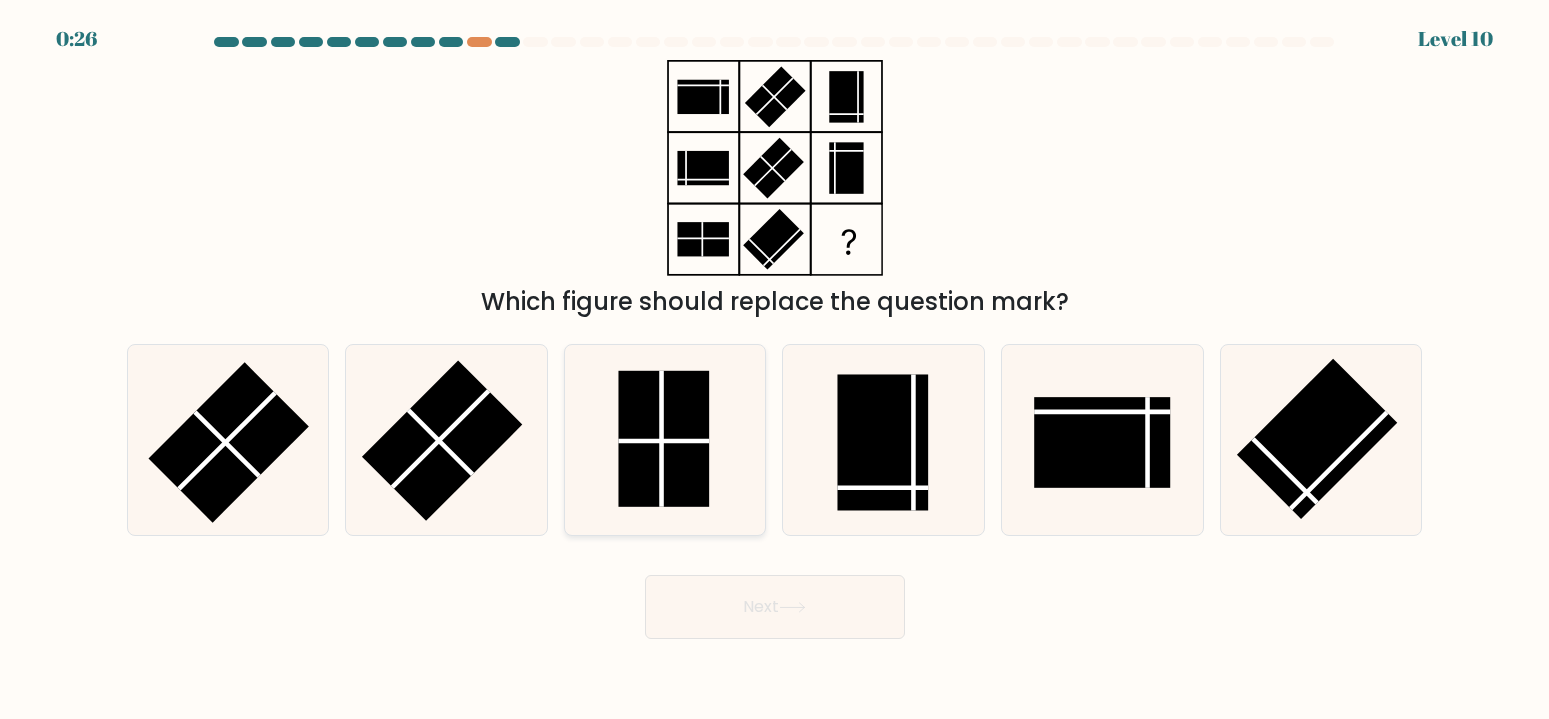 click 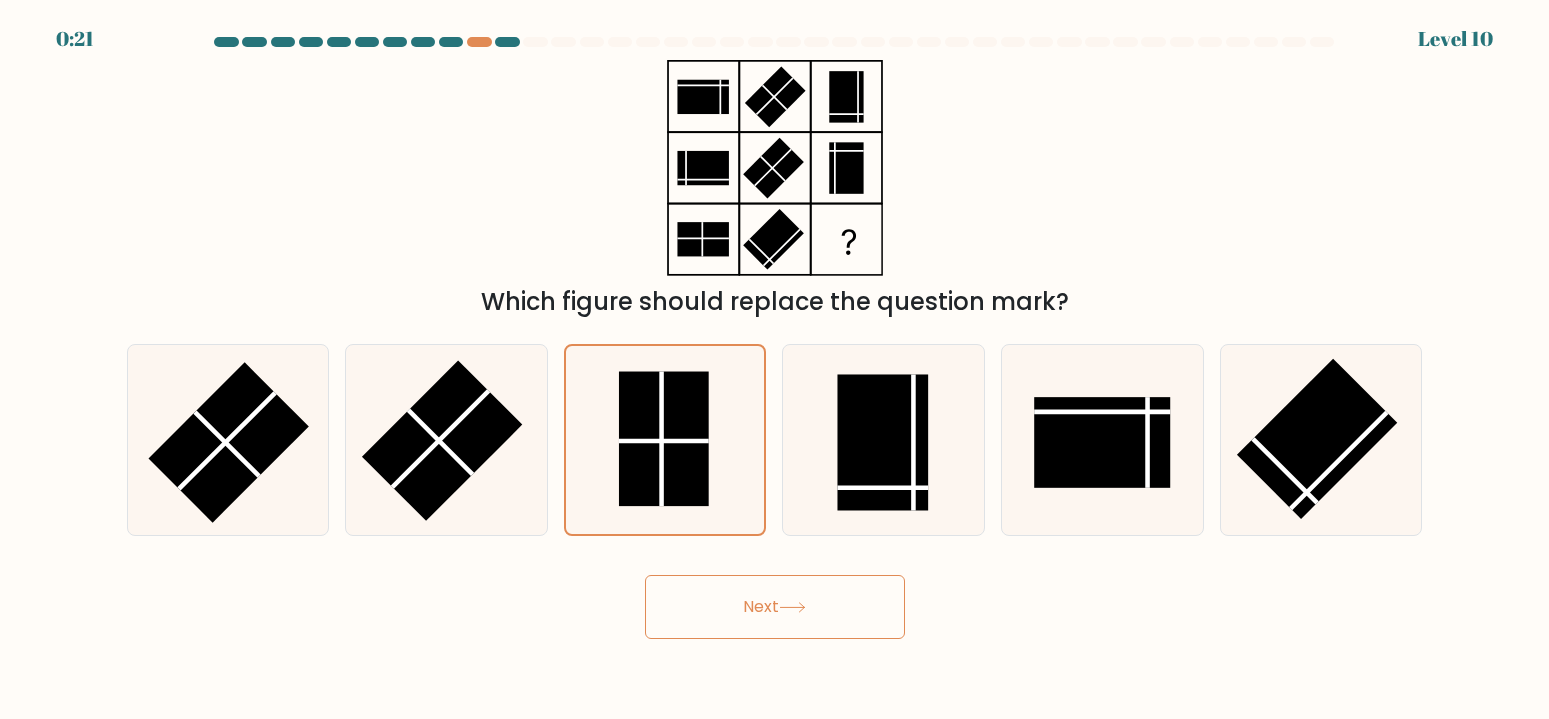 click on "Next" at bounding box center [775, 607] 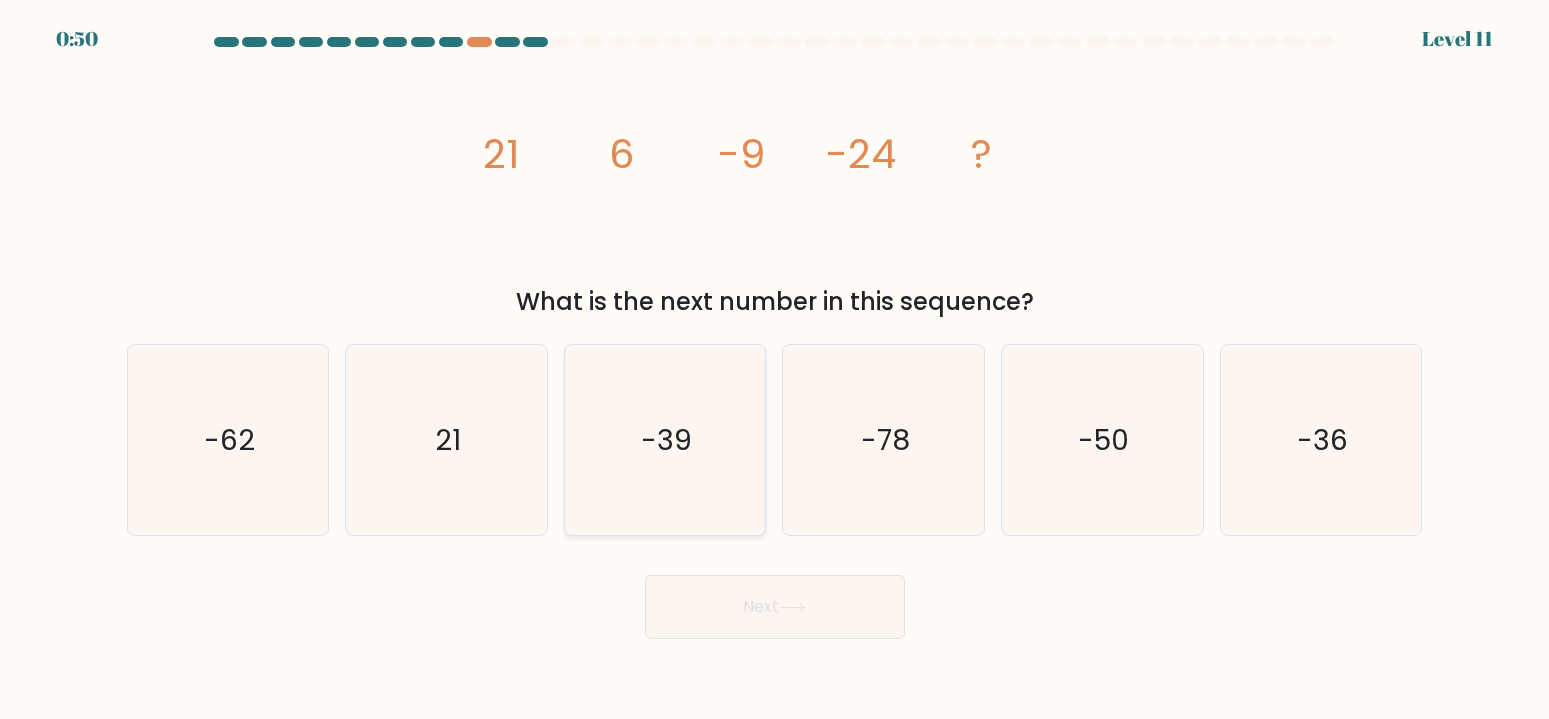 click on "-39" 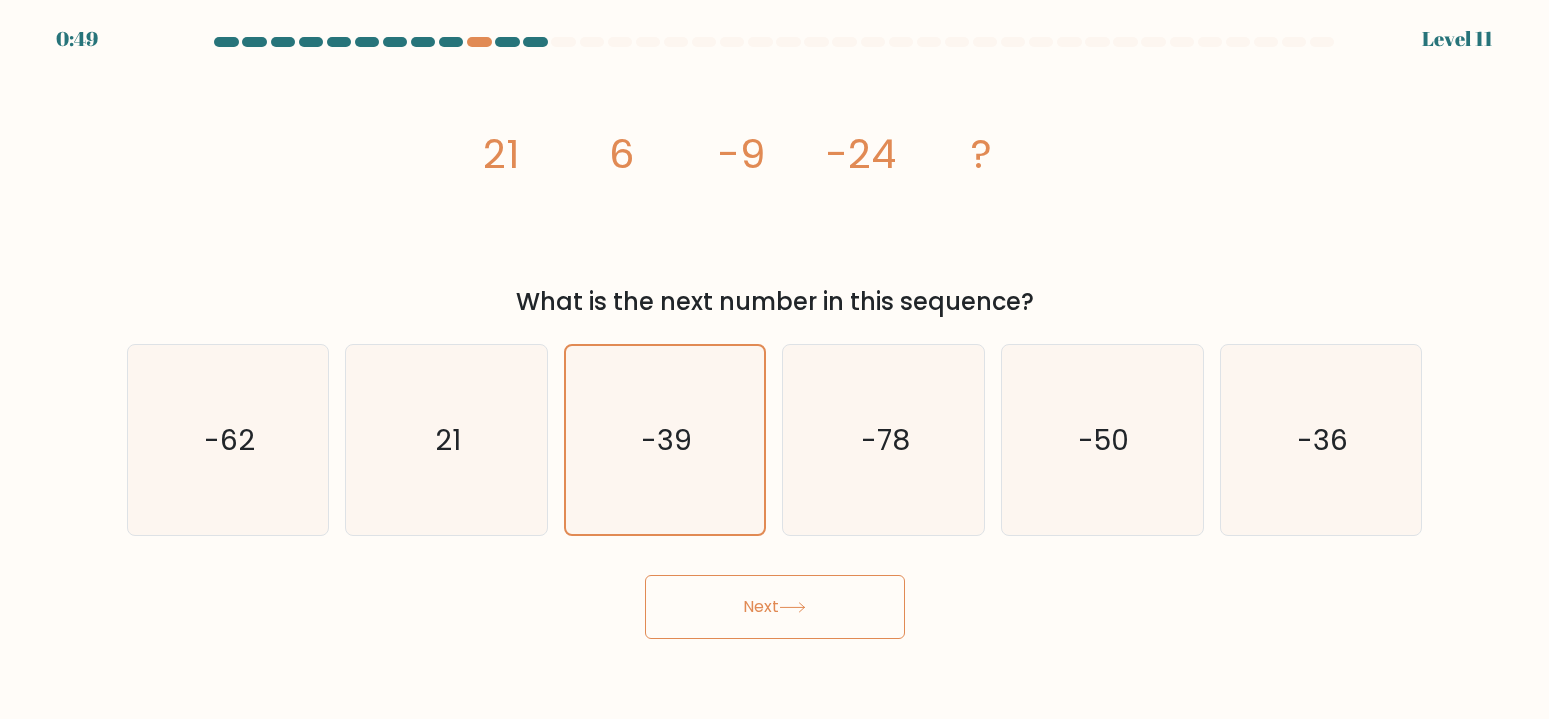 click on "Next" at bounding box center (775, 607) 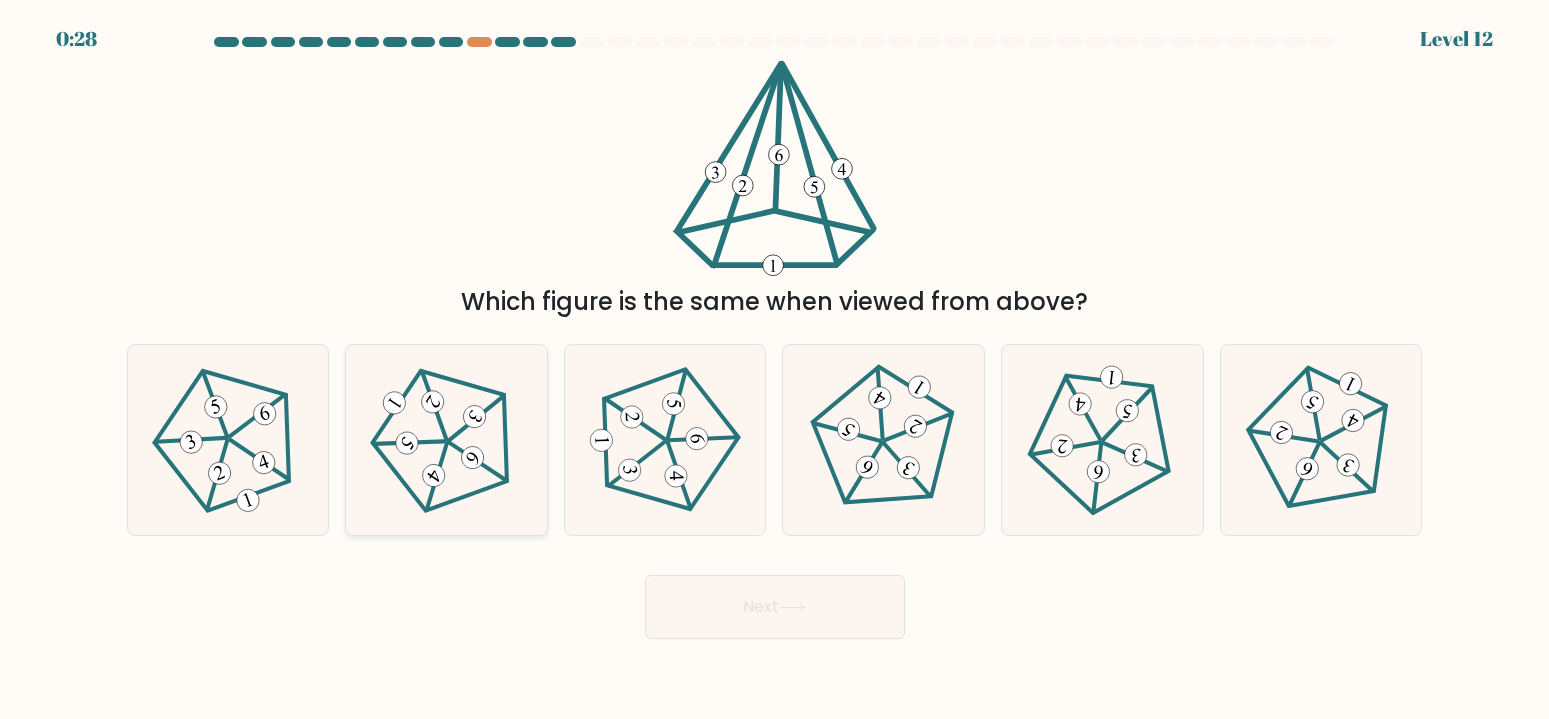 click 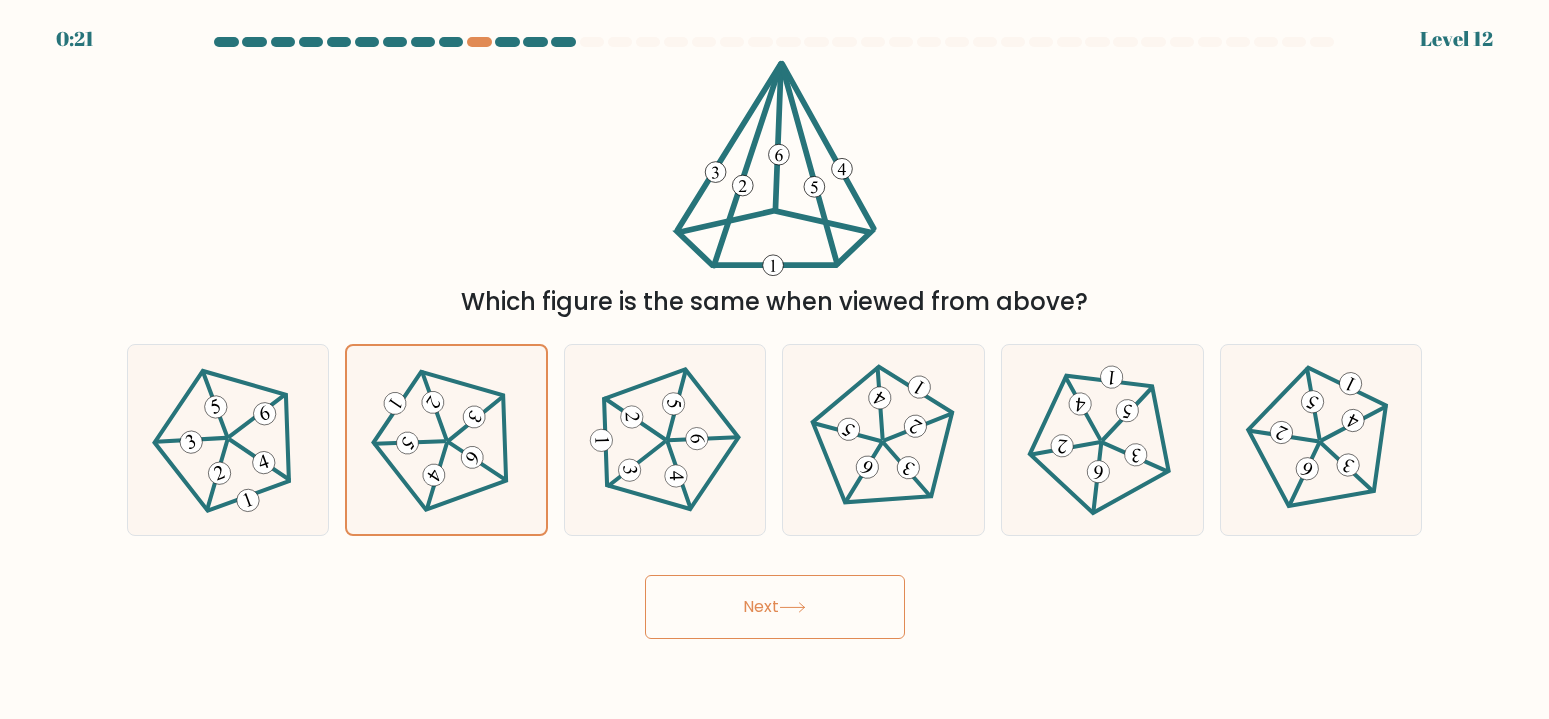 click on "Next" at bounding box center [775, 607] 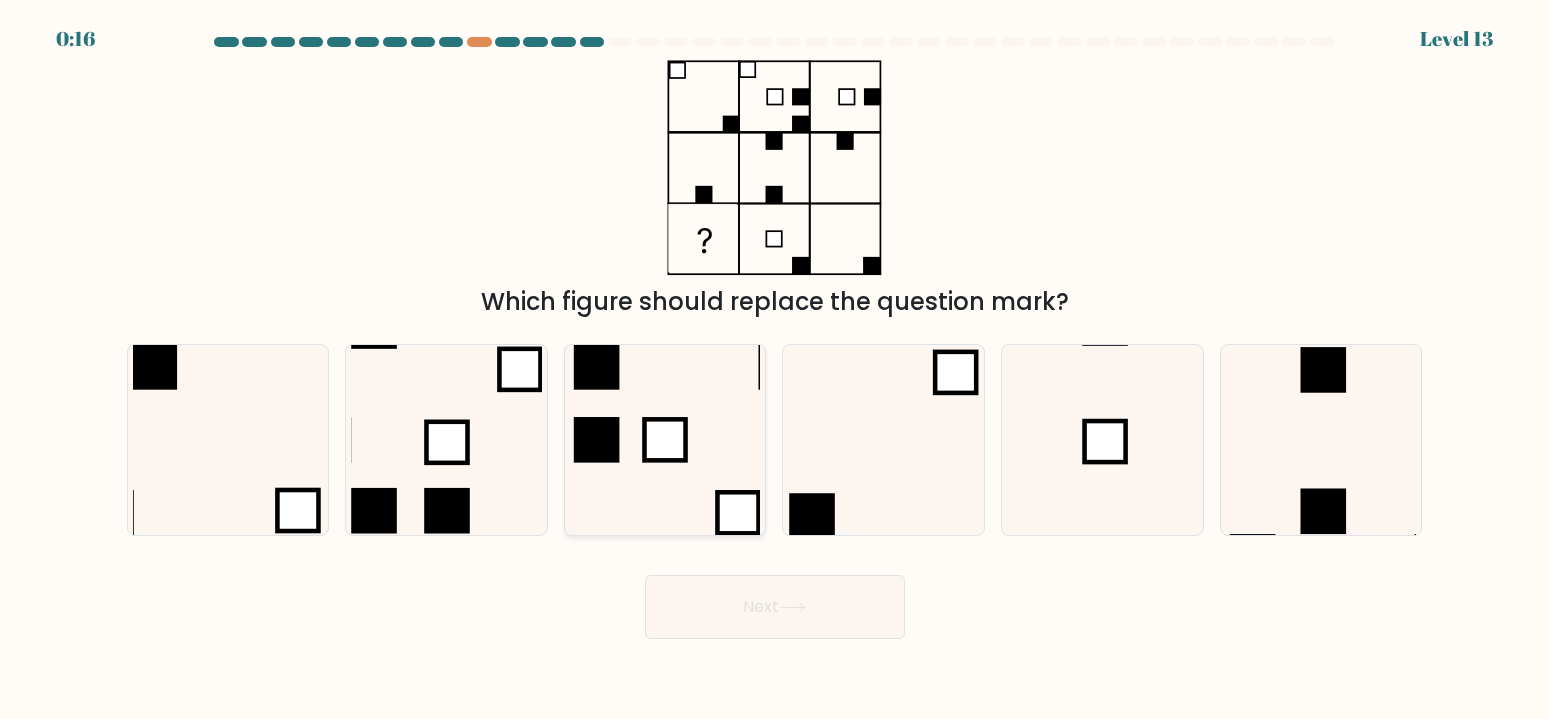 click 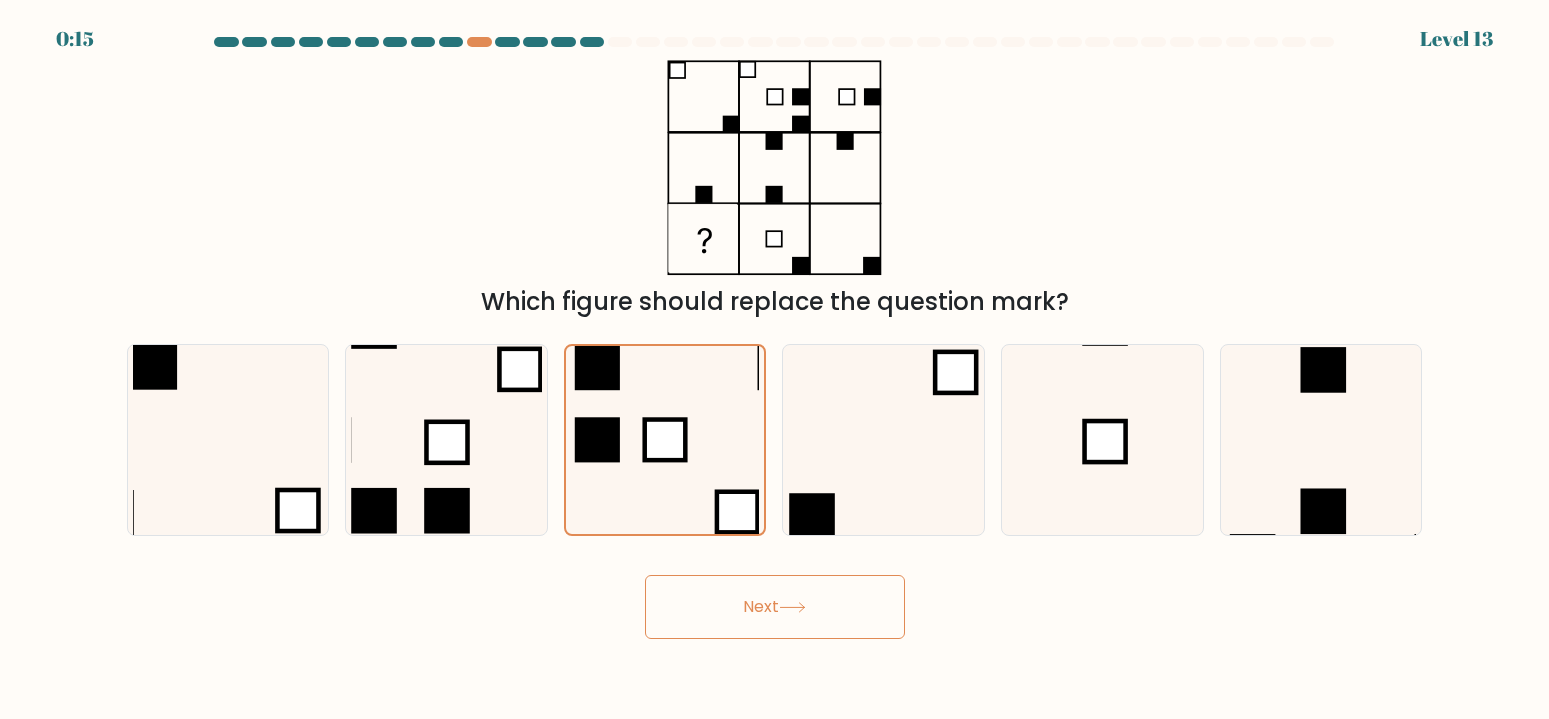 click on "Next" at bounding box center (775, 607) 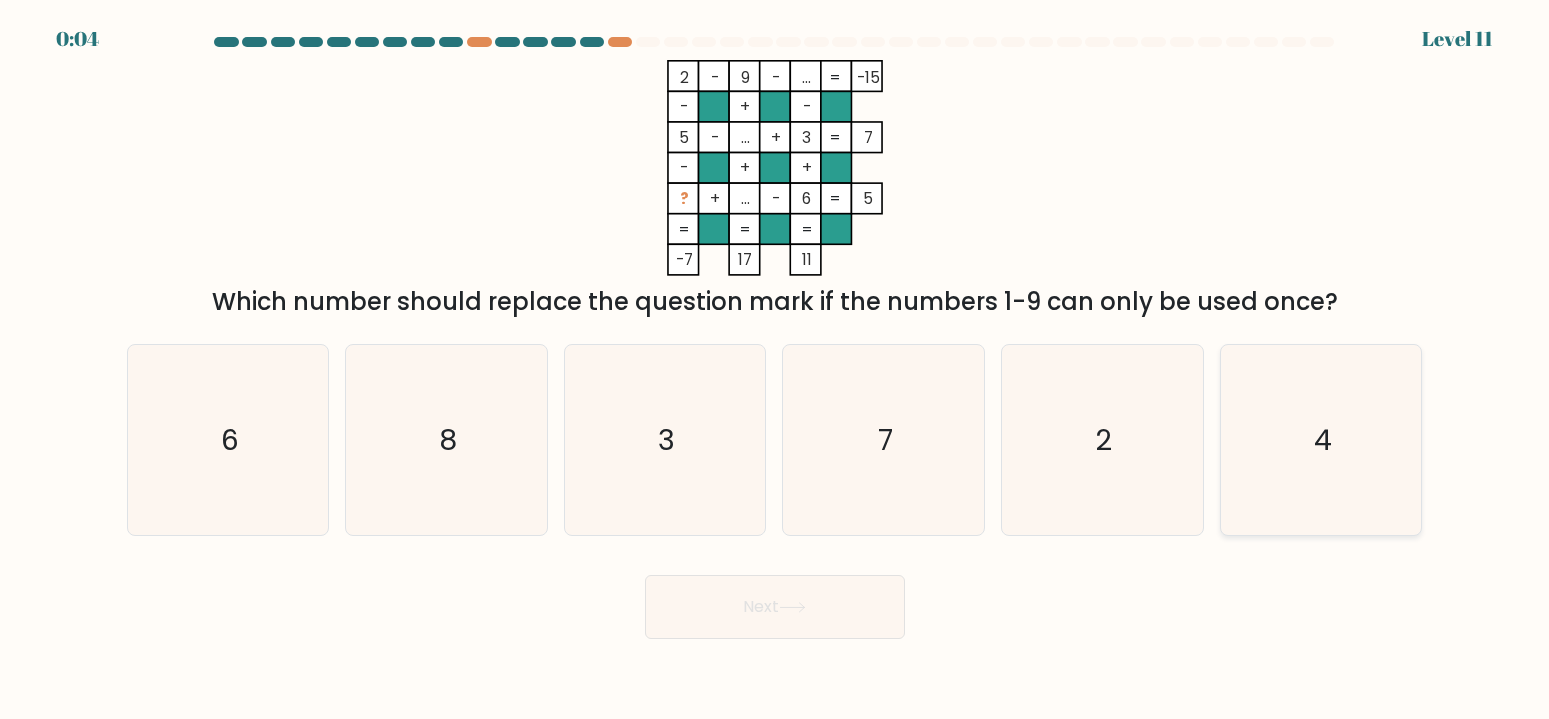 click on "4" 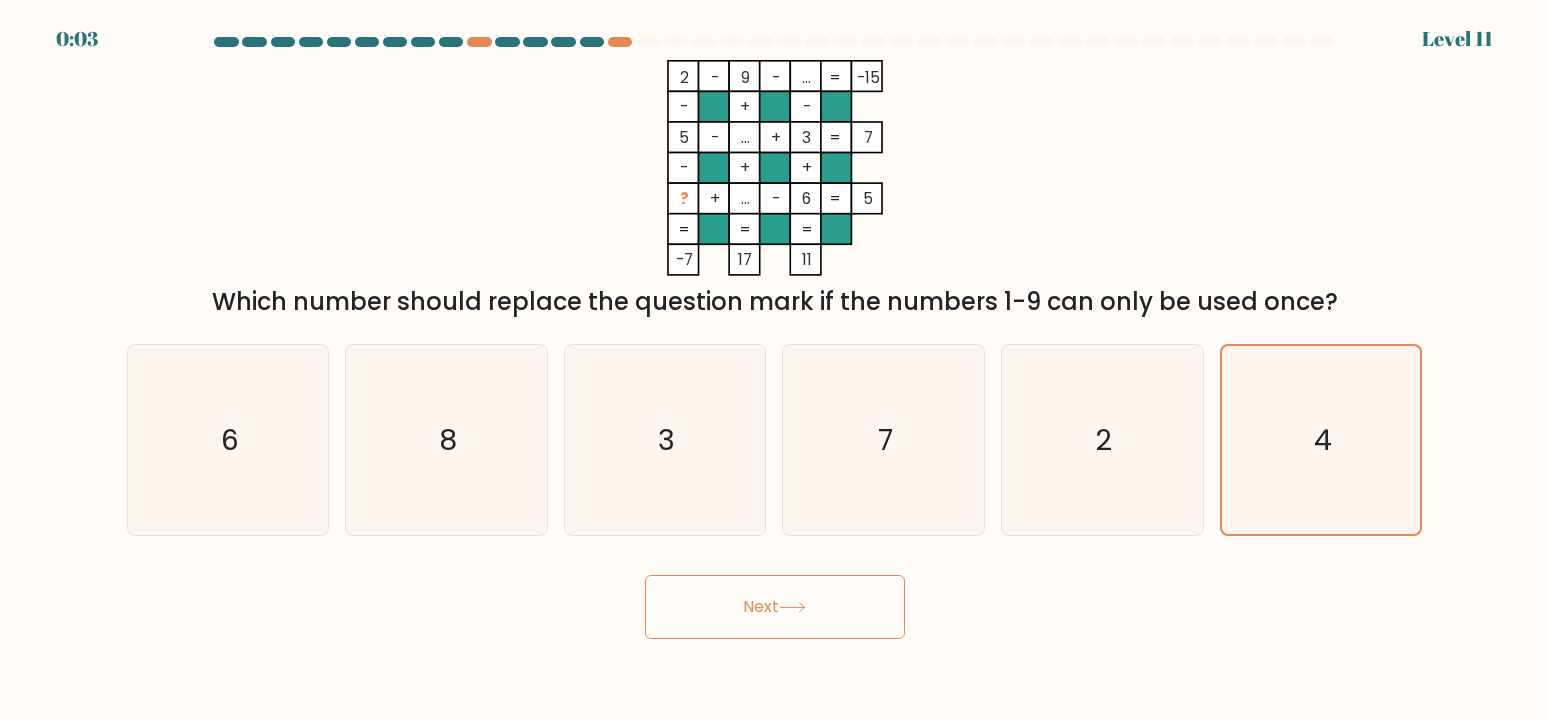 click on "Next" at bounding box center [775, 607] 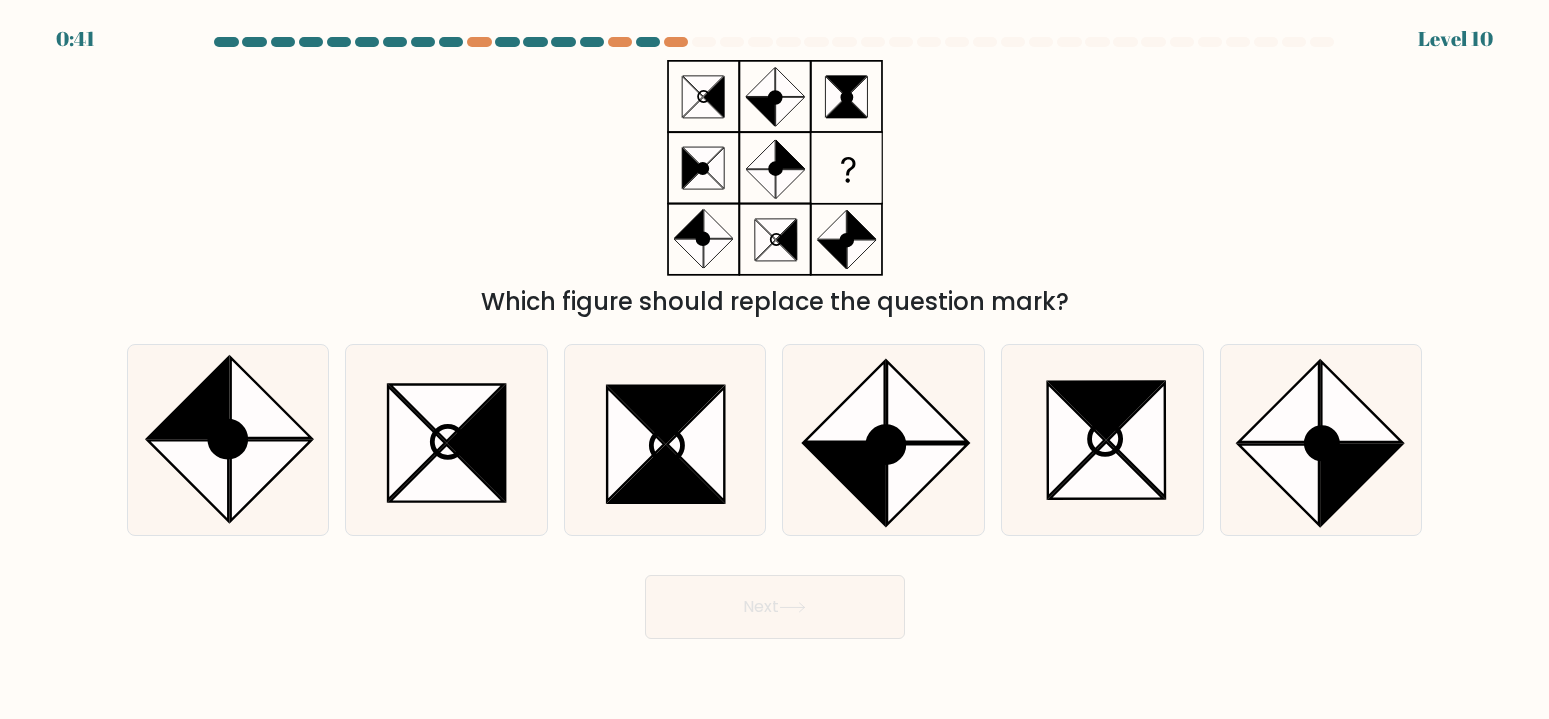 scroll, scrollTop: 0, scrollLeft: 0, axis: both 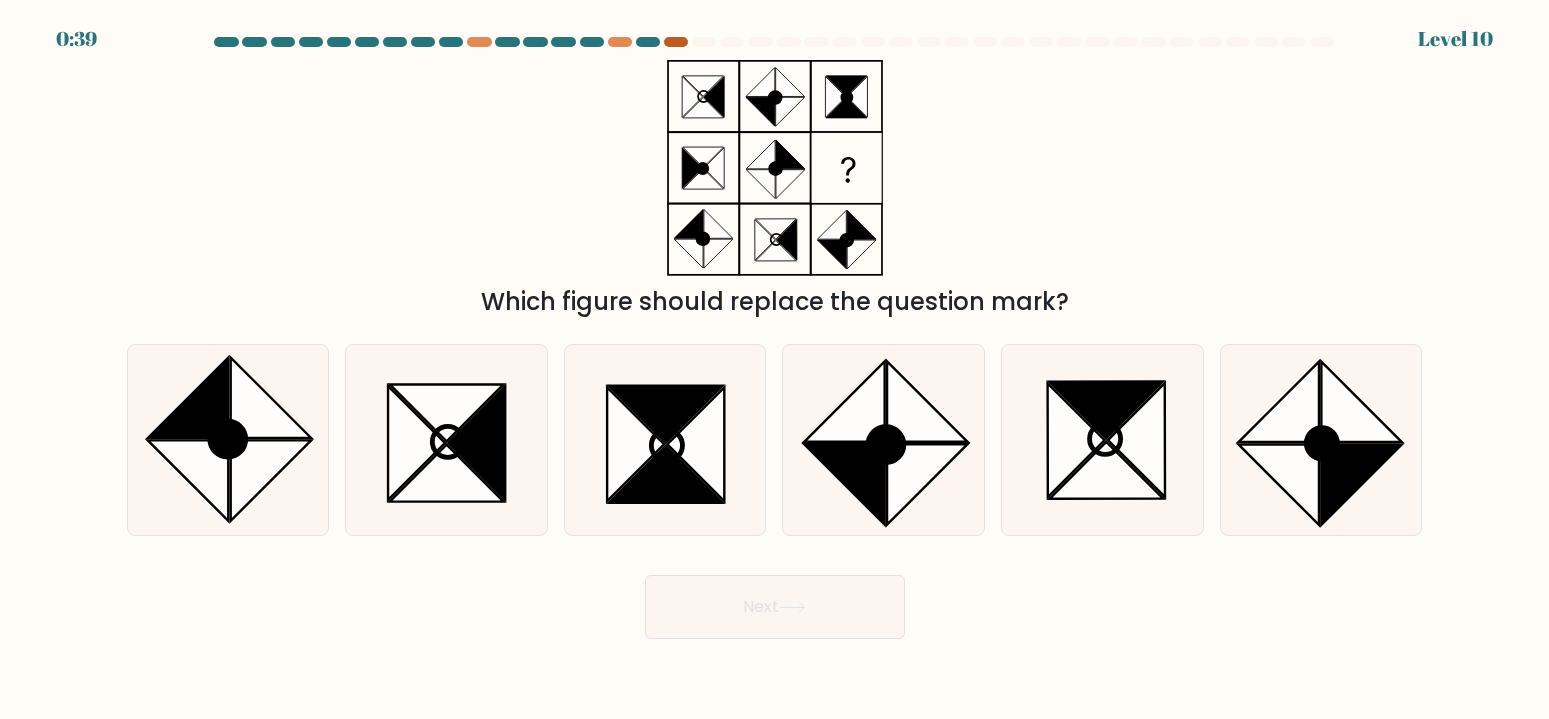 click at bounding box center (676, 42) 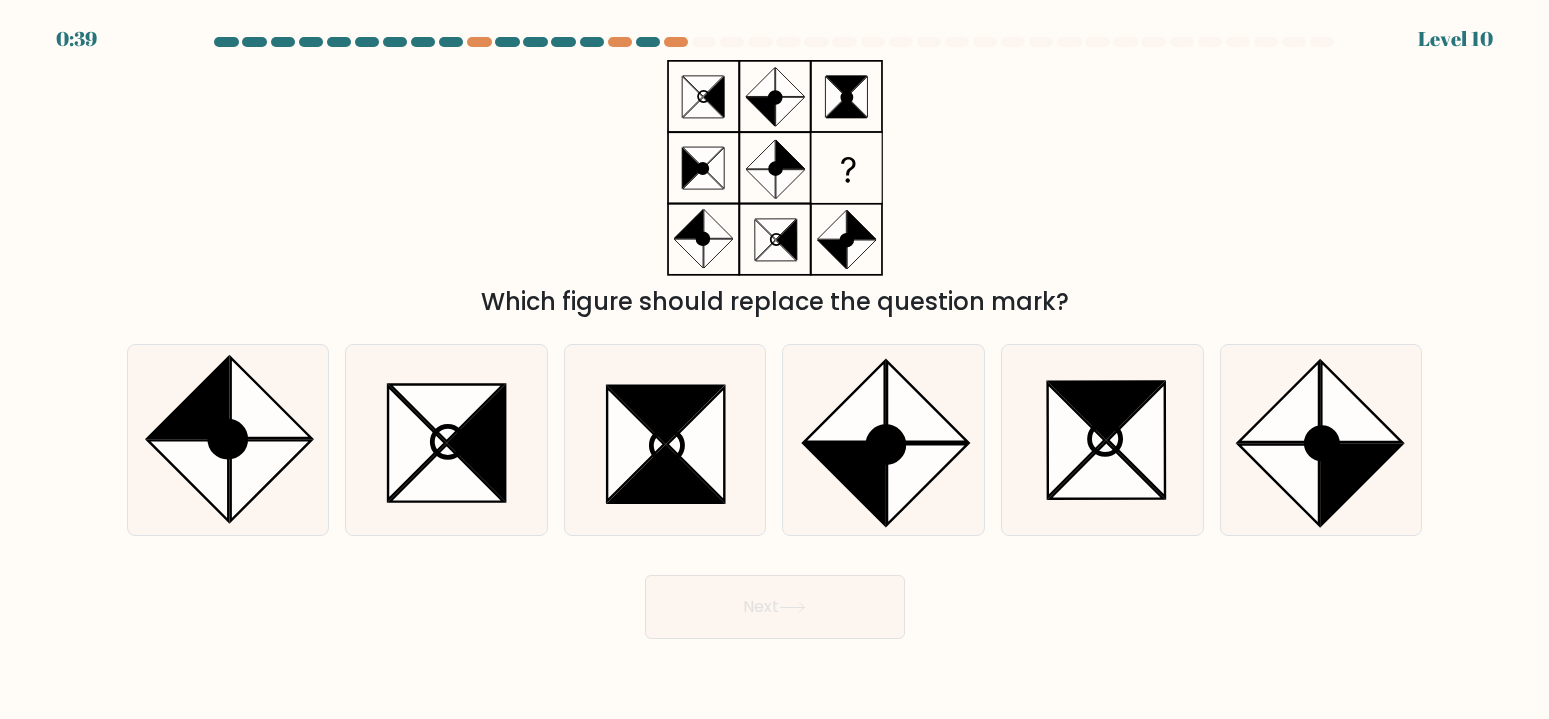click at bounding box center (775, 46) 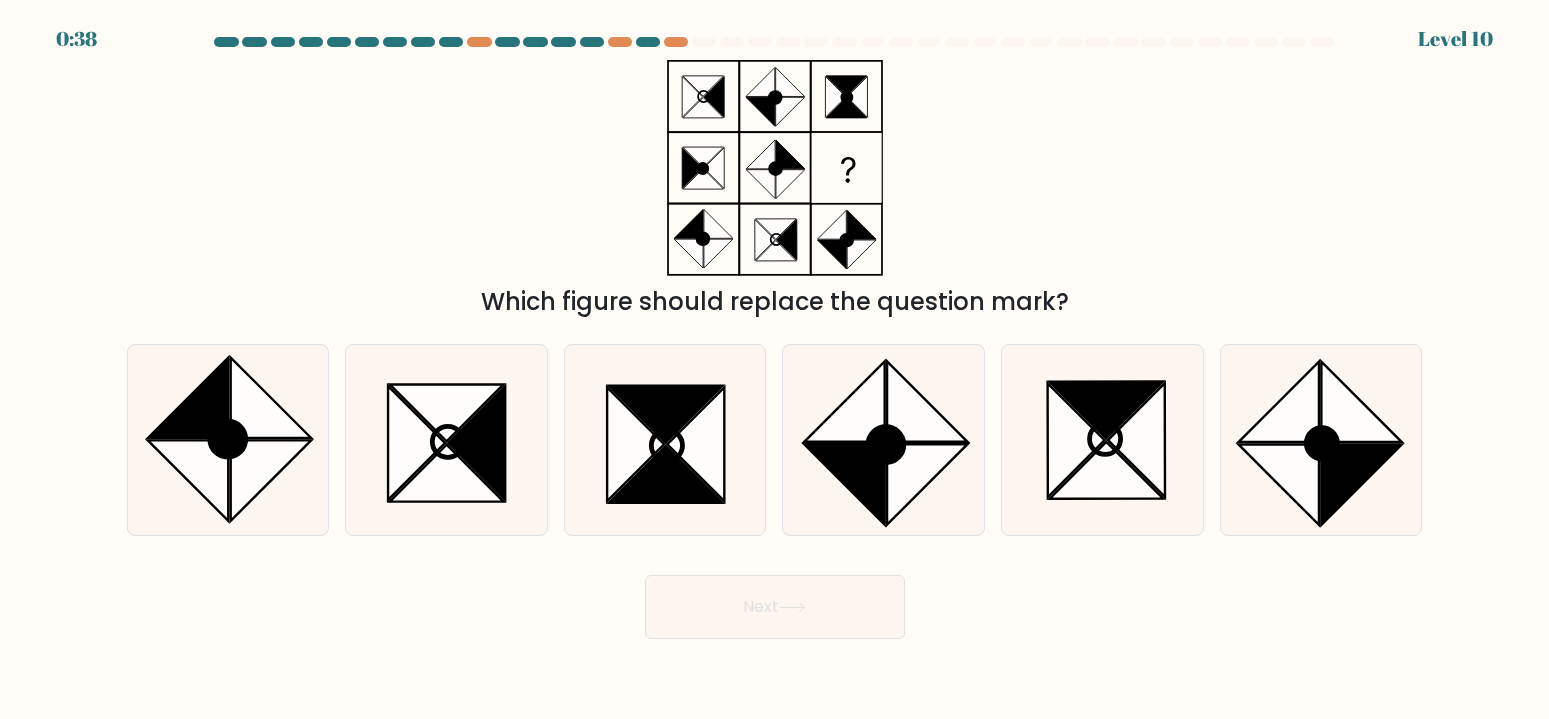 click on "0:38
Level 10" at bounding box center [774, 27] 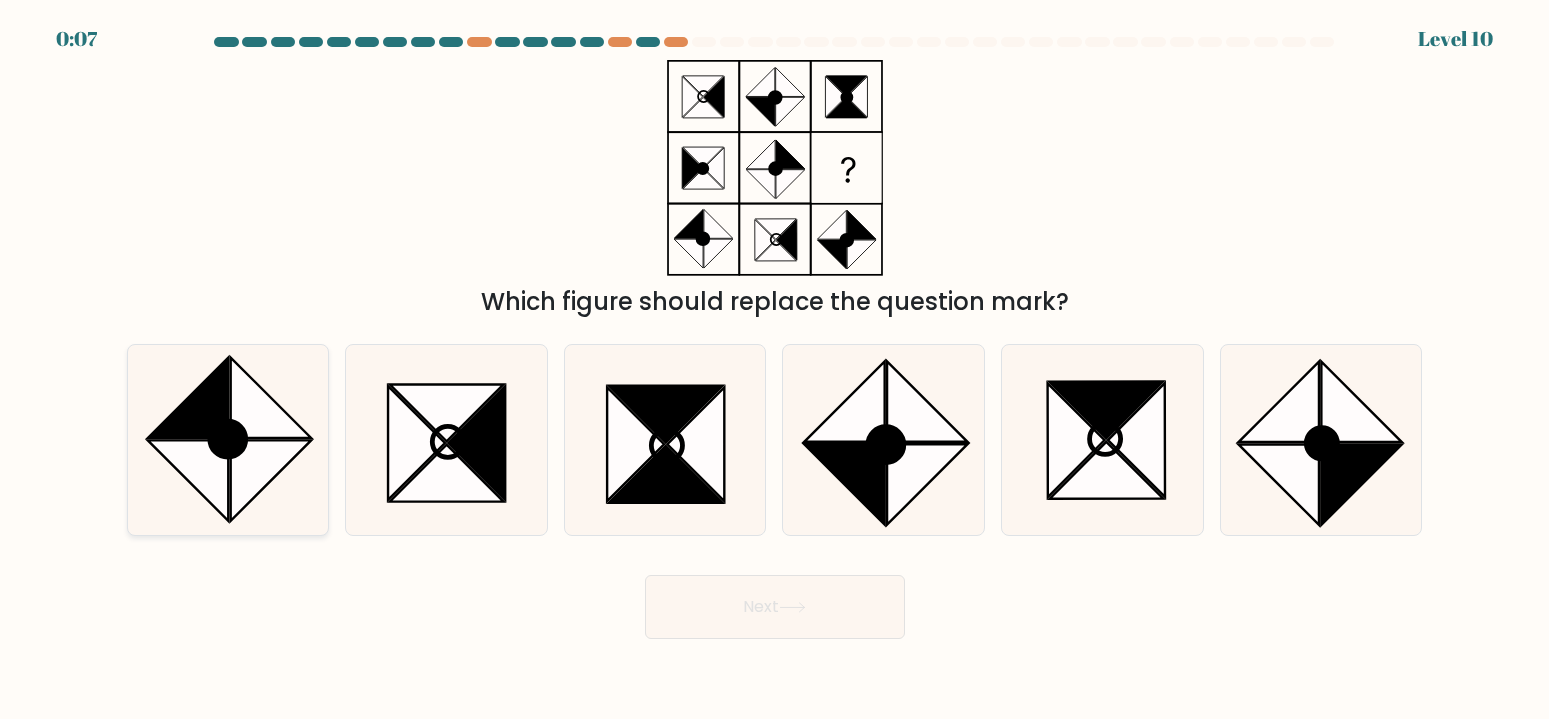 click 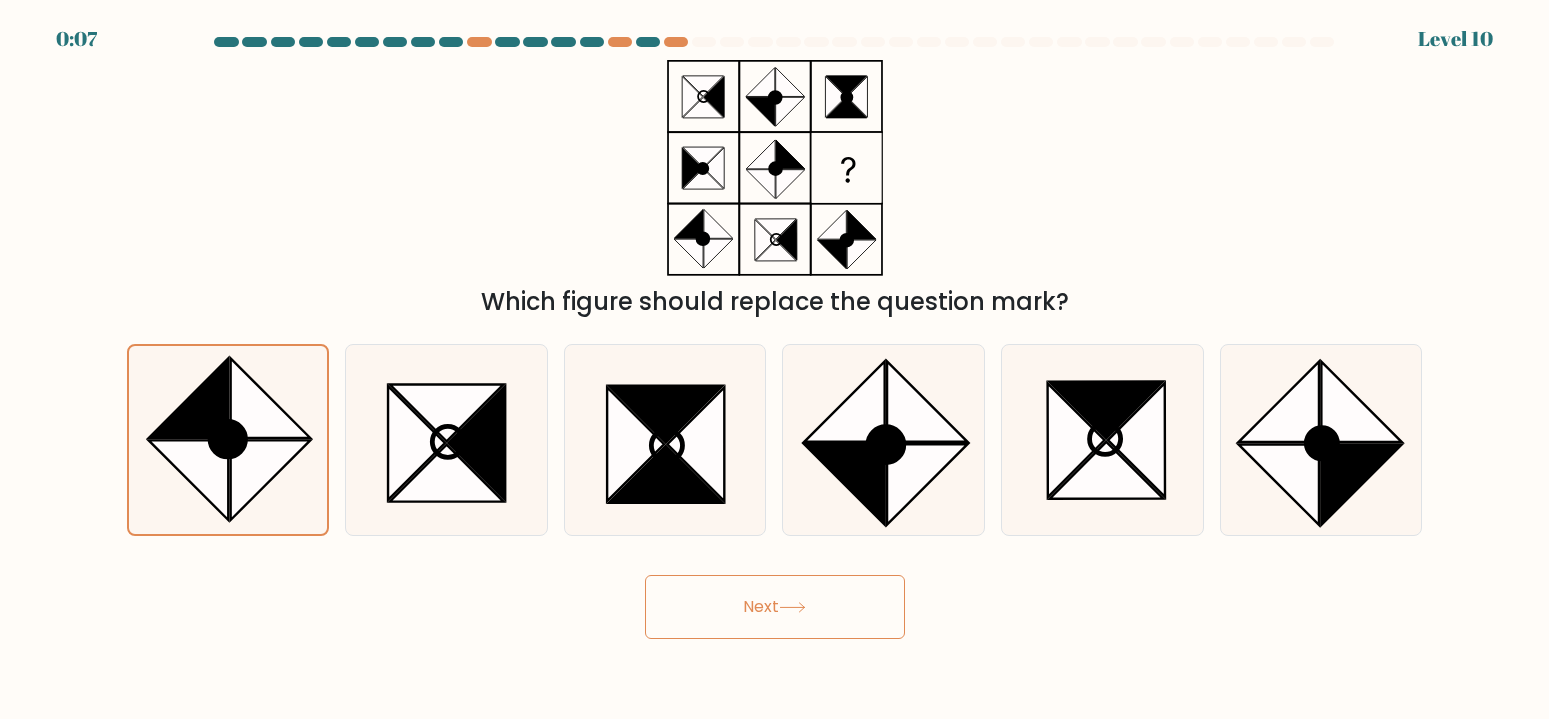 click on "Next" at bounding box center [775, 607] 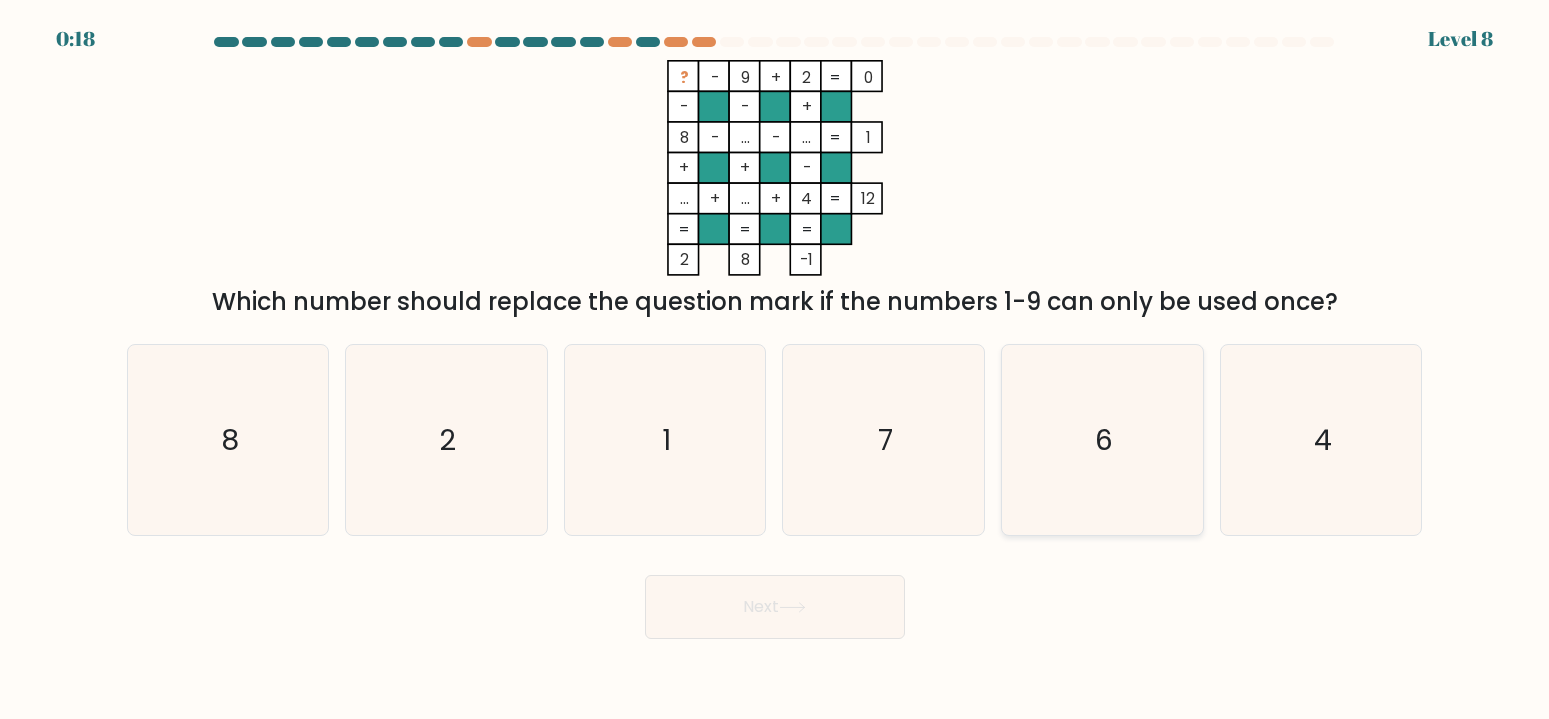 click on "6" 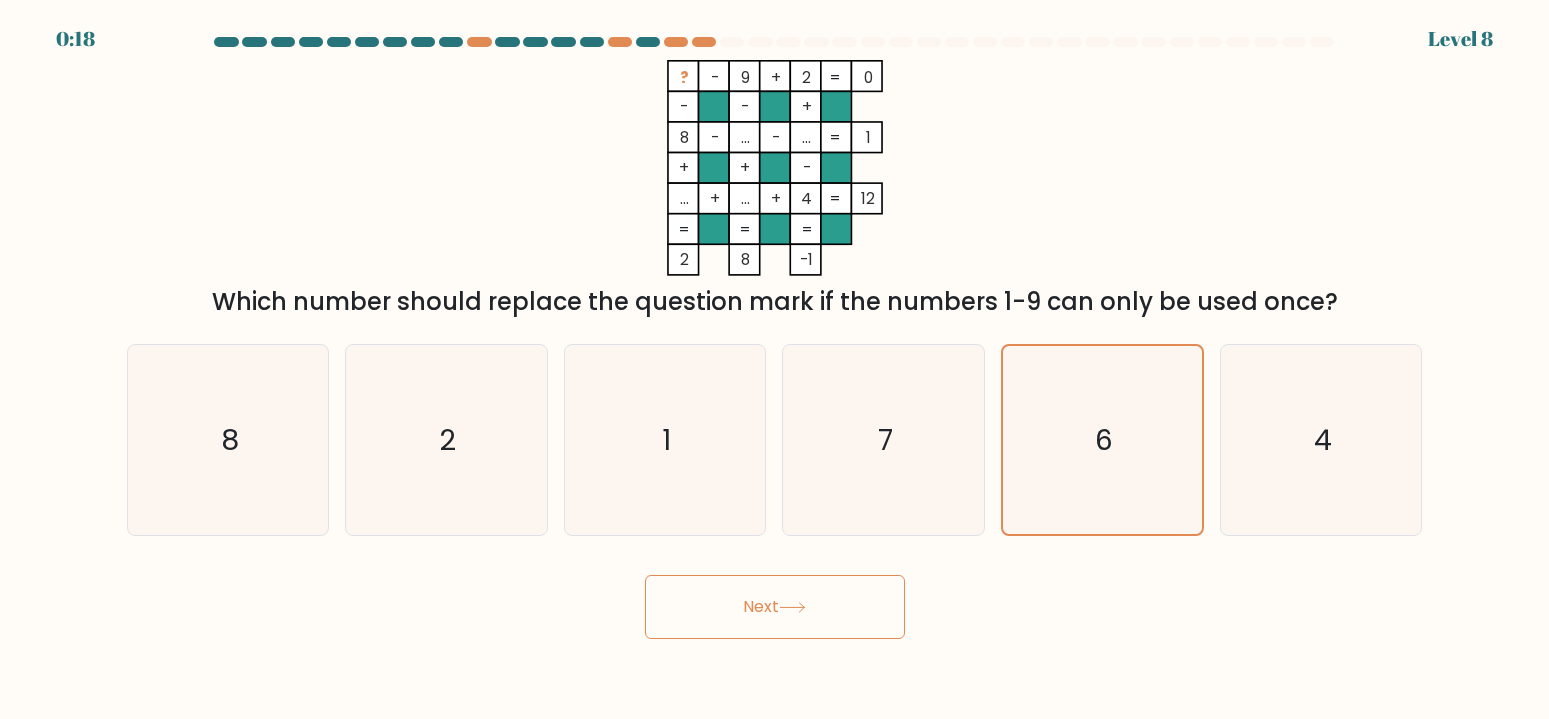 click on "Next" at bounding box center (775, 607) 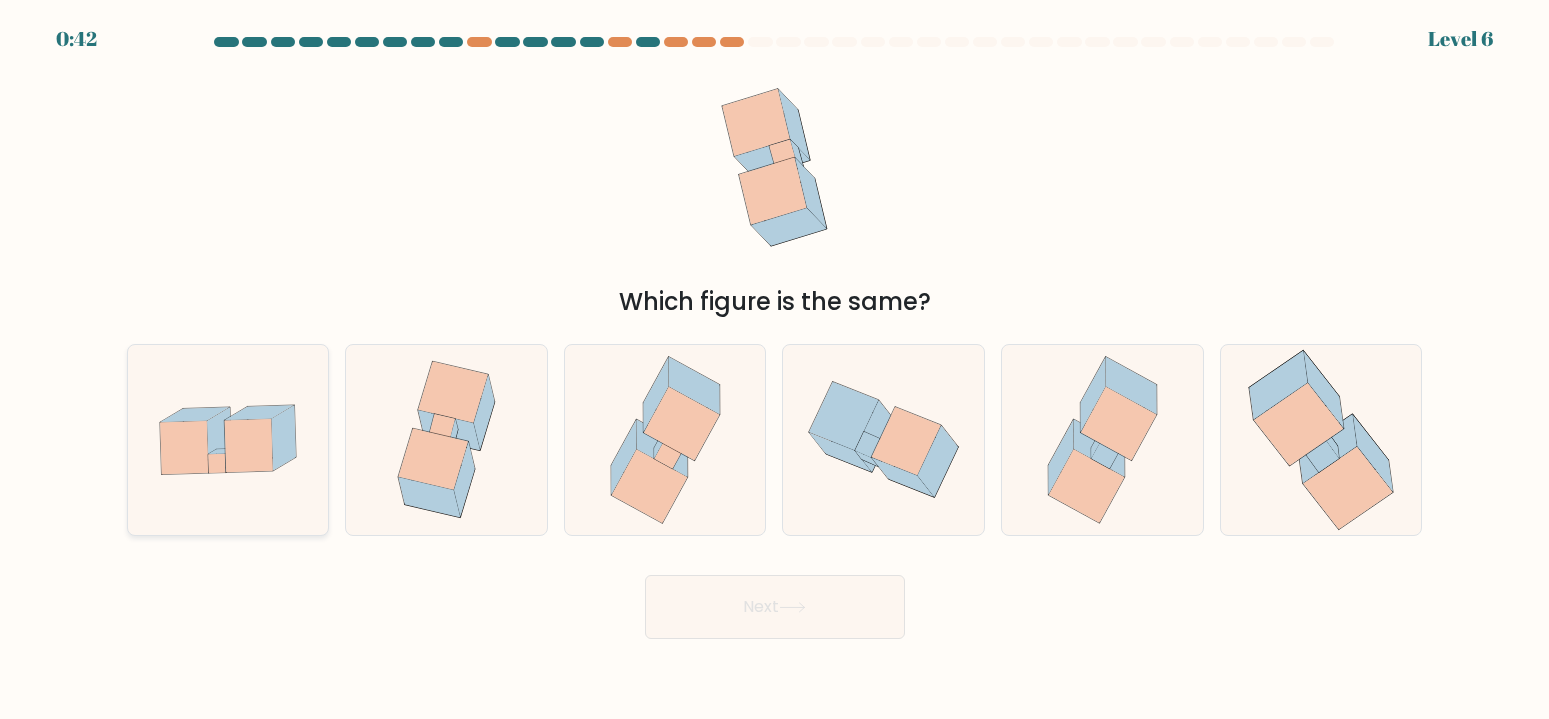 click 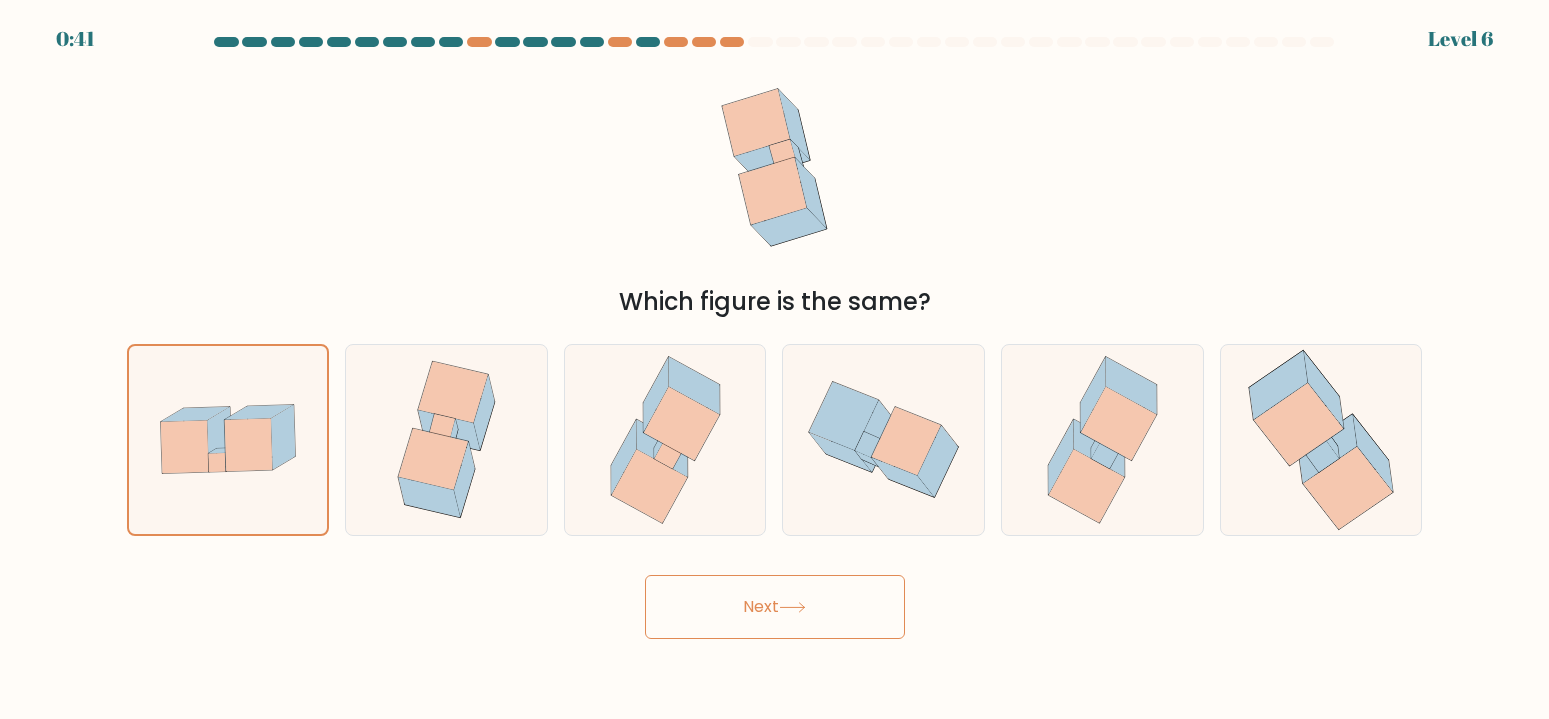 click on "Next" at bounding box center (775, 607) 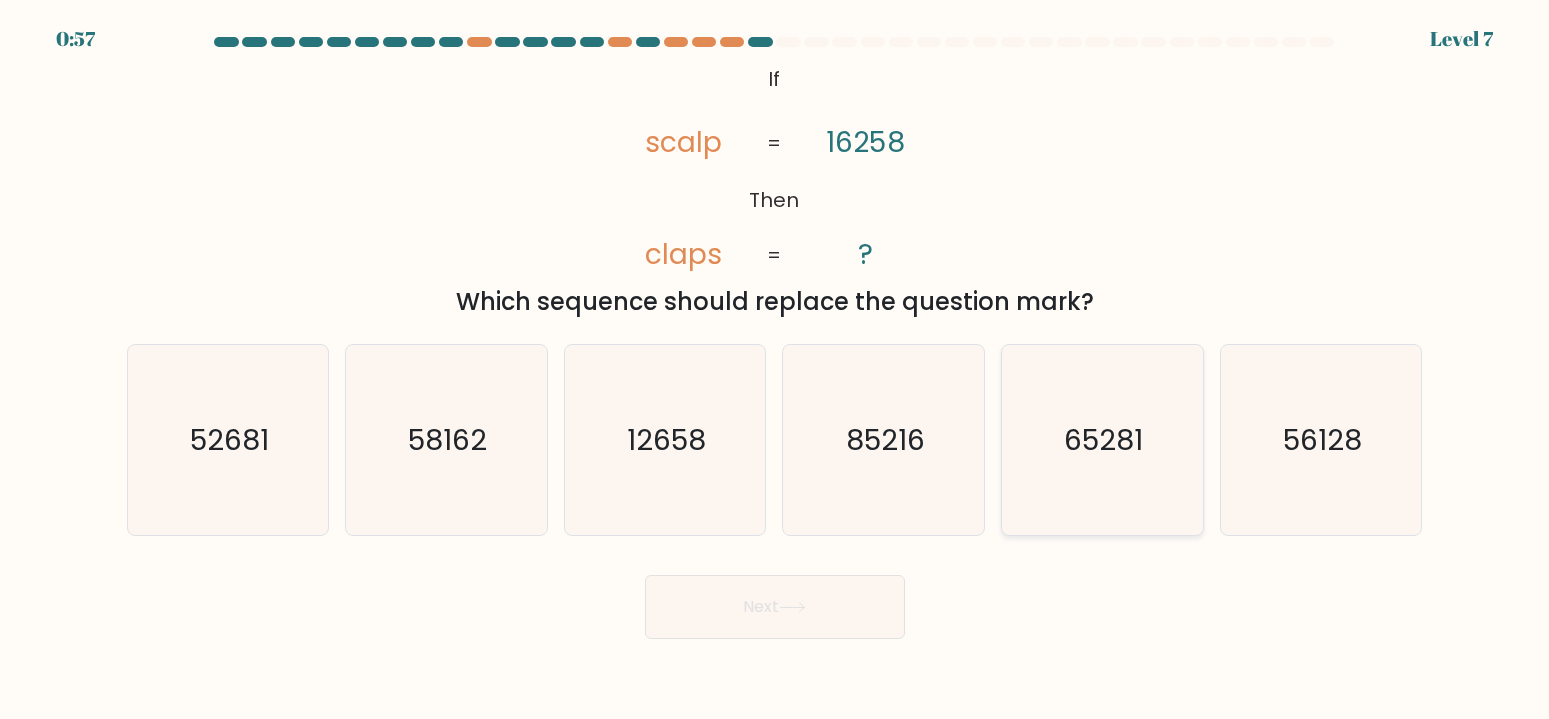 click on "65281" 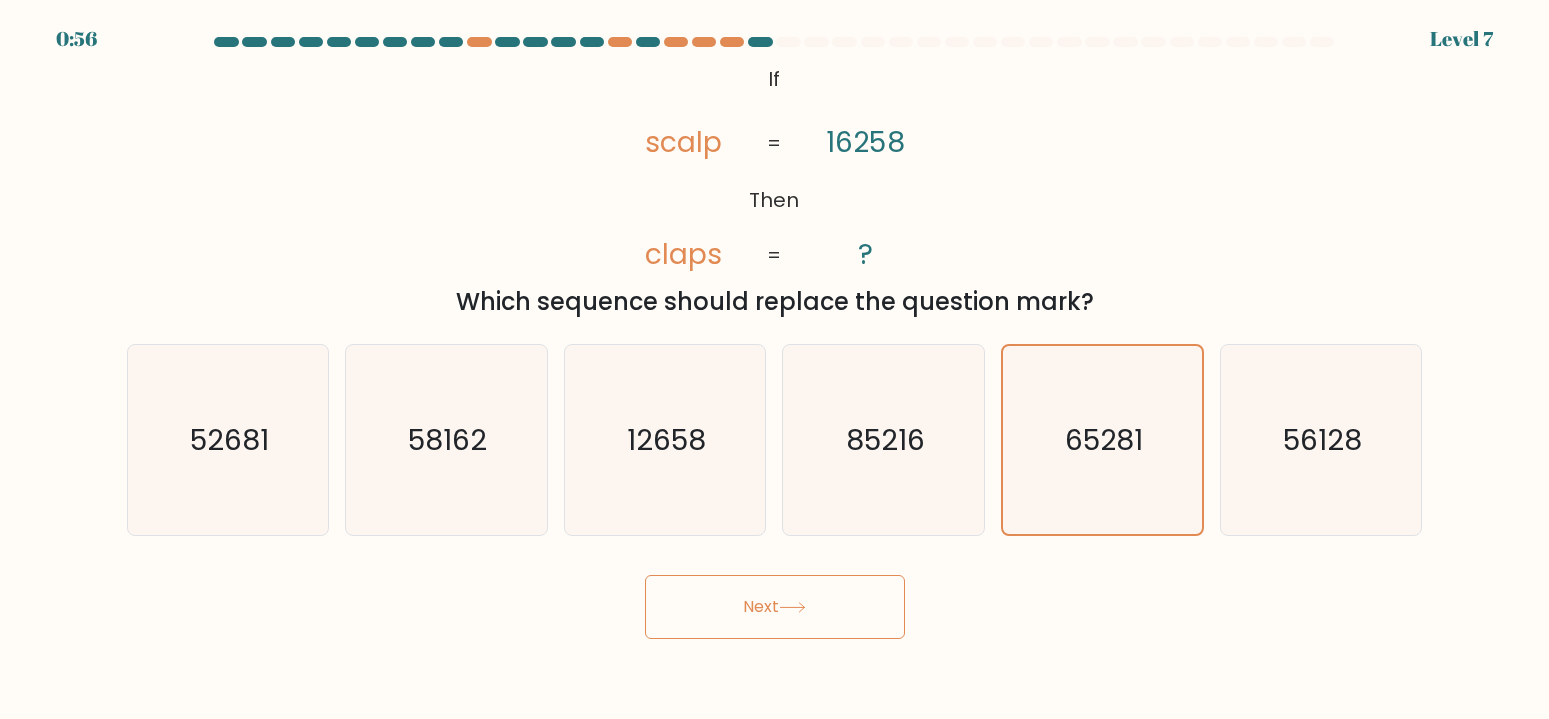 click on "Next" at bounding box center [775, 607] 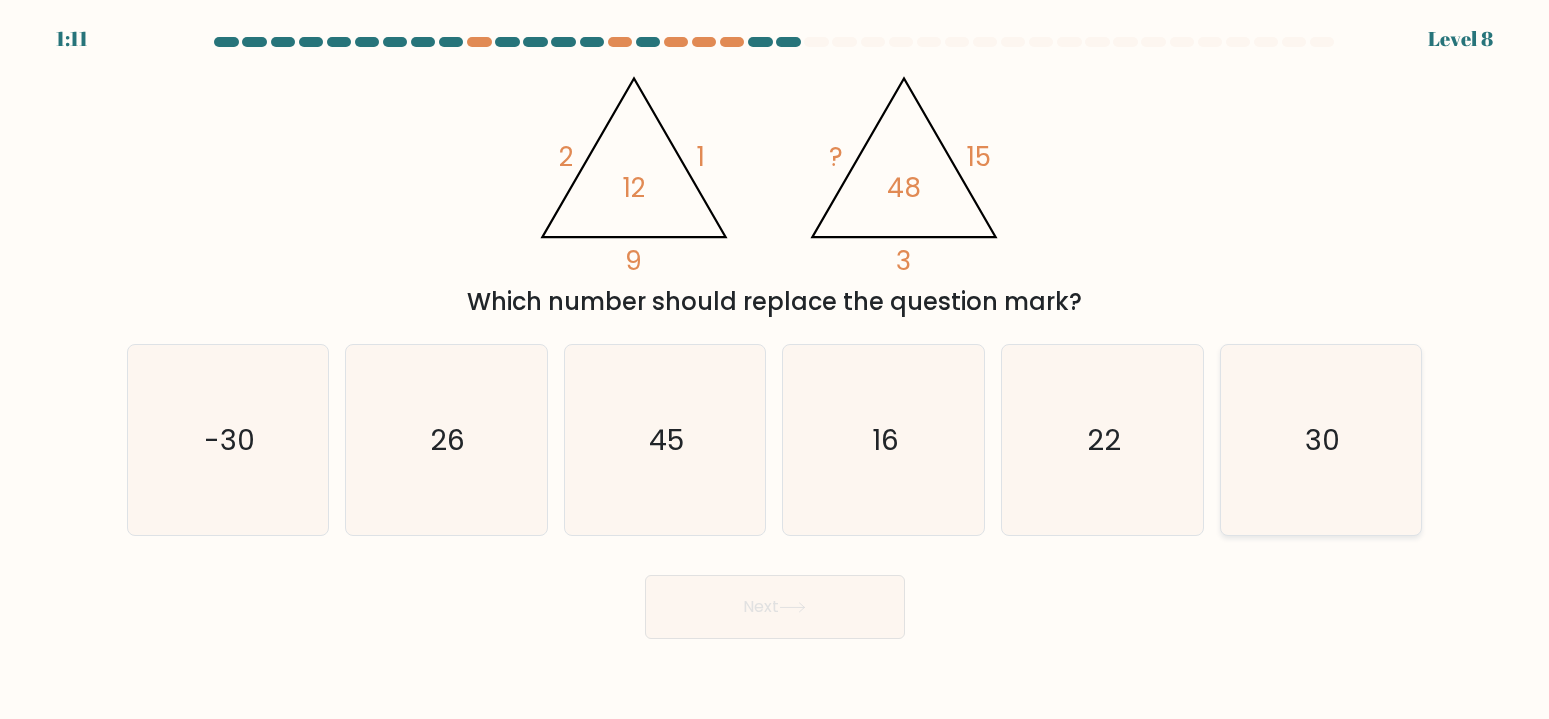click on "30" 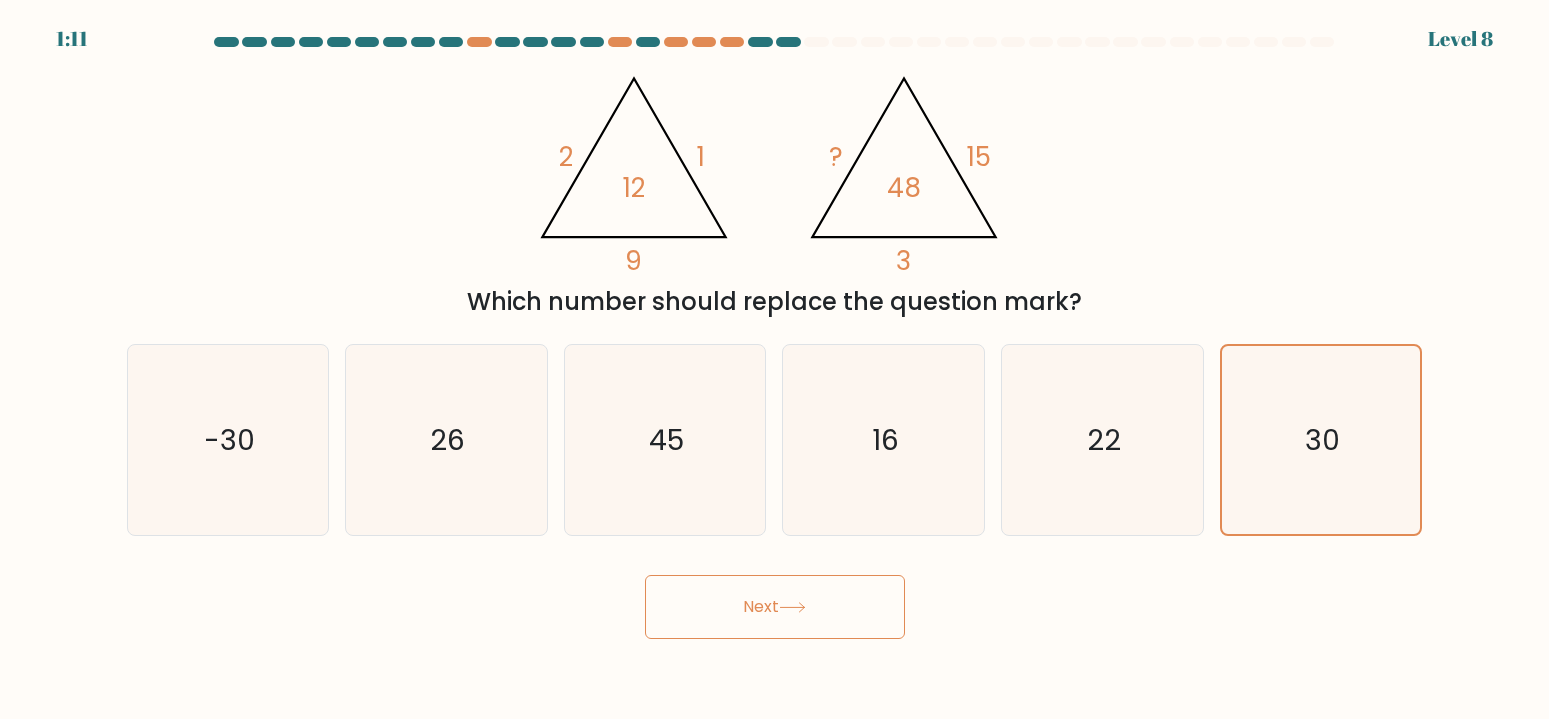 click on "Next" at bounding box center [775, 607] 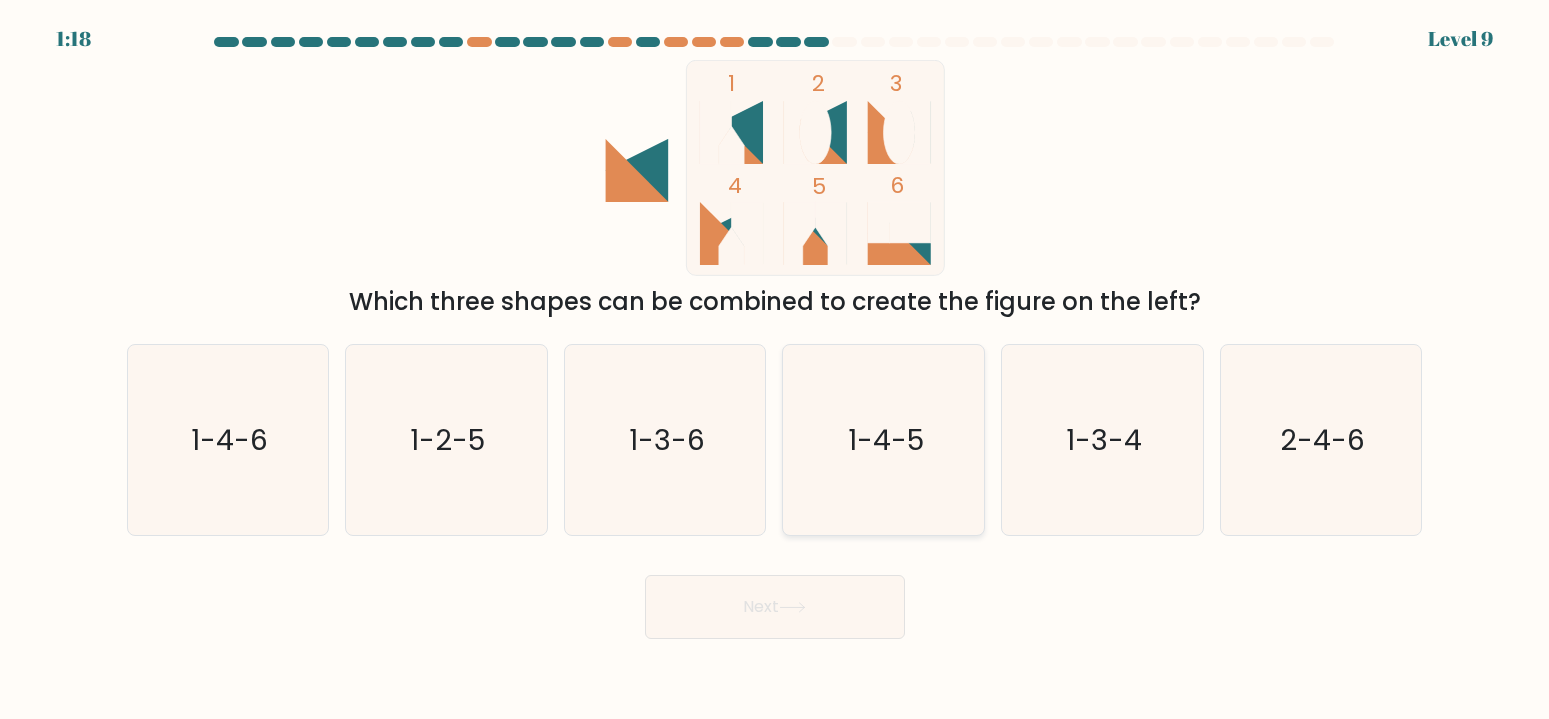 click on "1-4-5" 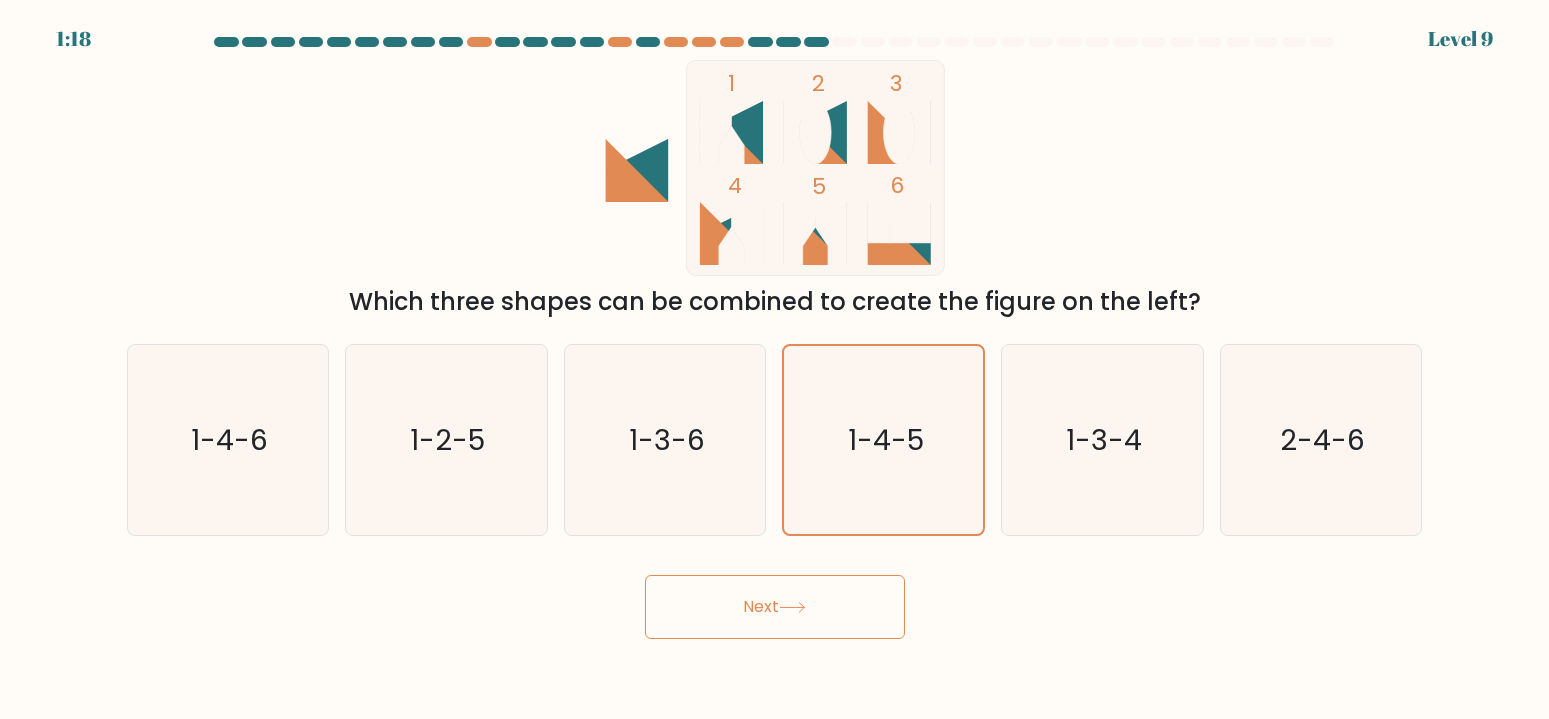 click on "Next" at bounding box center (775, 607) 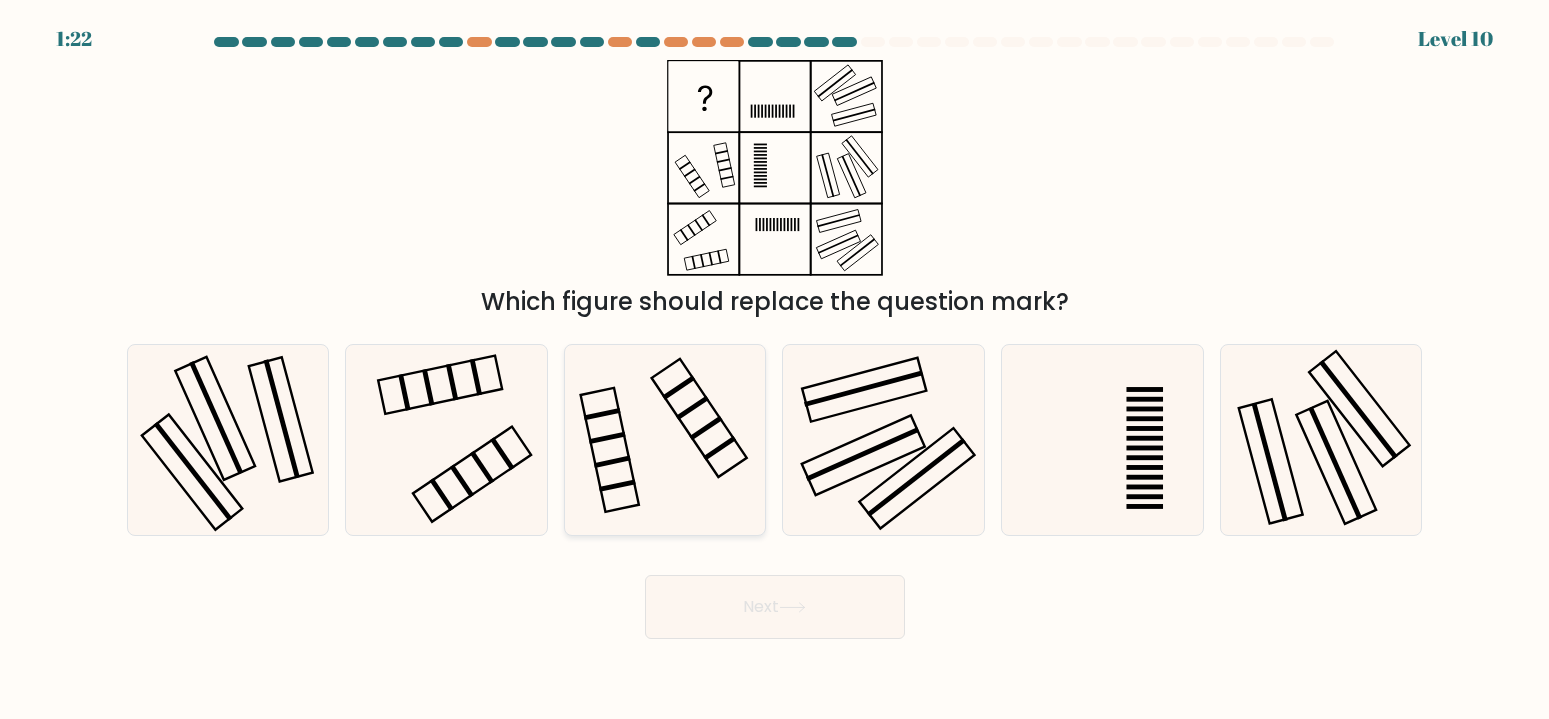 click 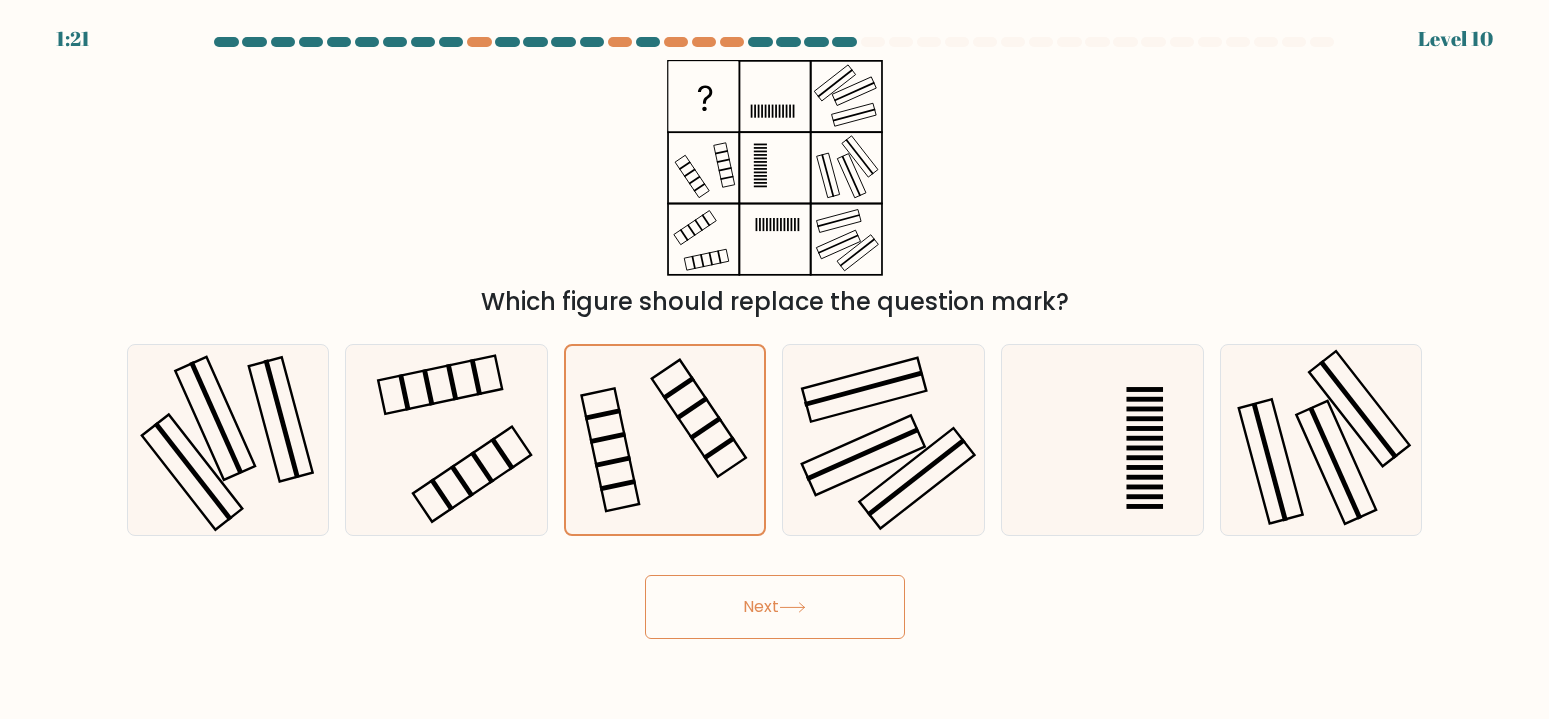drag, startPoint x: 803, startPoint y: 670, endPoint x: 792, endPoint y: 618, distance: 53.15073 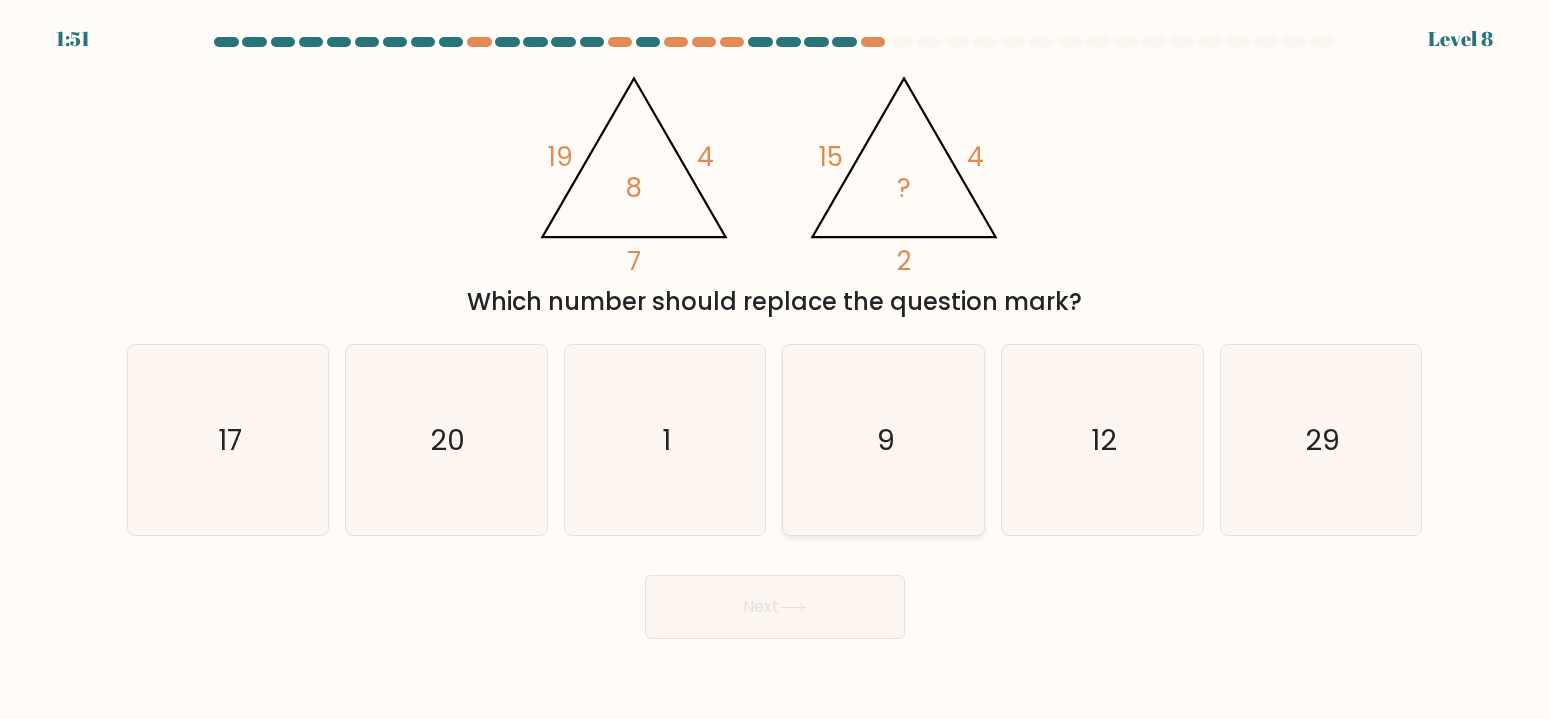 click on "9" 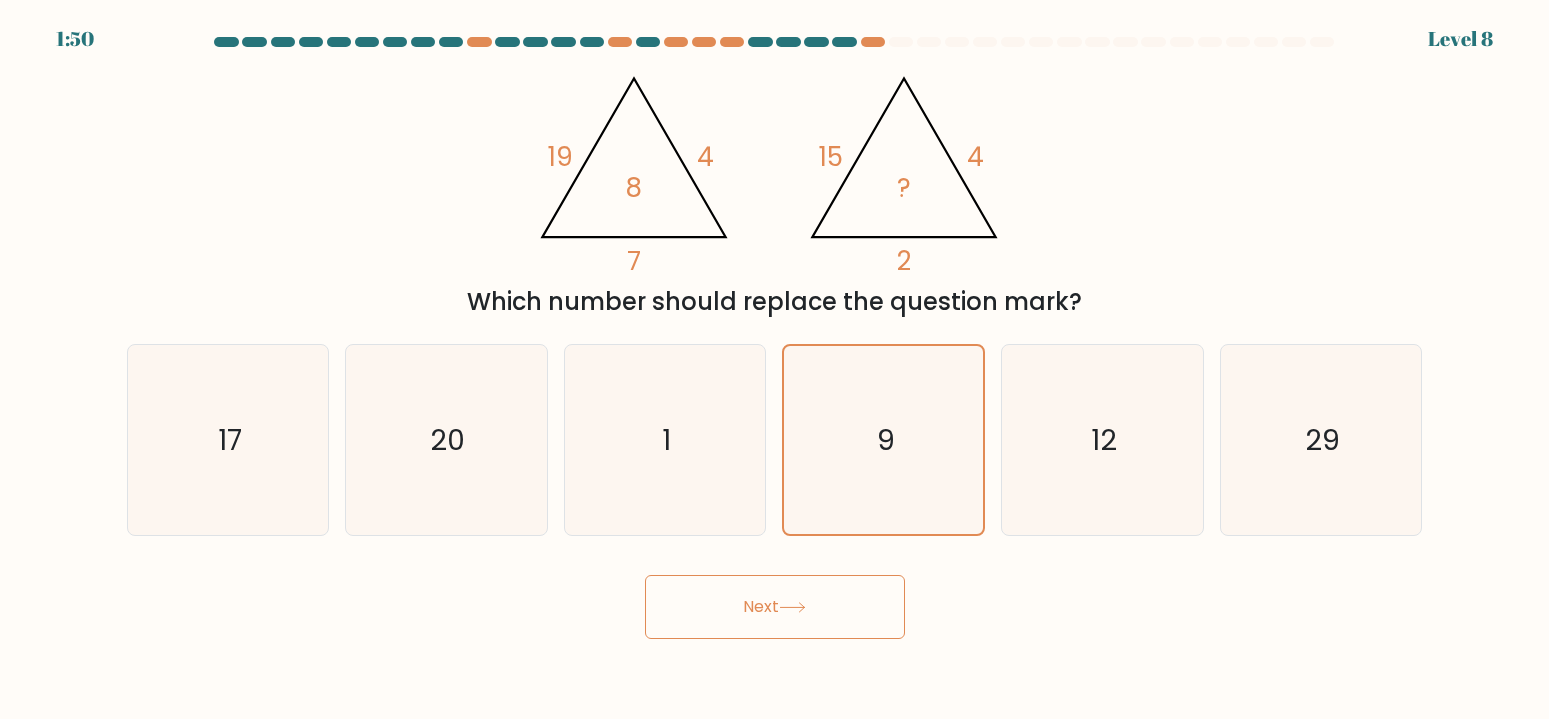 click on "Next" at bounding box center (775, 607) 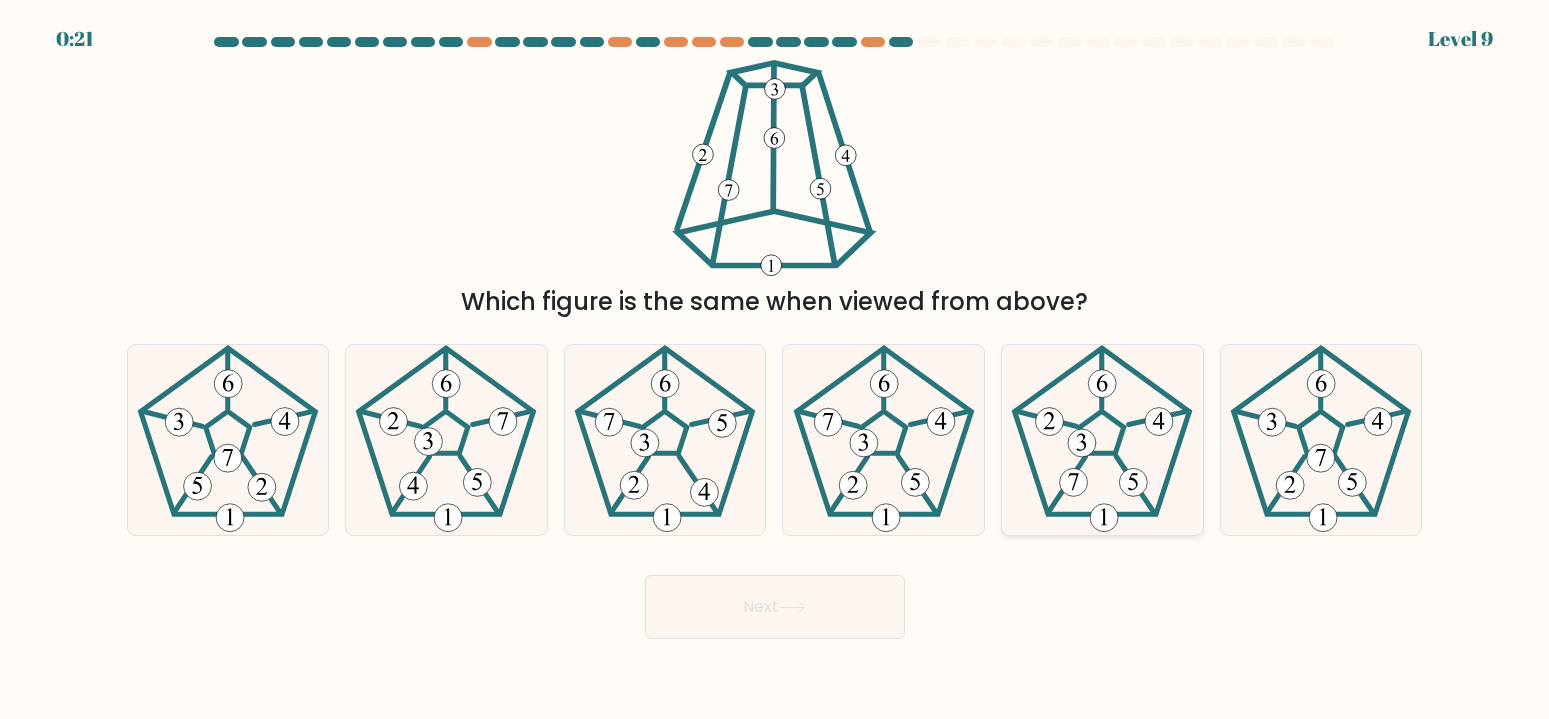 click 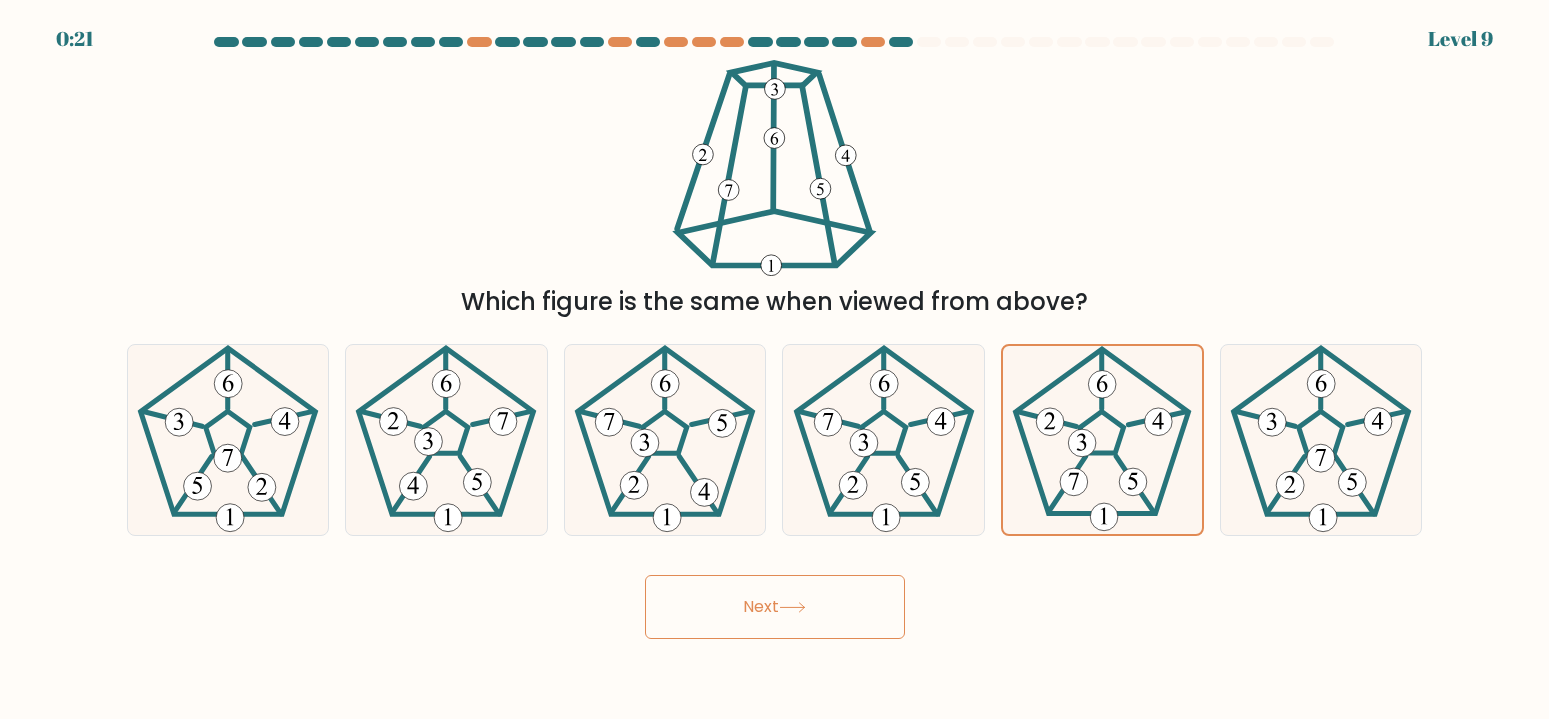 click on "Next" at bounding box center (775, 607) 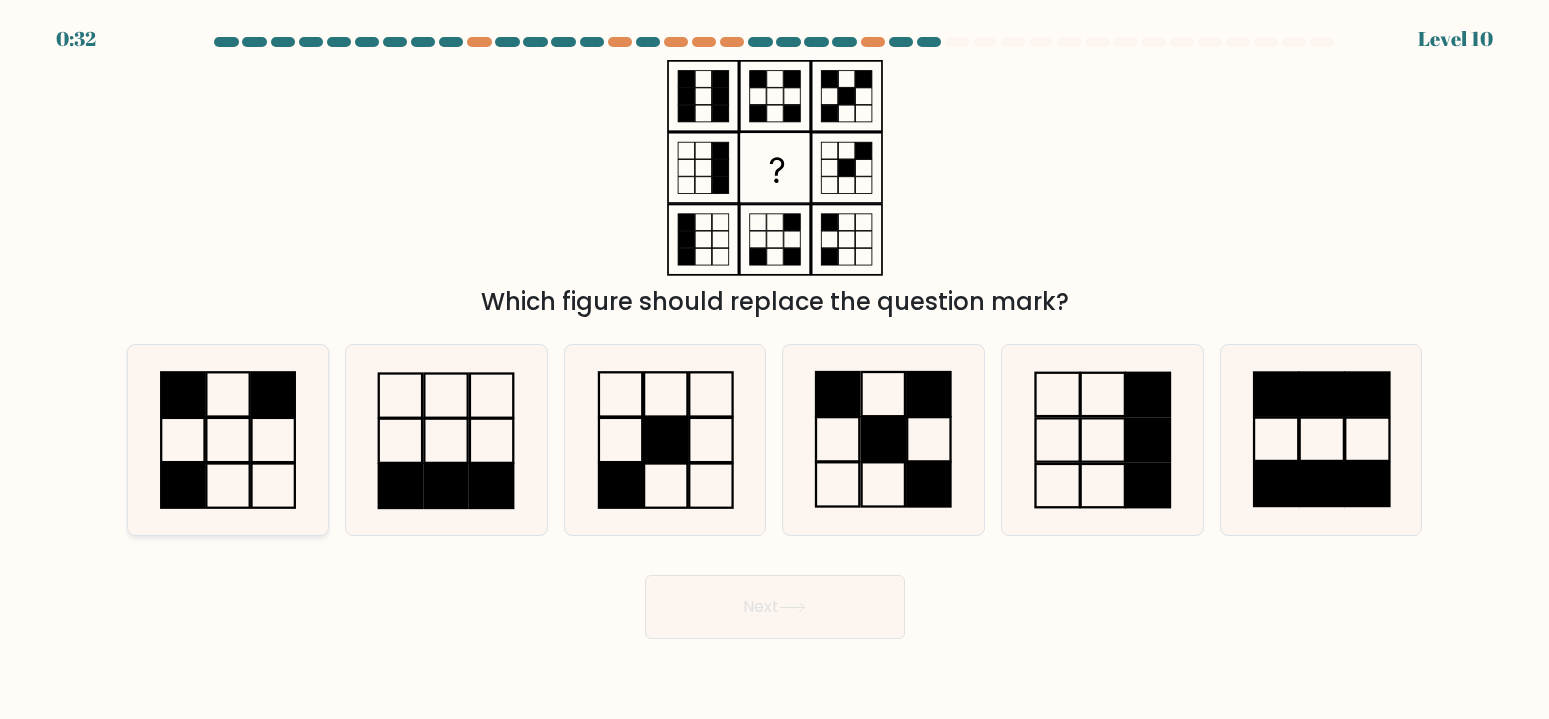 click 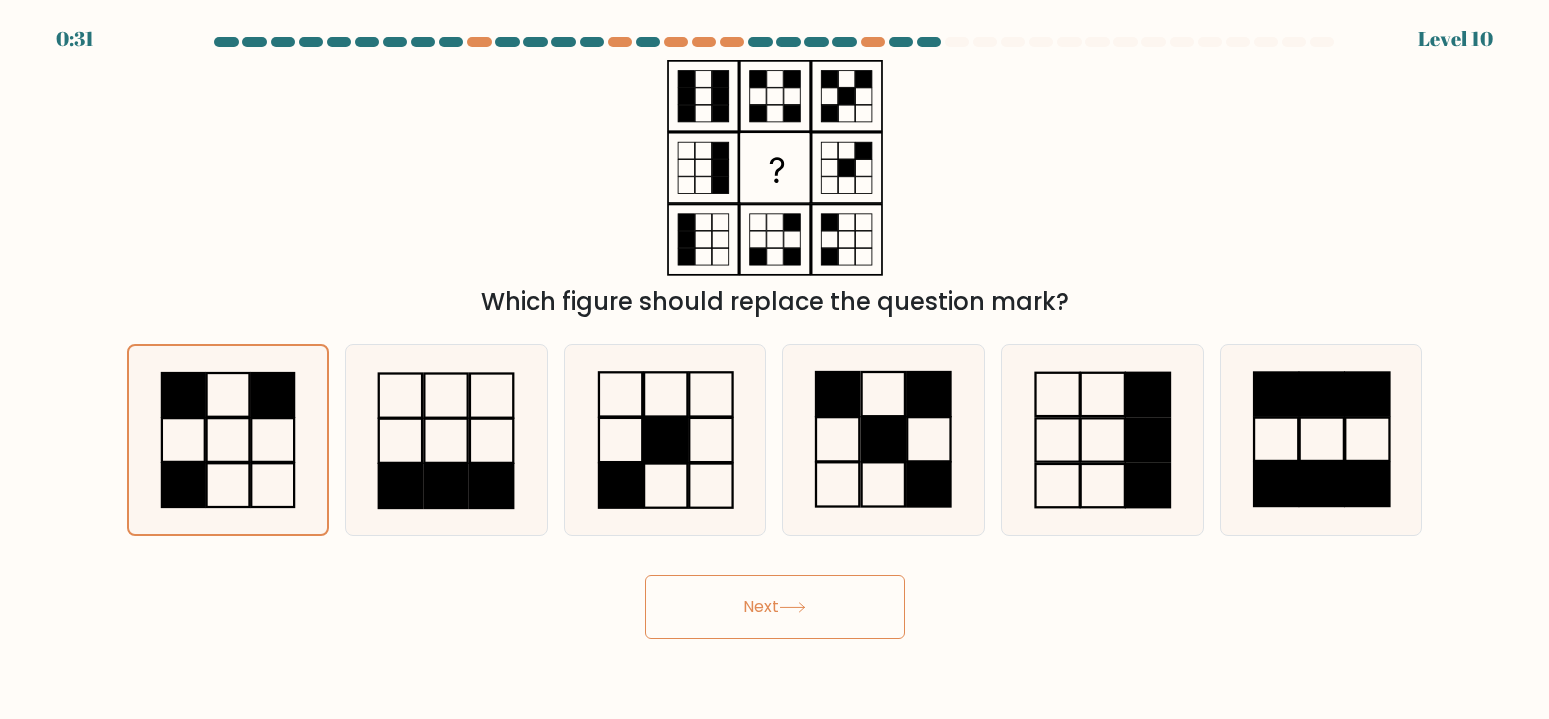 click on "Next" at bounding box center (775, 607) 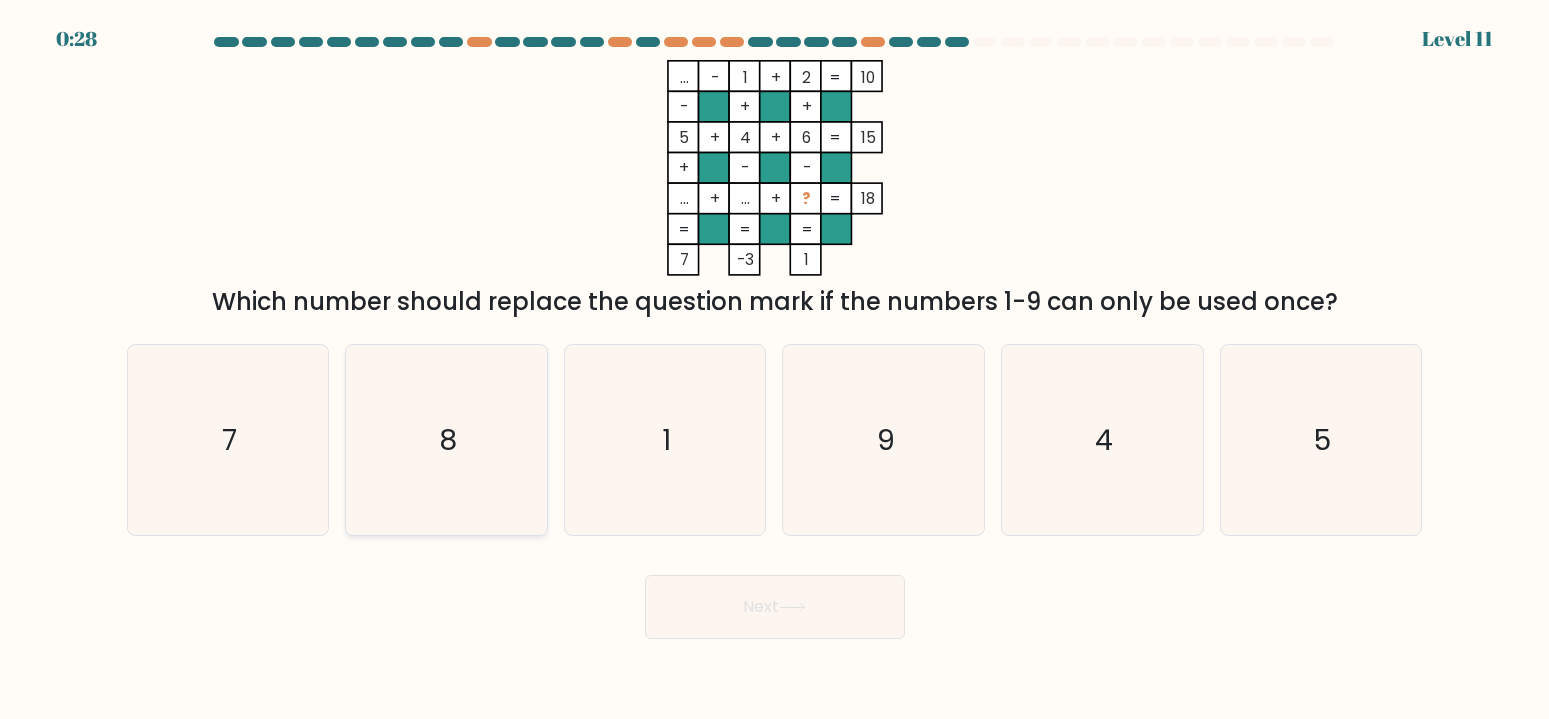 click on "8" 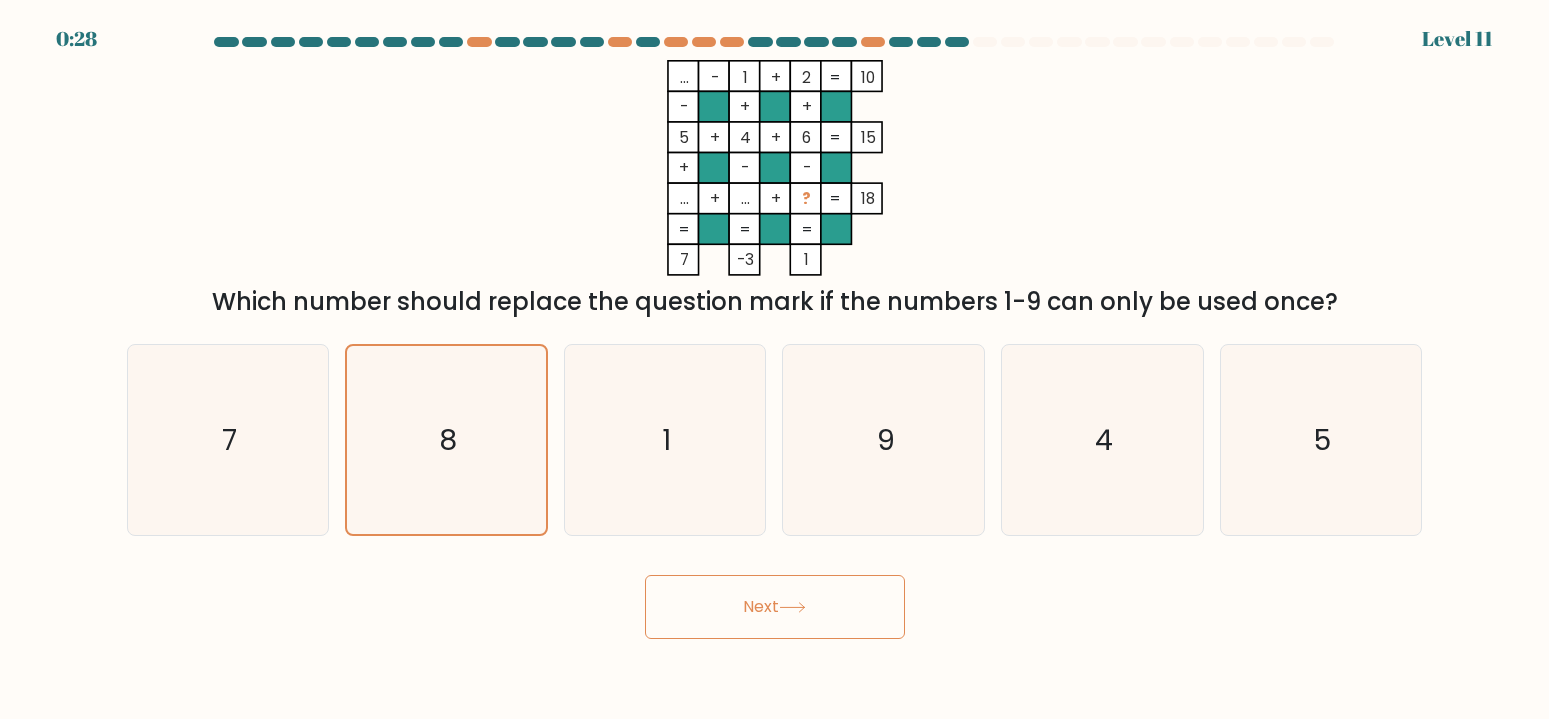 click 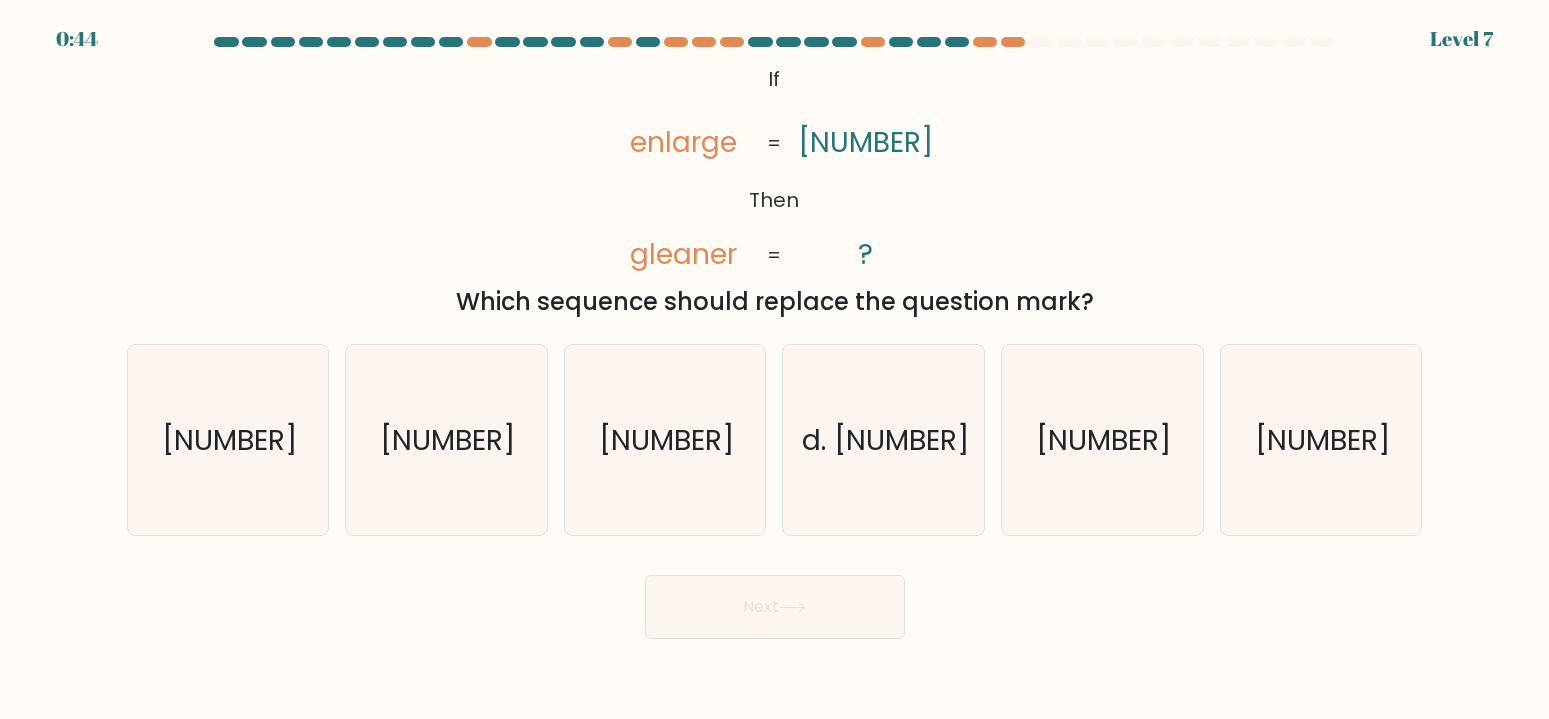scroll, scrollTop: 0, scrollLeft: 0, axis: both 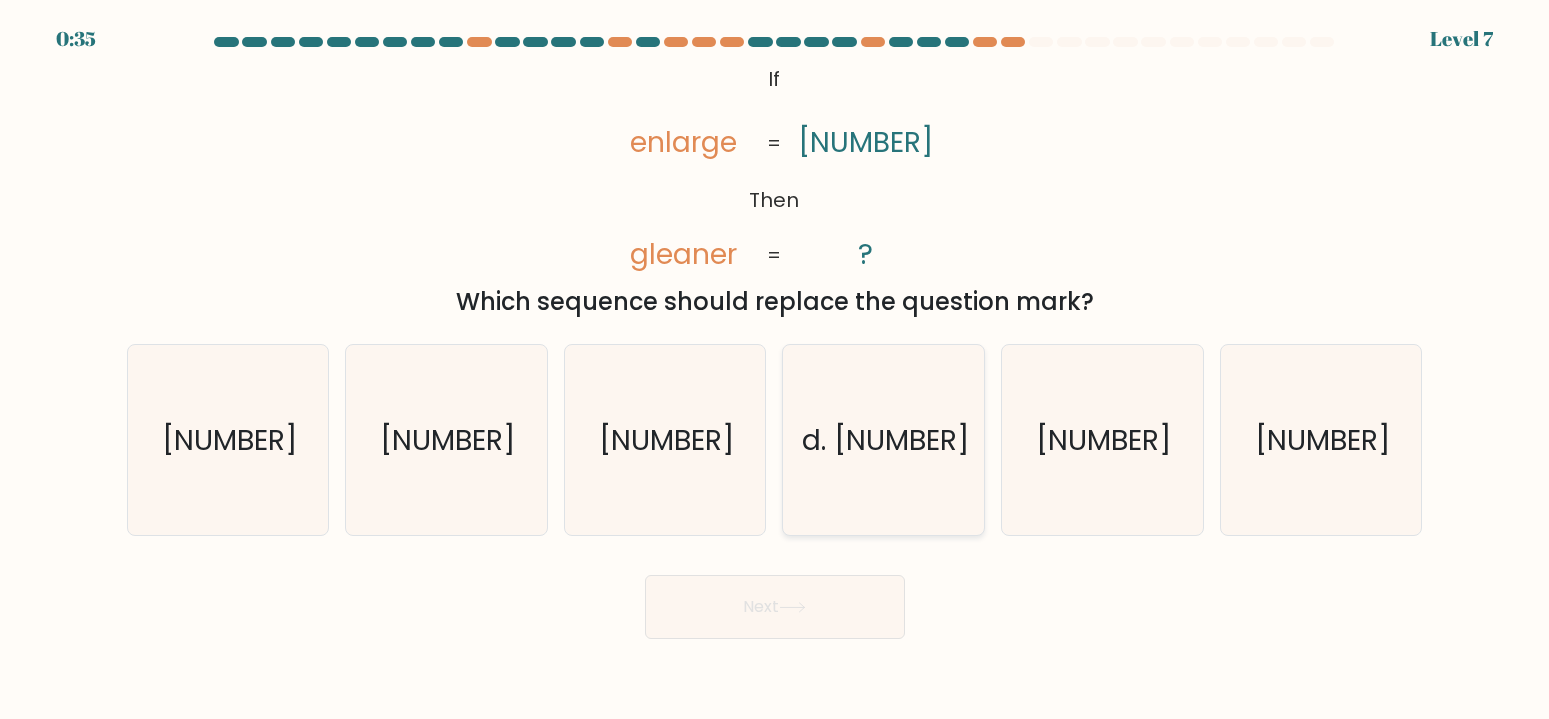 click on "d.
[NUMBER]" 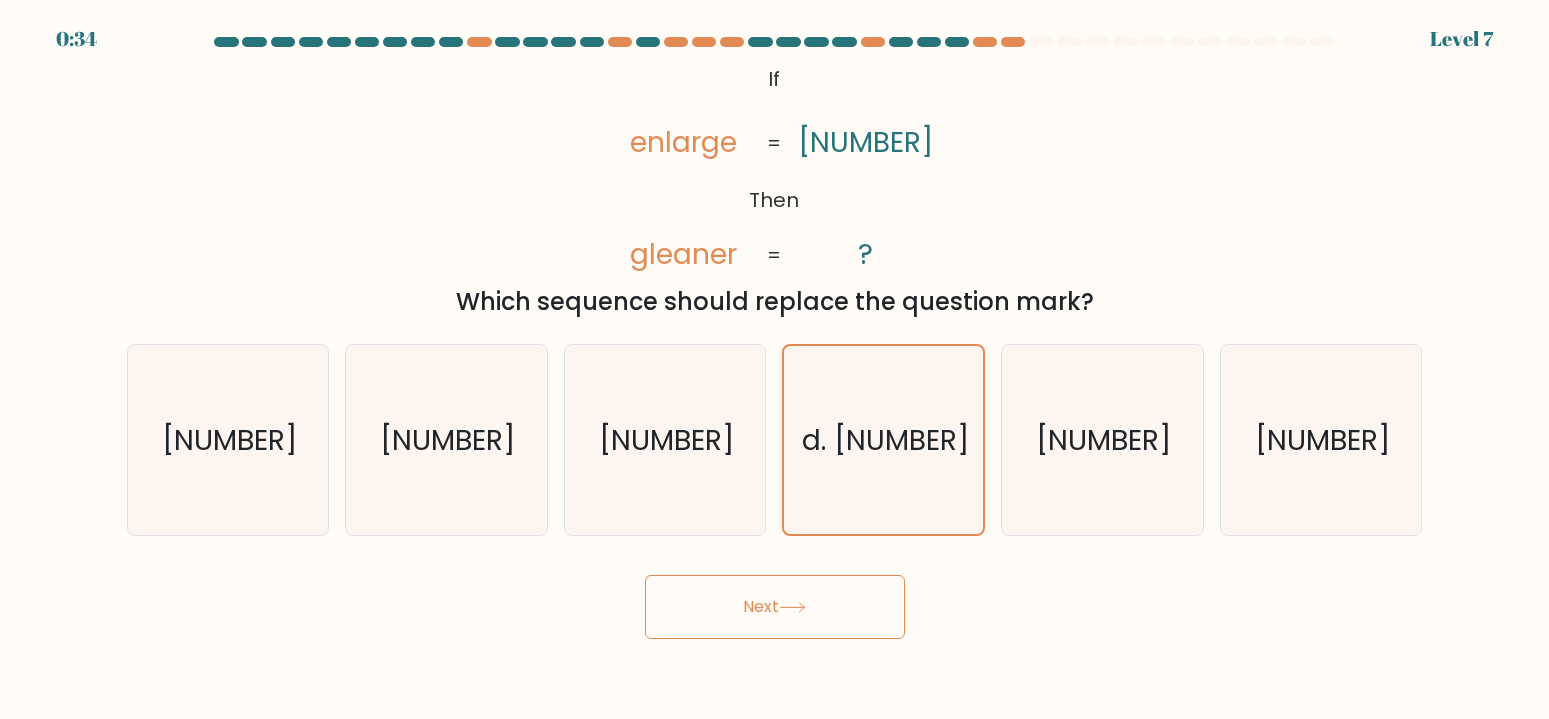 click on "Next" at bounding box center (775, 607) 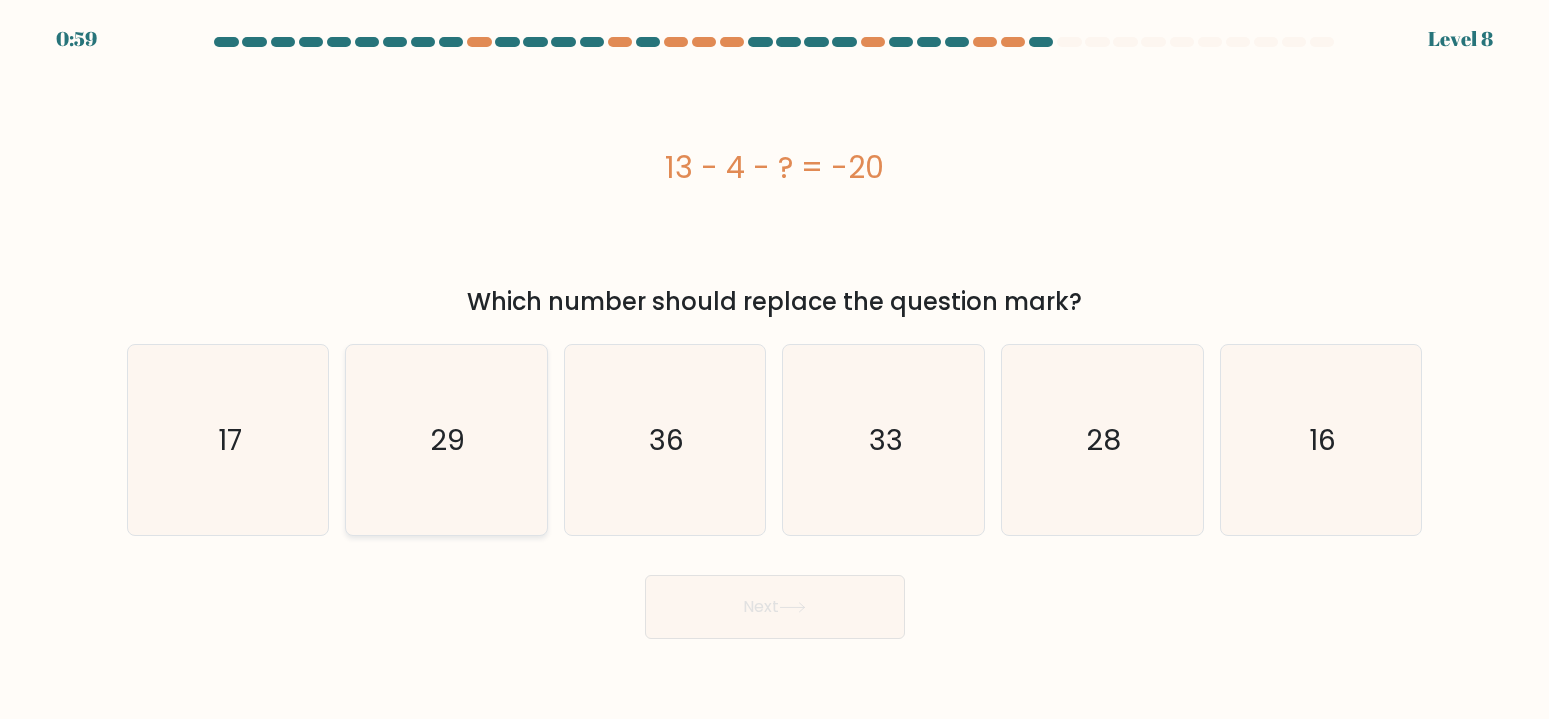 click on "29" 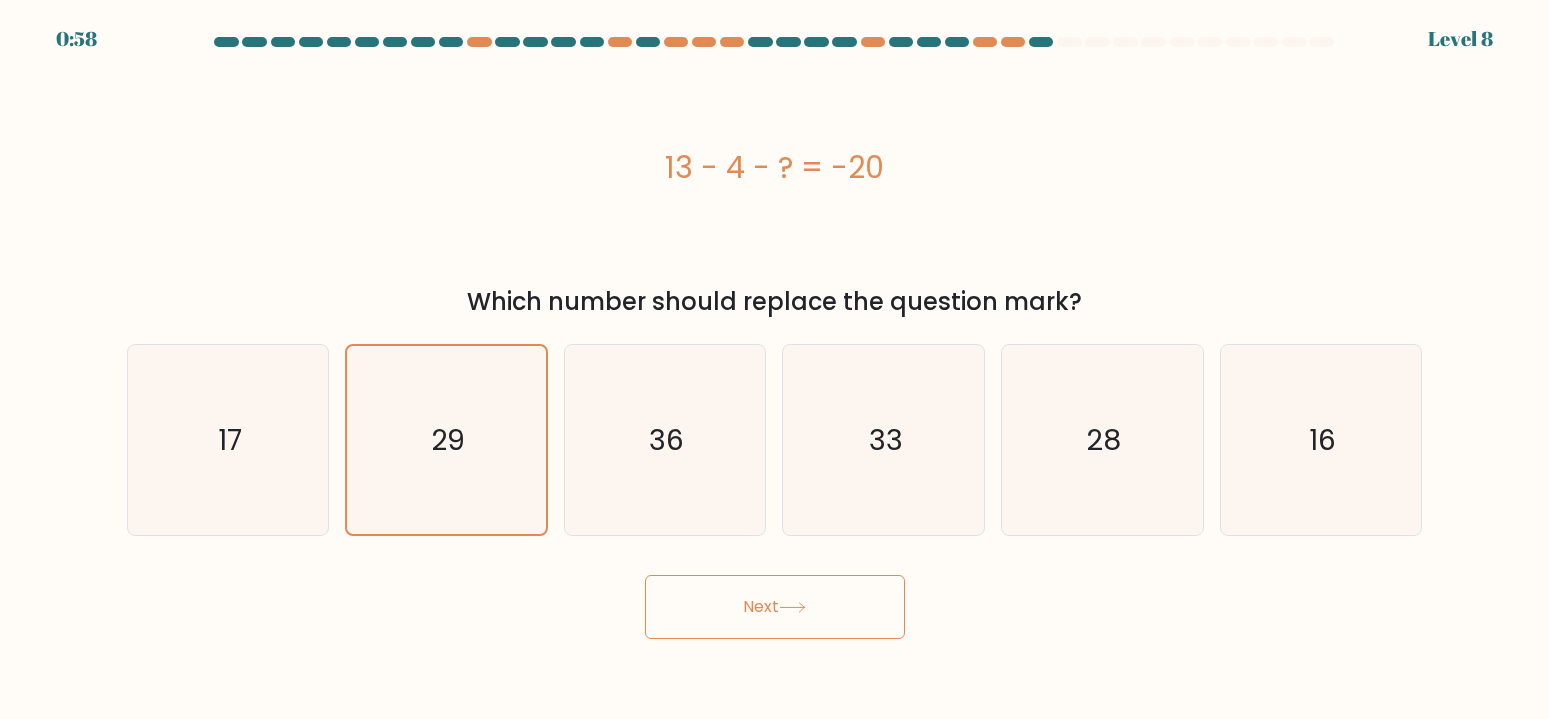 click on "Next" at bounding box center [775, 607] 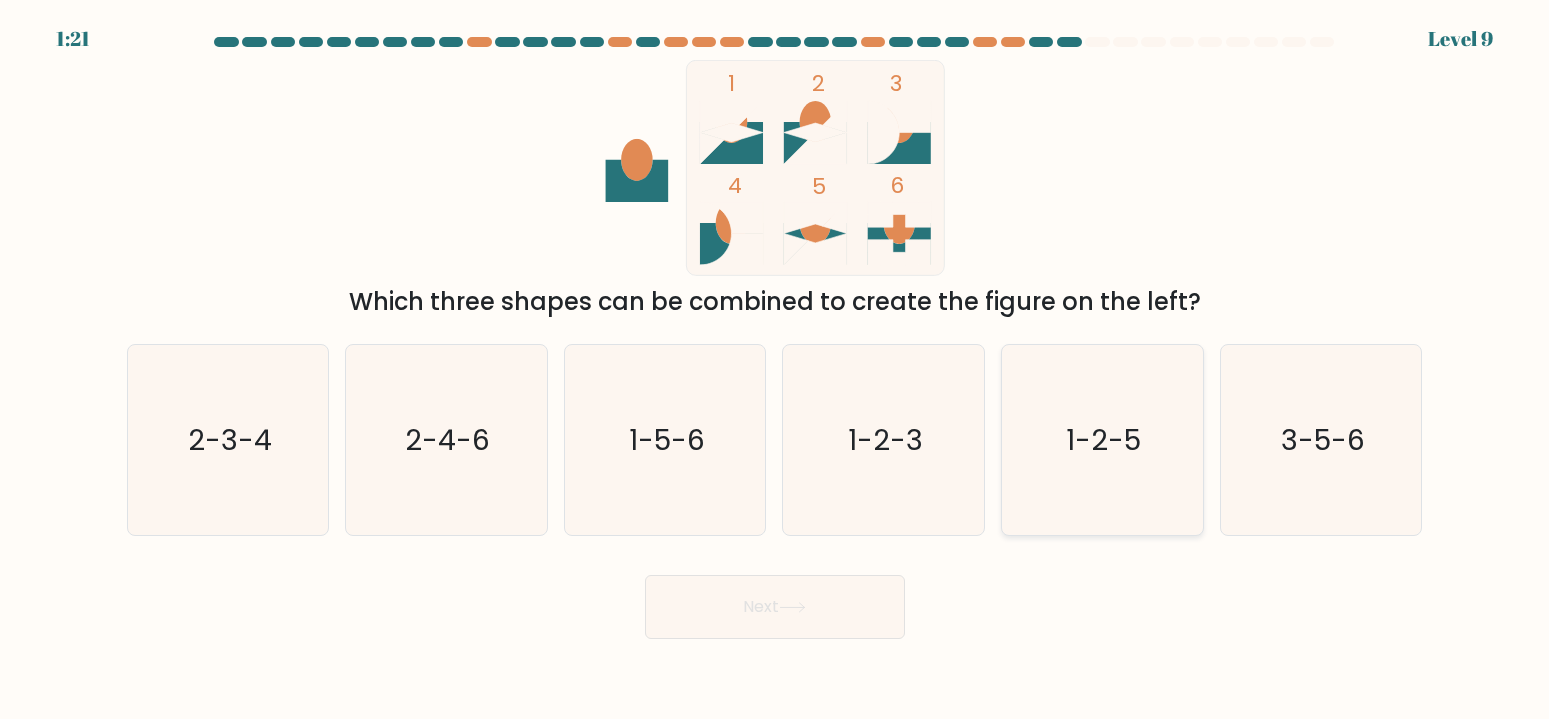 click on "1-2-5" 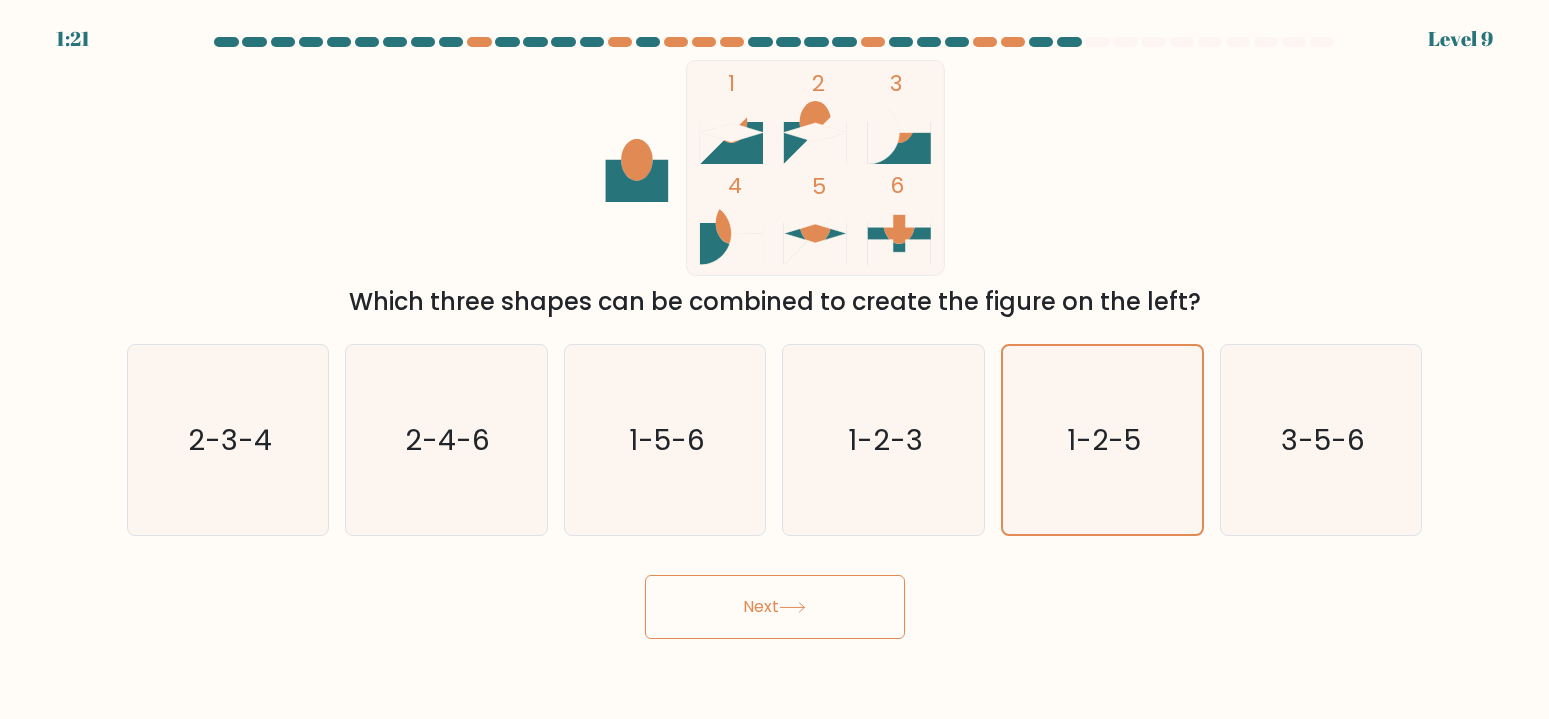 click on "Next" at bounding box center (775, 607) 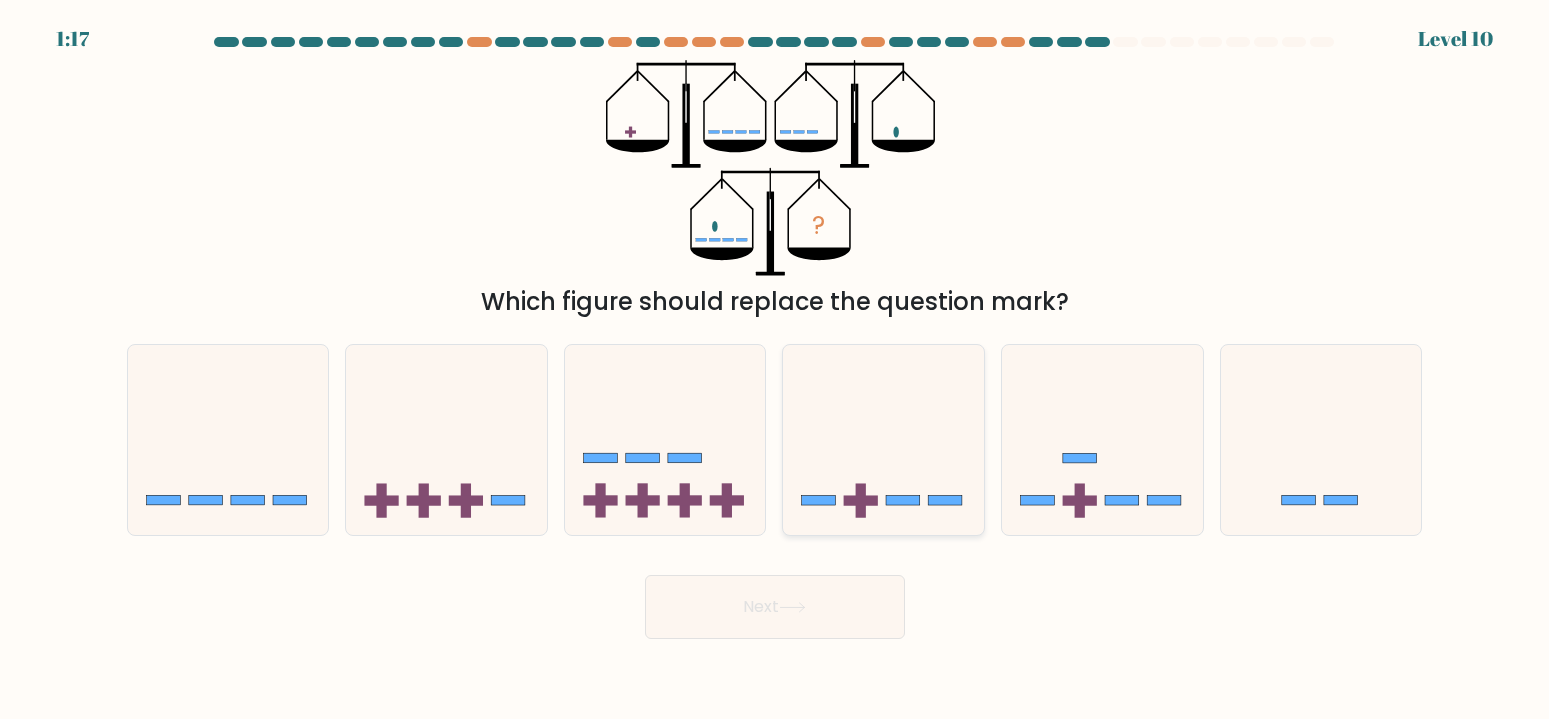 click 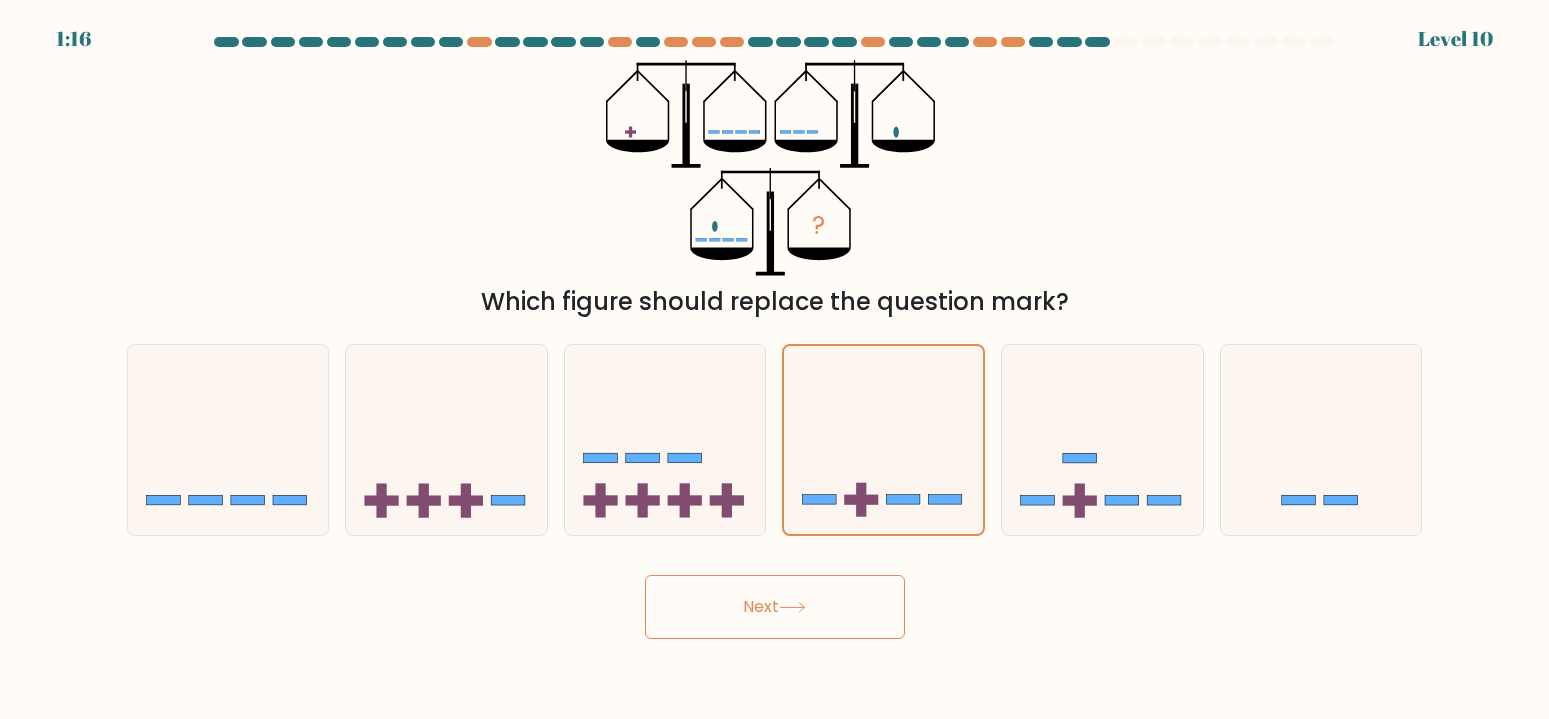 click on "Next" at bounding box center (775, 607) 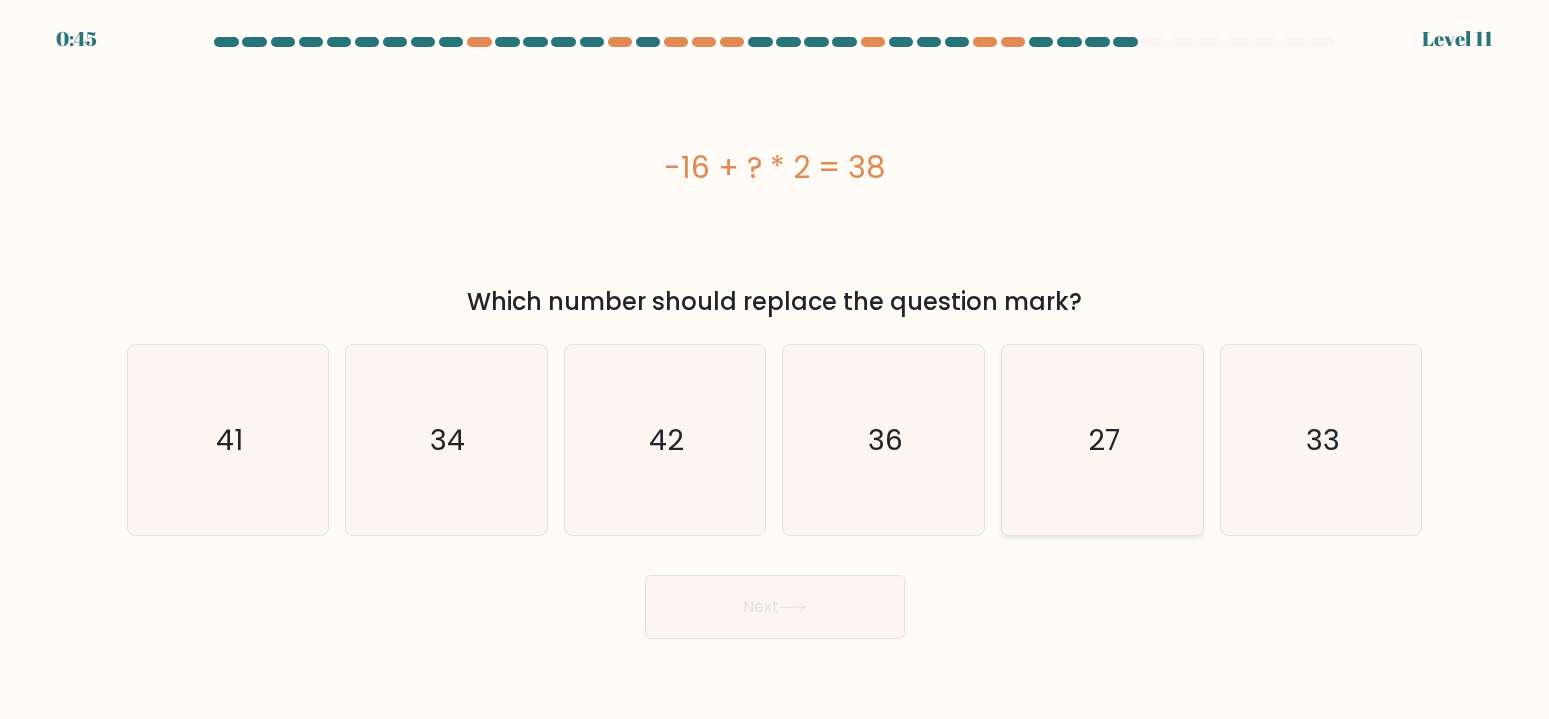 click on "27" 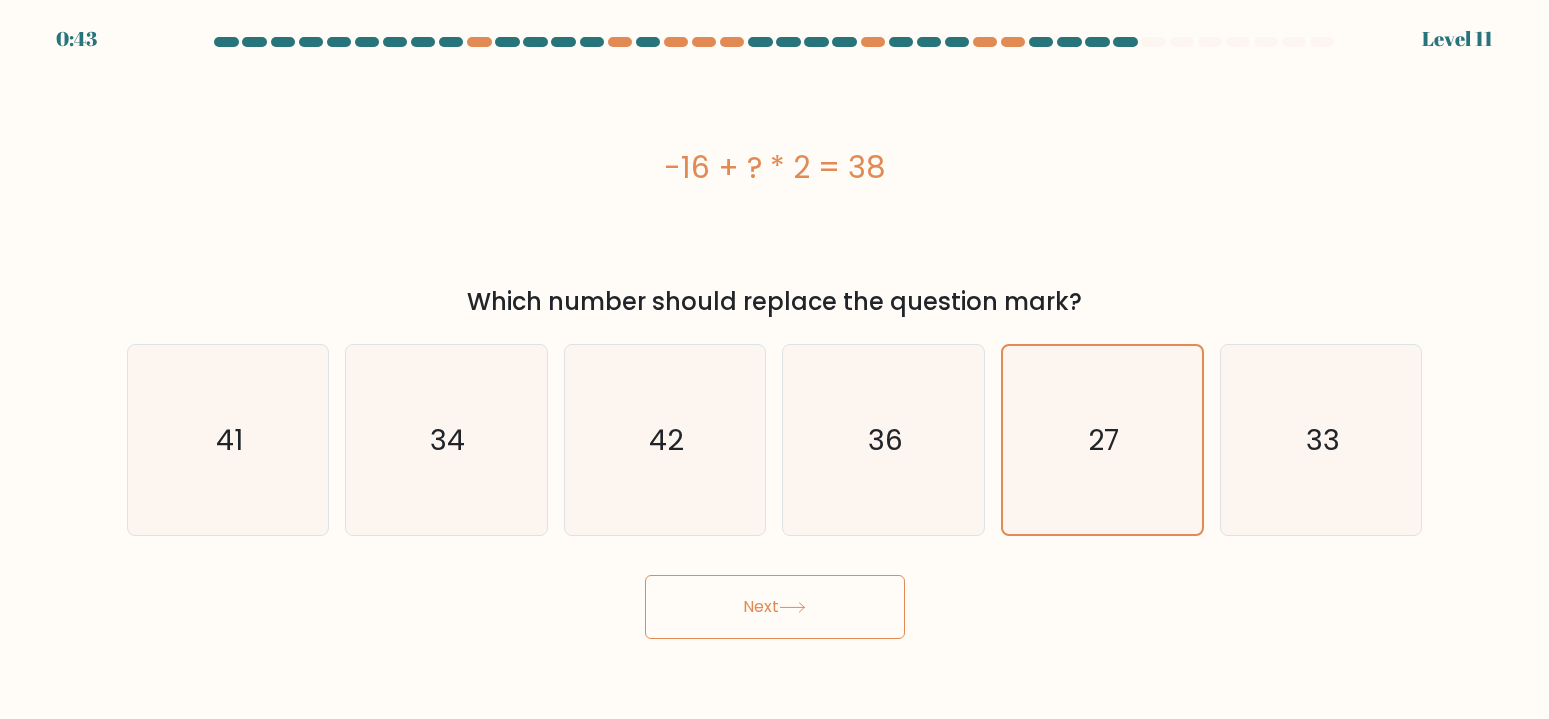 click on "Next" at bounding box center [775, 607] 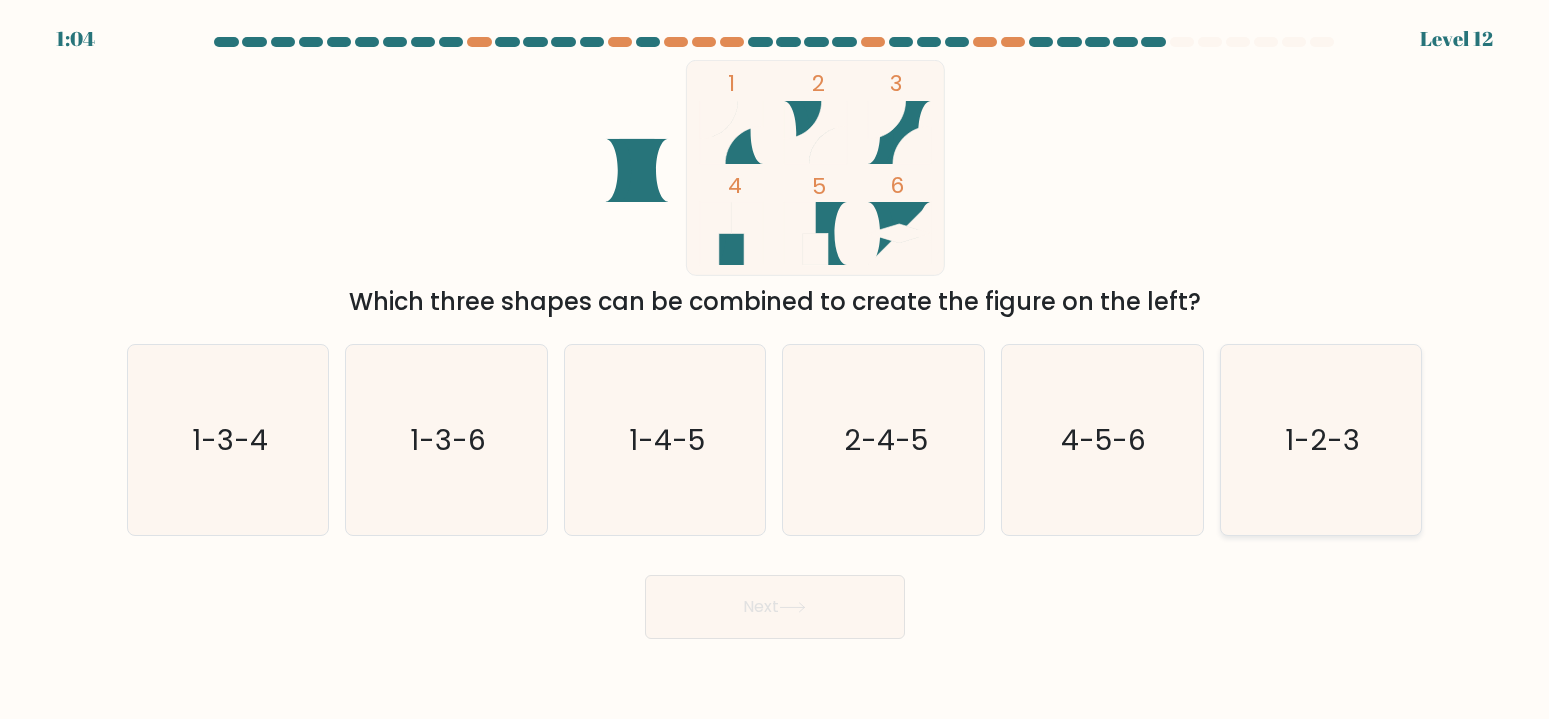 click on "1-2-3" 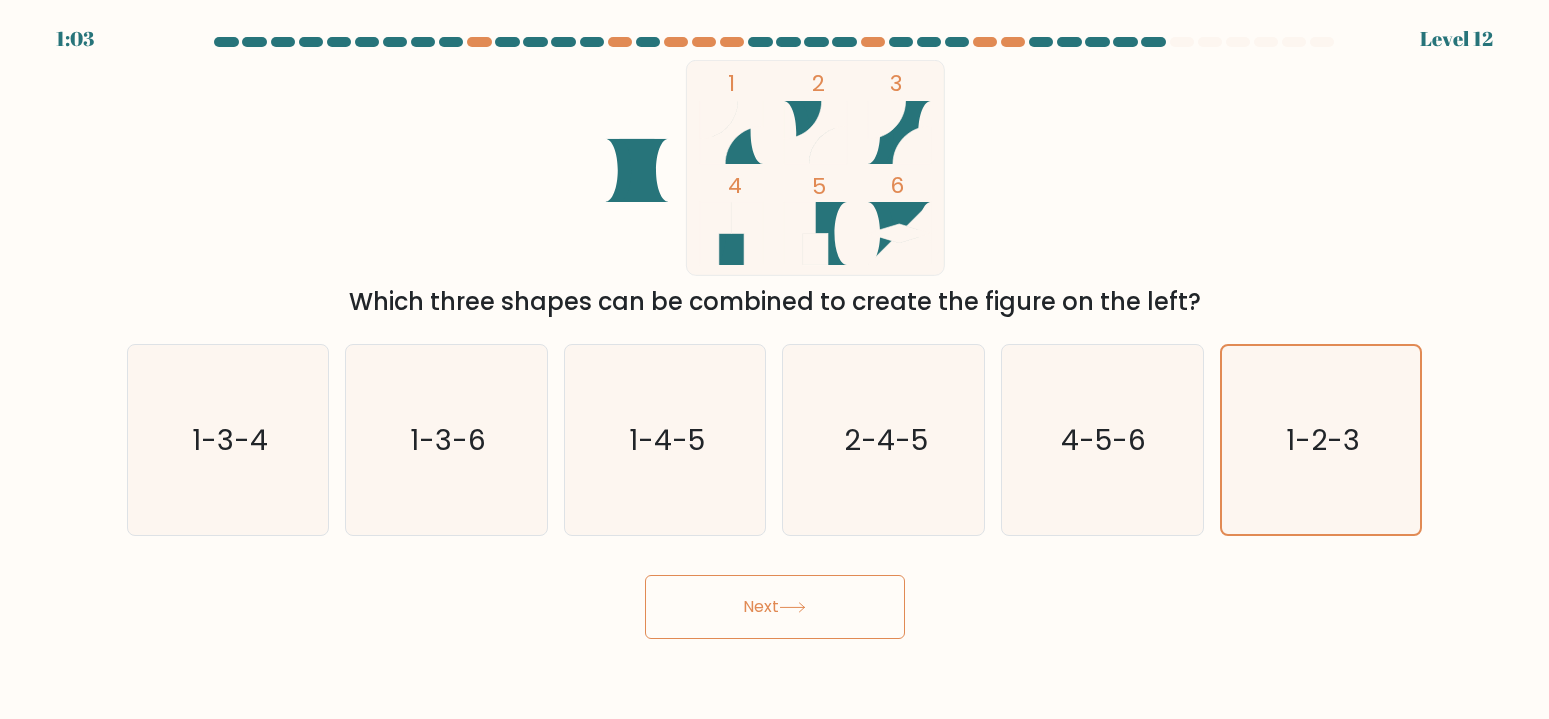 click on "Next" at bounding box center [775, 607] 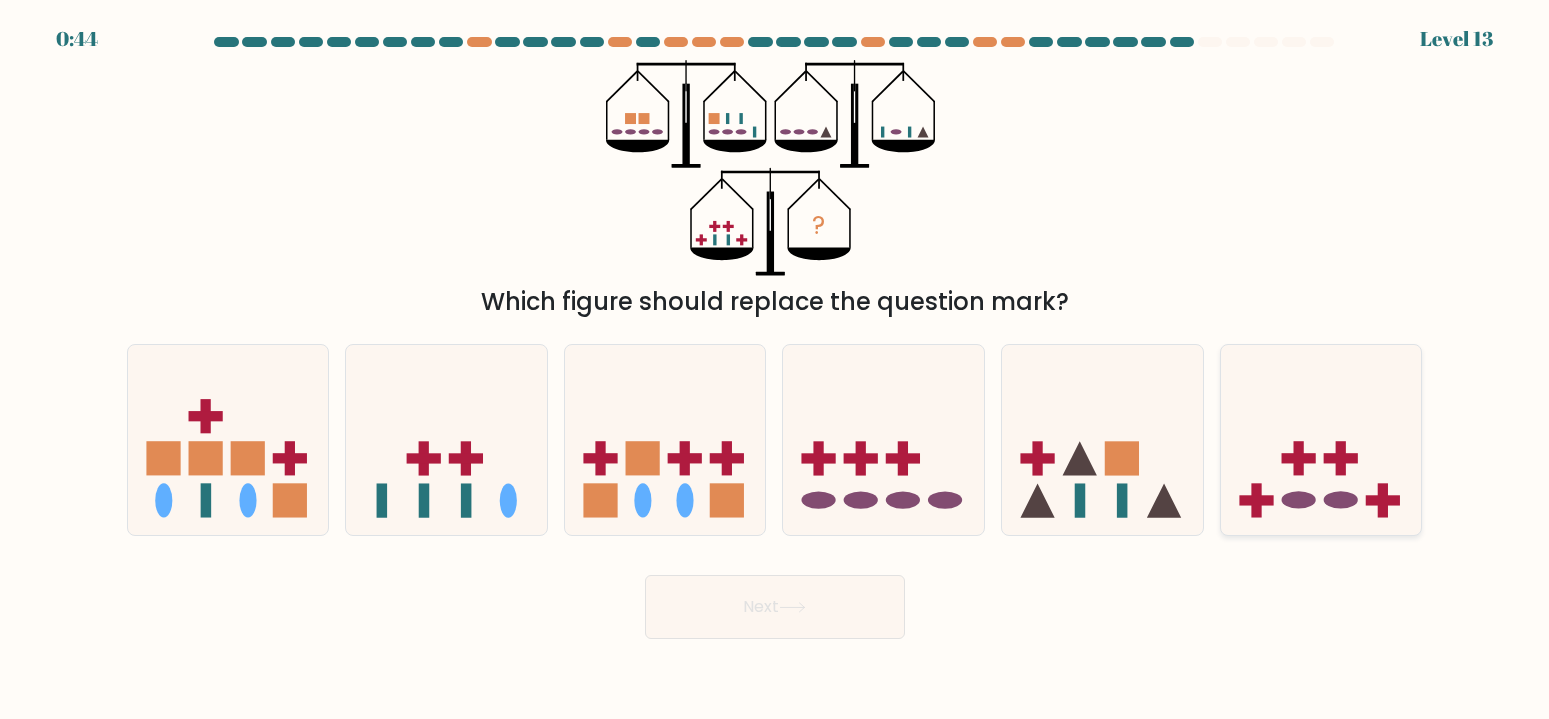click 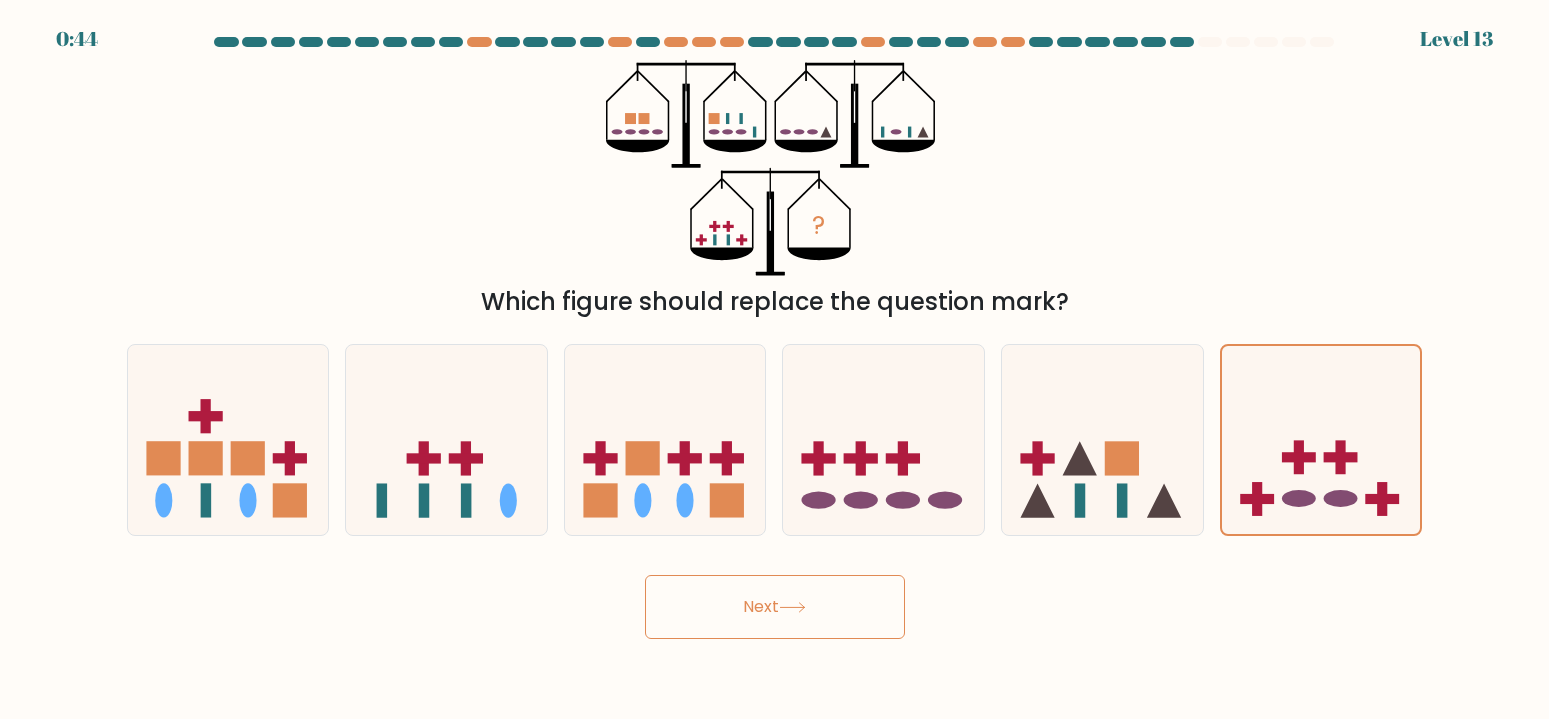 click on "Next" at bounding box center [775, 607] 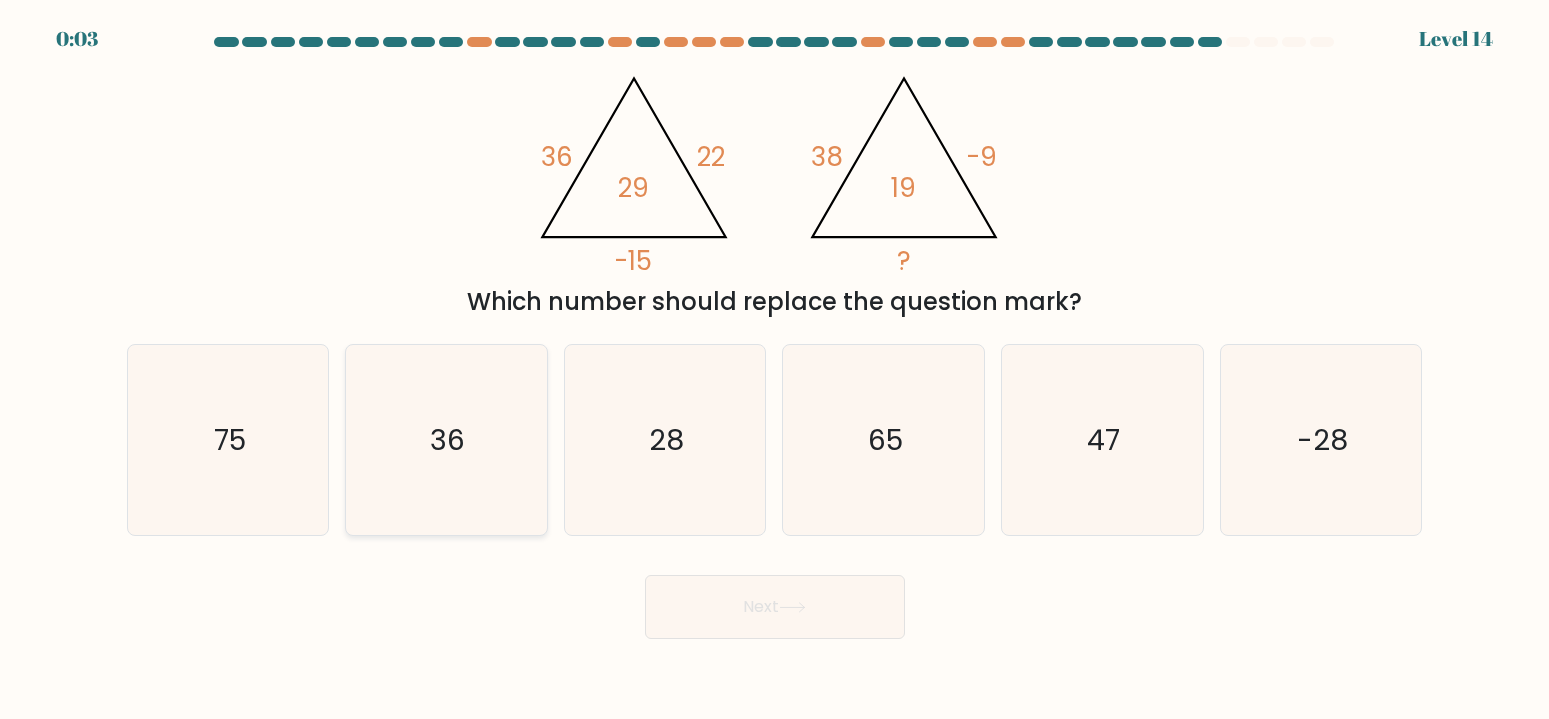 click on "36" 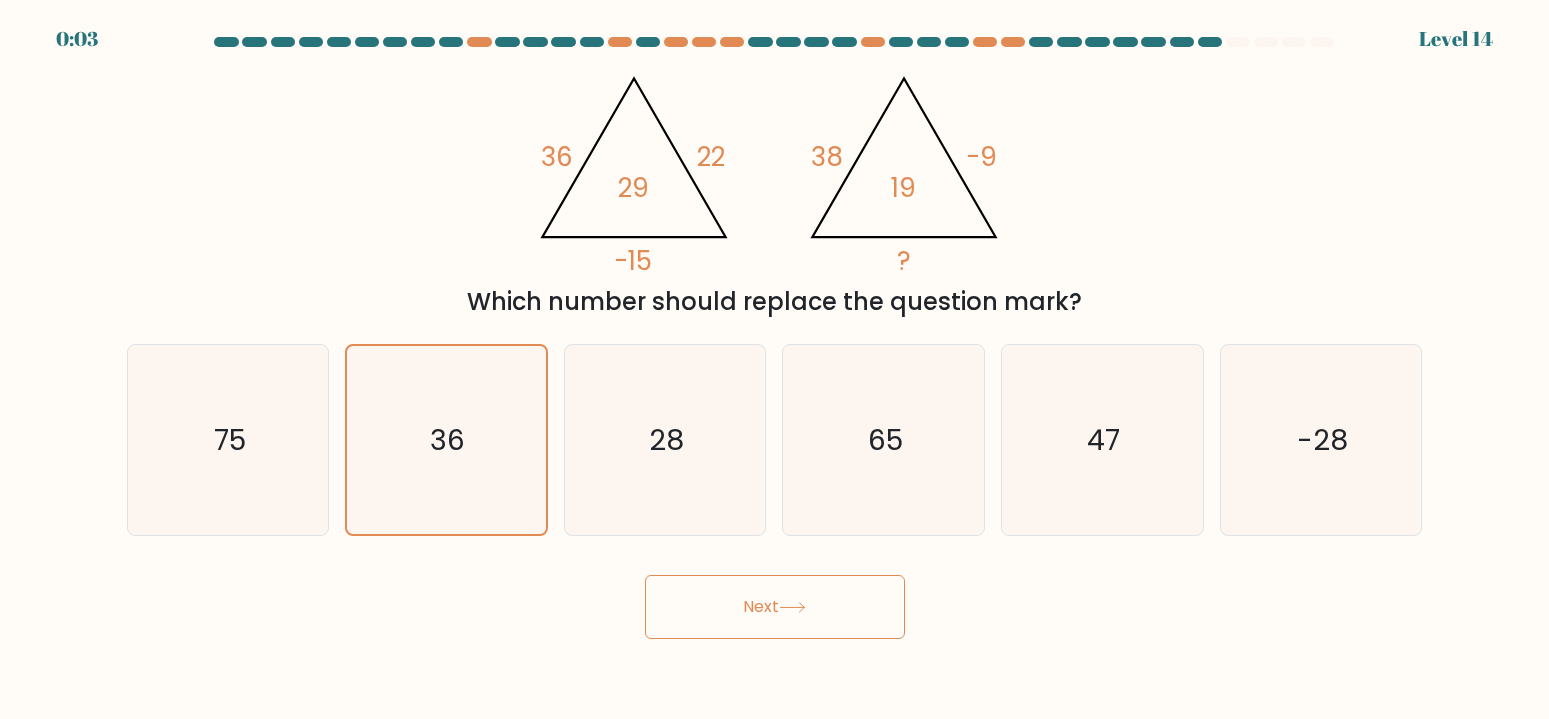click on "Next" at bounding box center (775, 607) 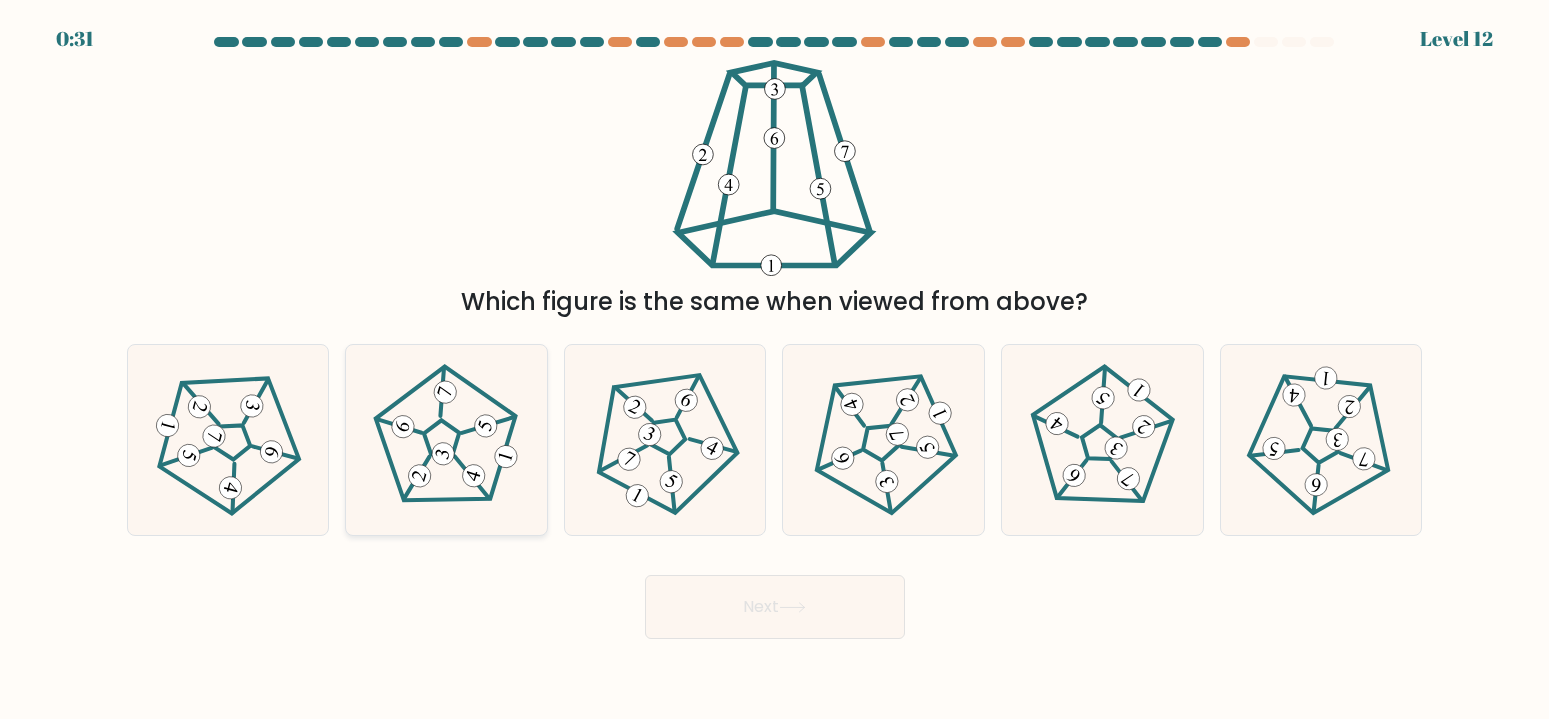 click 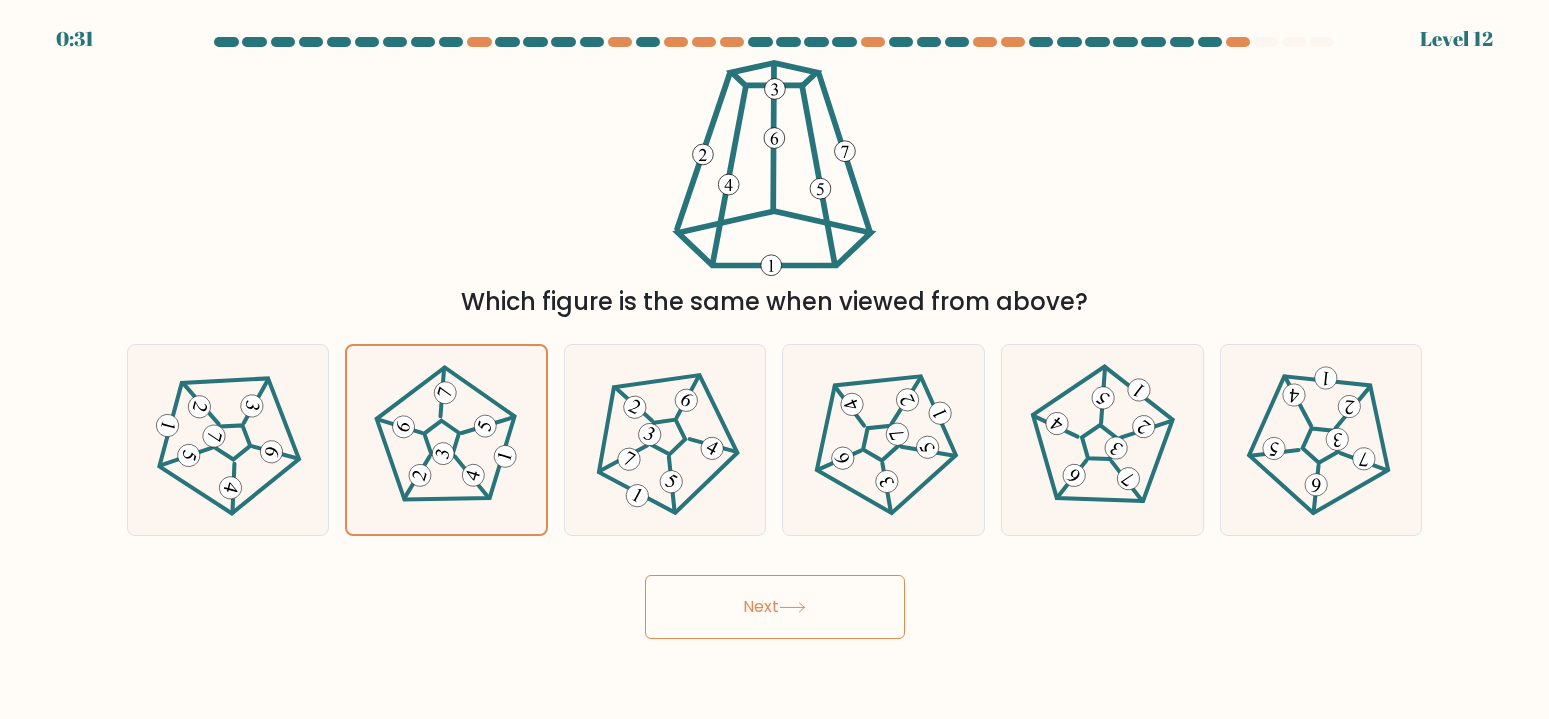click on "Next" at bounding box center (775, 607) 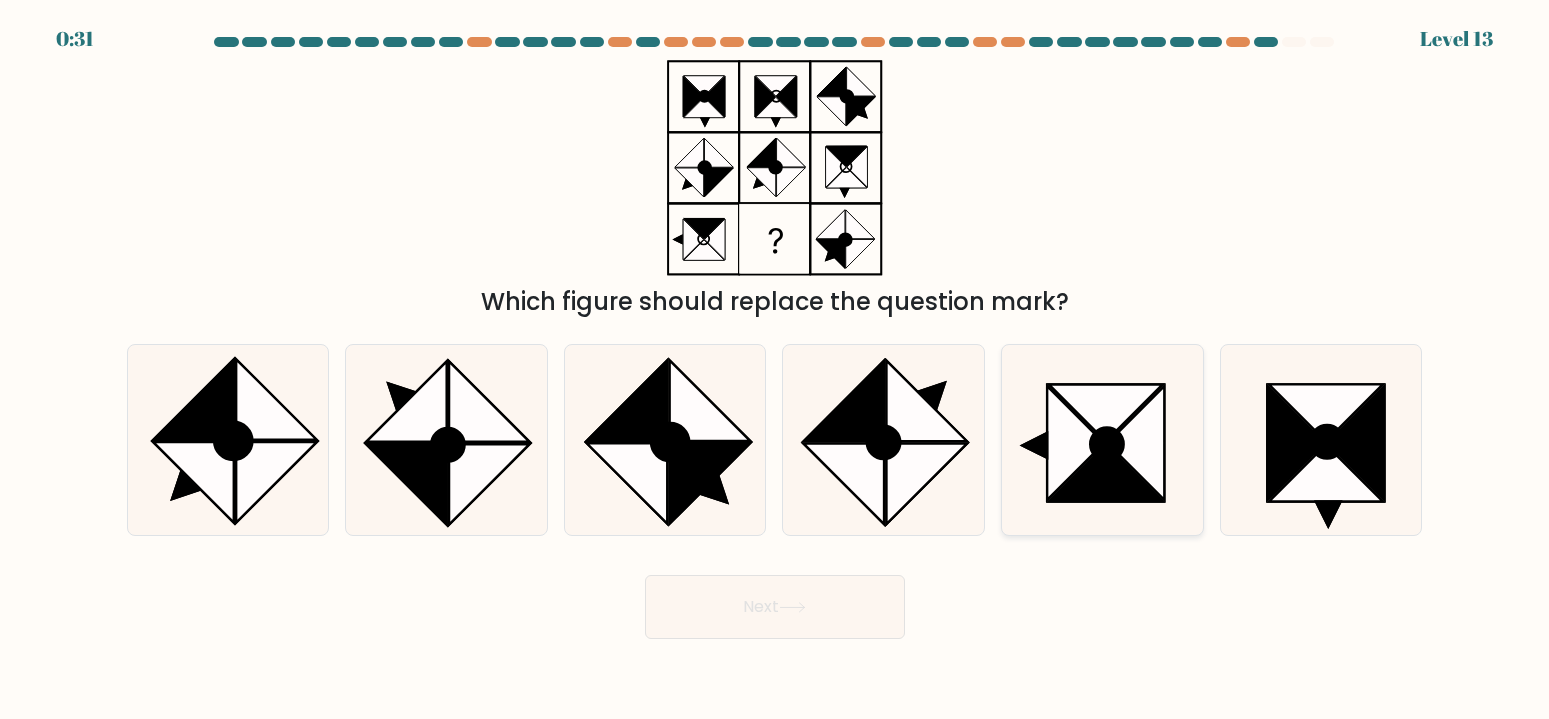 click 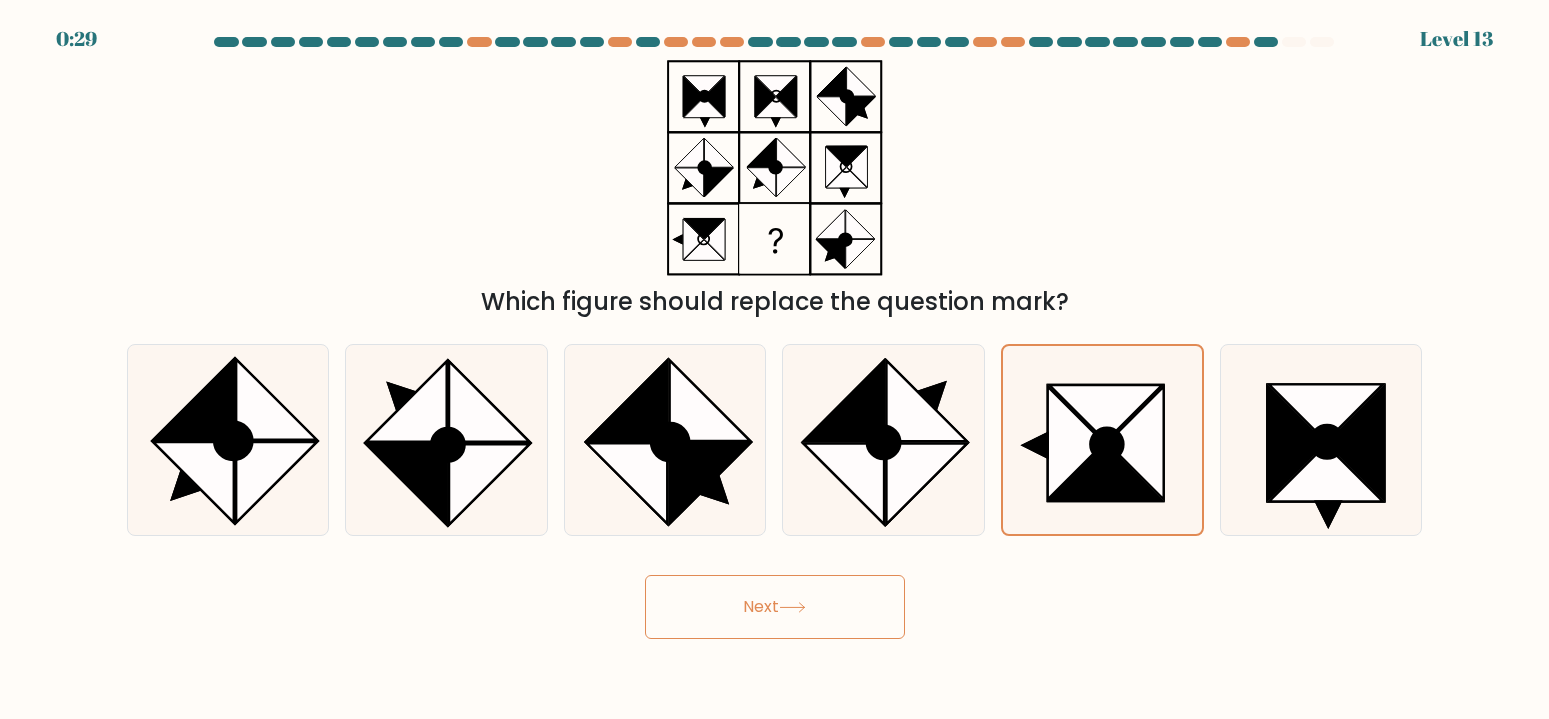 click on "Next" at bounding box center [775, 607] 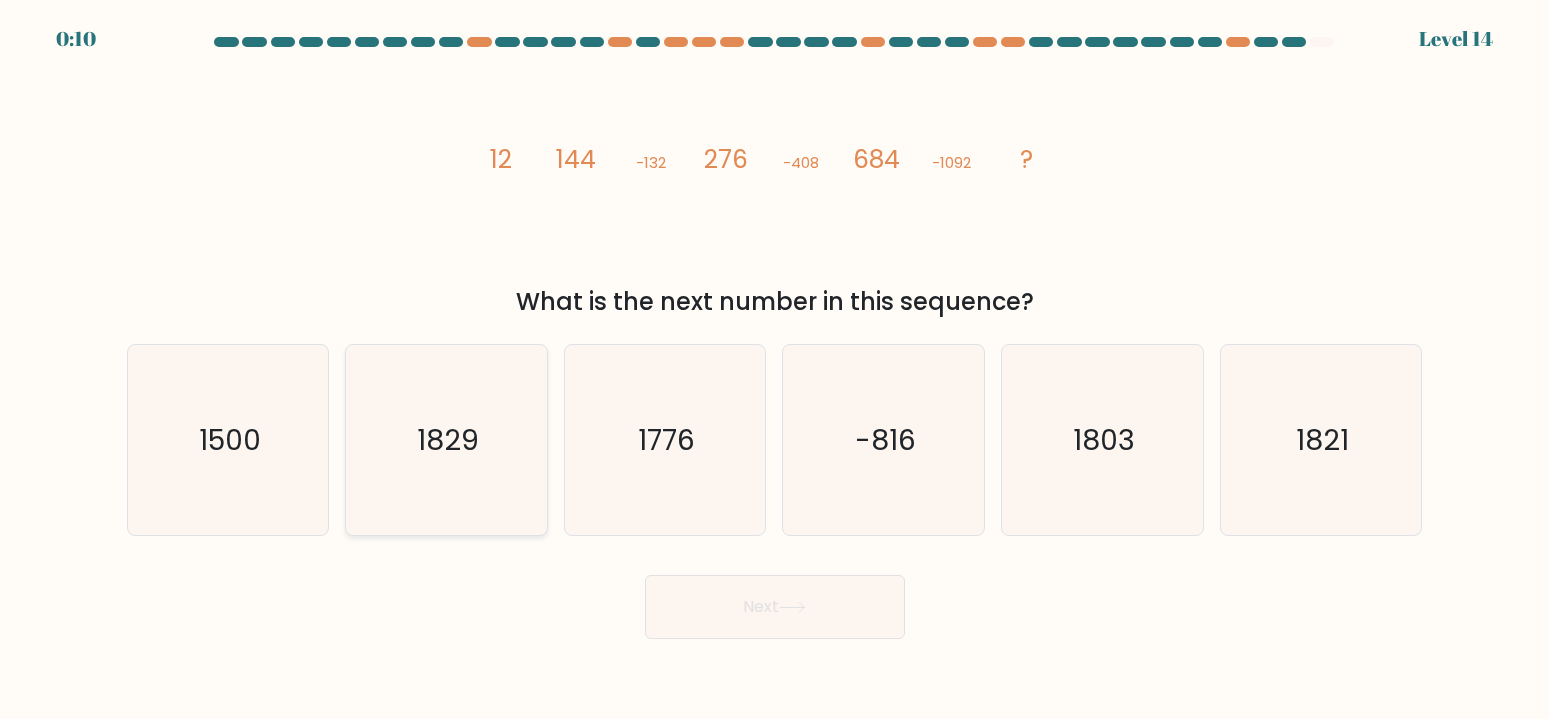 click on "1829" 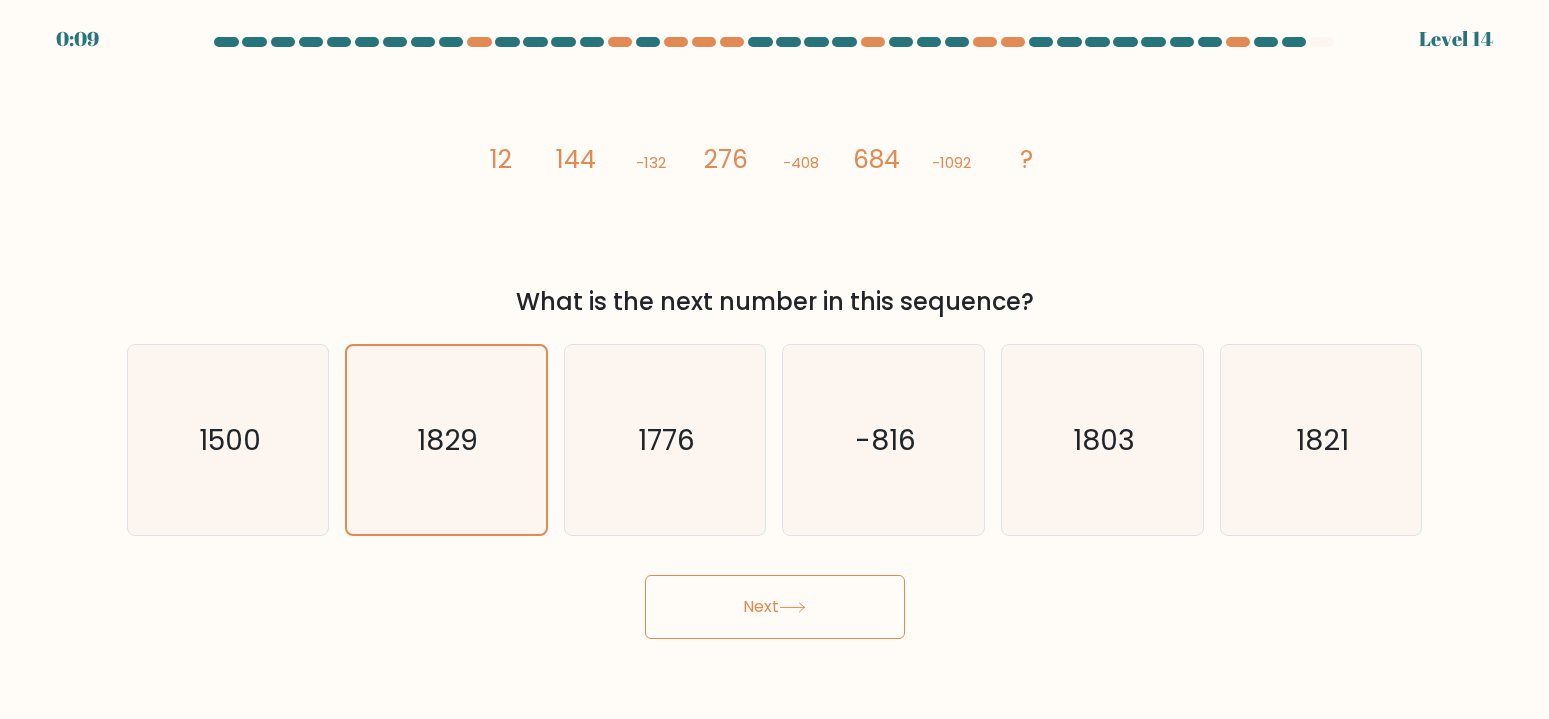 click on "Next" at bounding box center [775, 607] 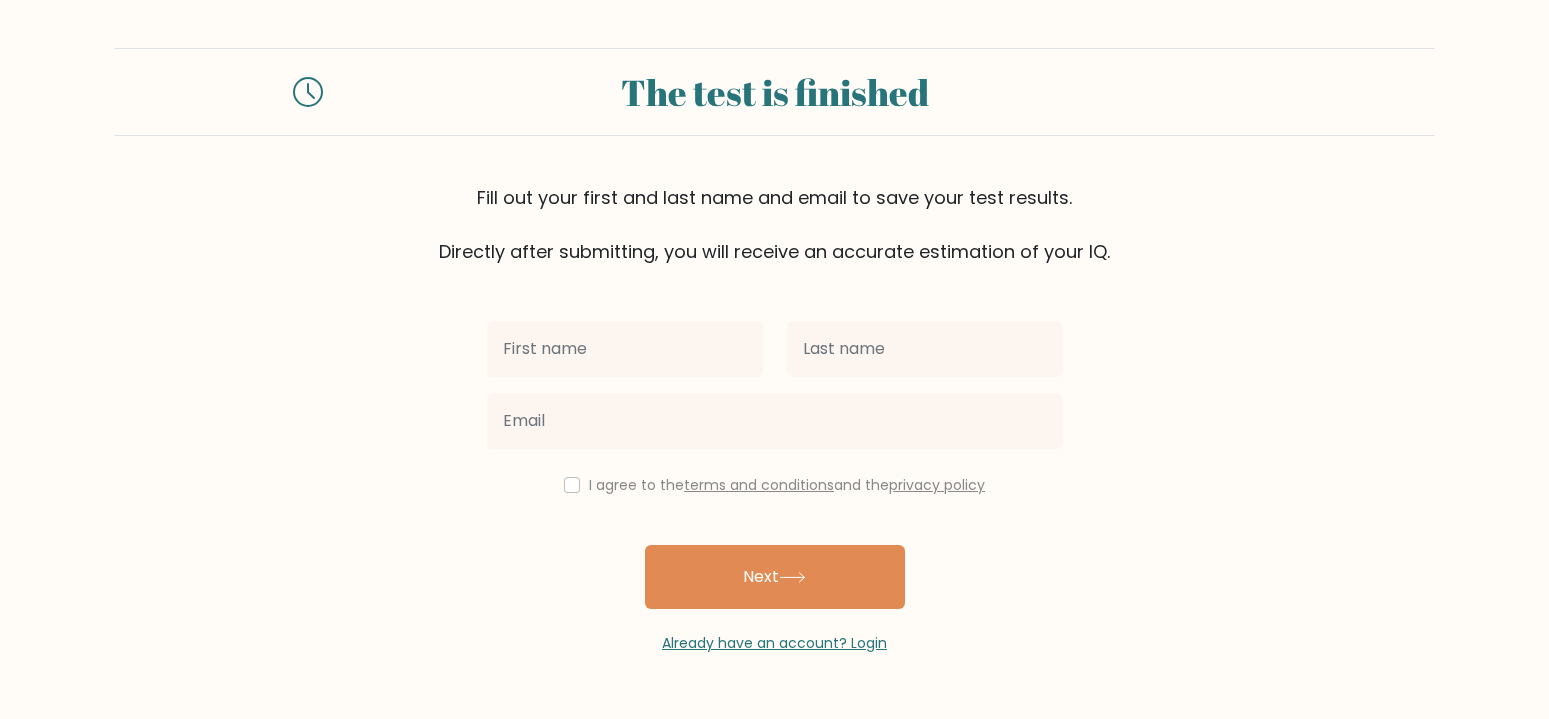 scroll, scrollTop: 0, scrollLeft: 0, axis: both 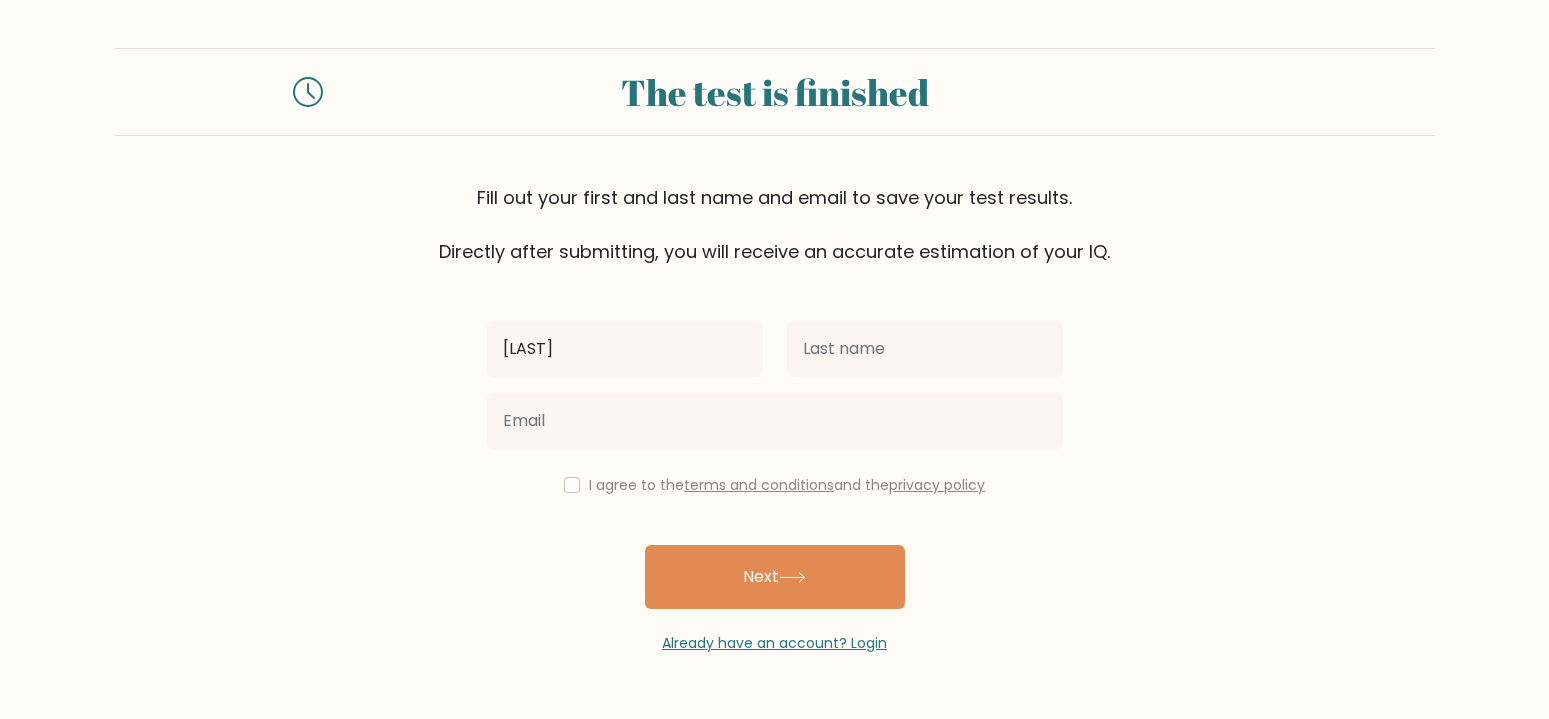 type on "[LAST]" 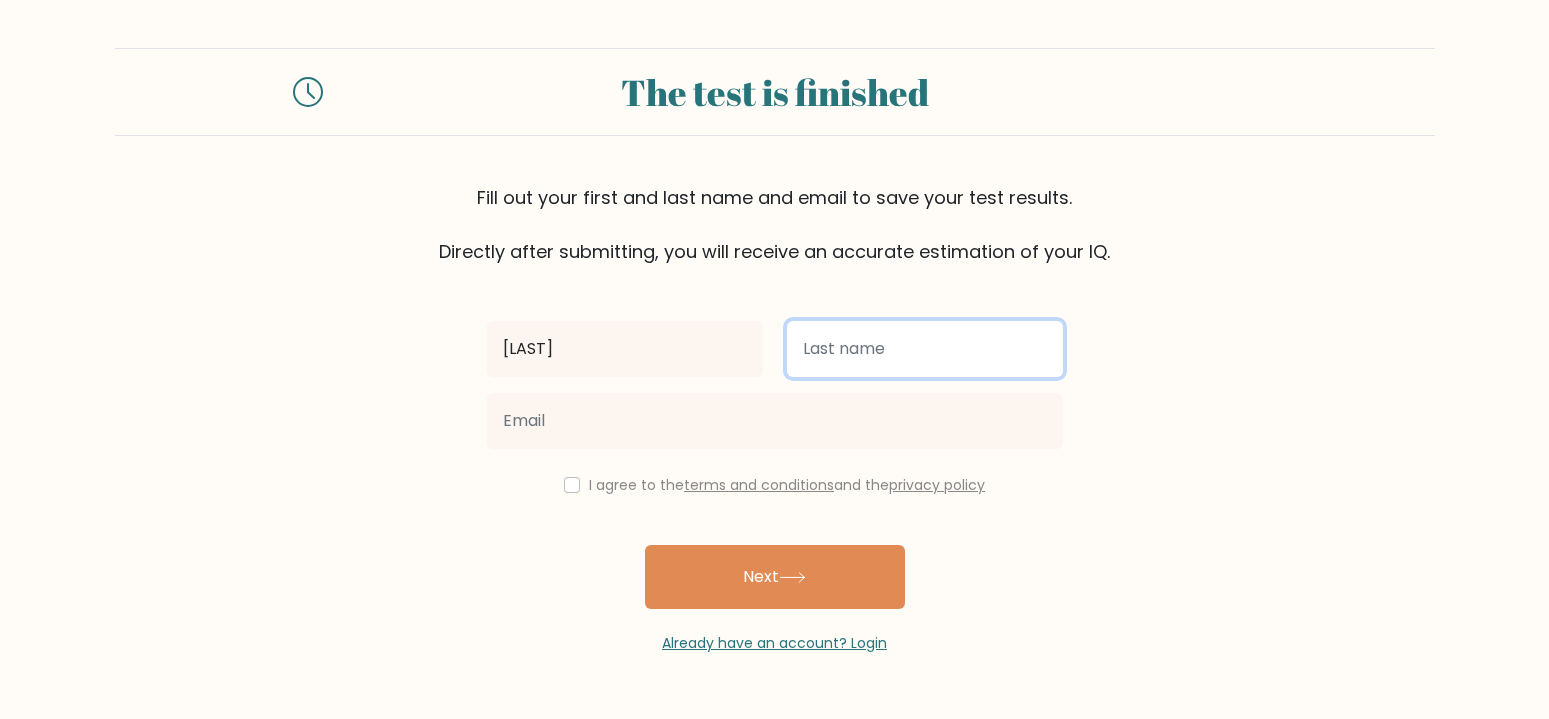 click at bounding box center [925, 349] 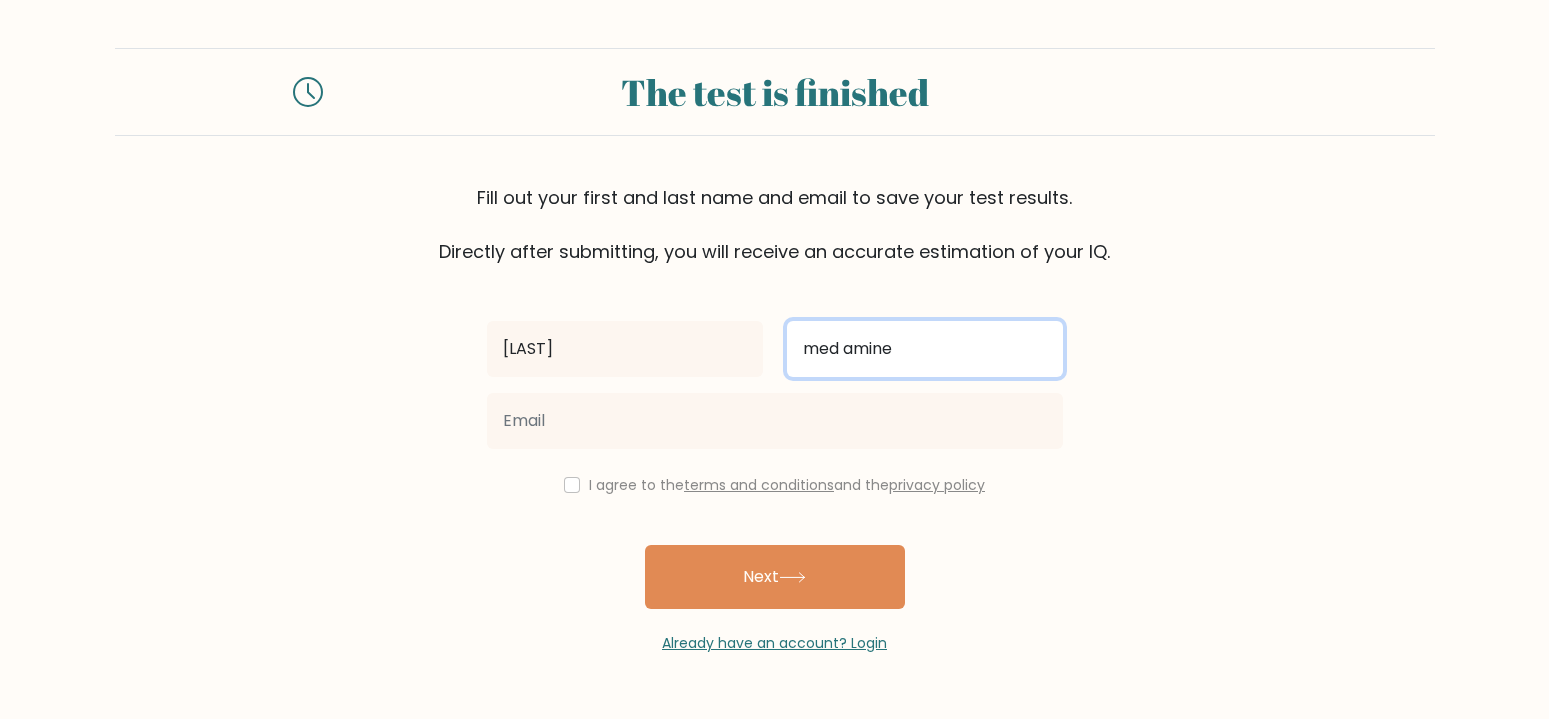 type on "med amine" 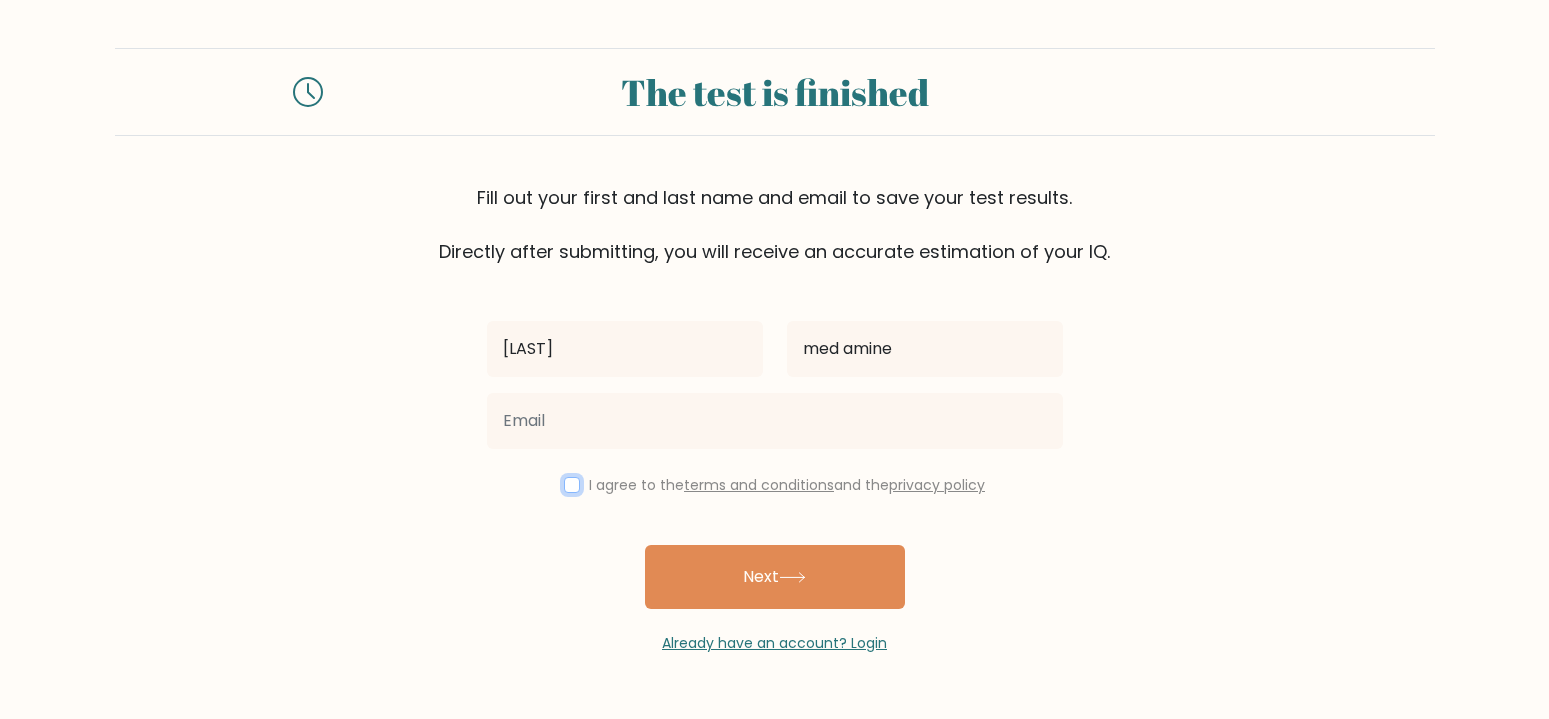 click at bounding box center [572, 485] 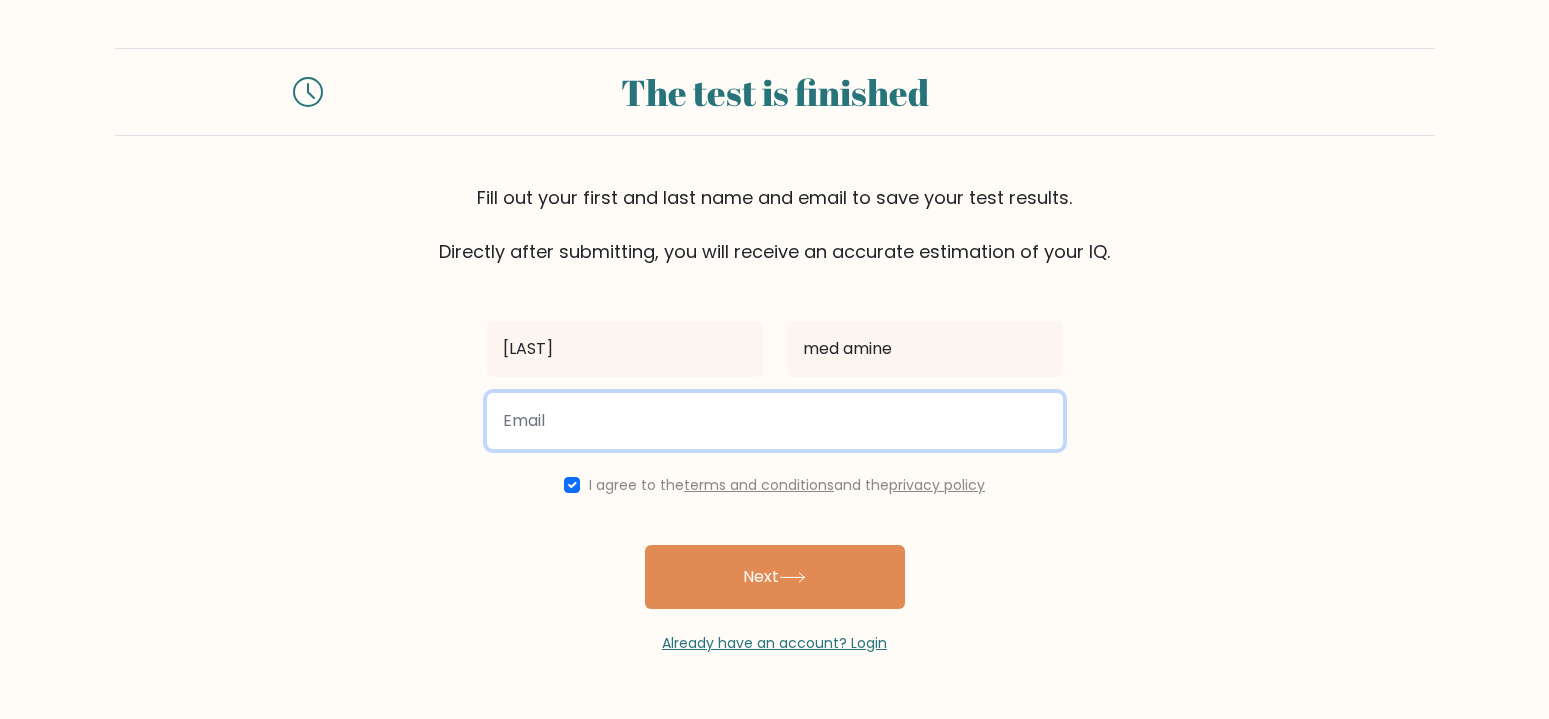 click at bounding box center [775, 421] 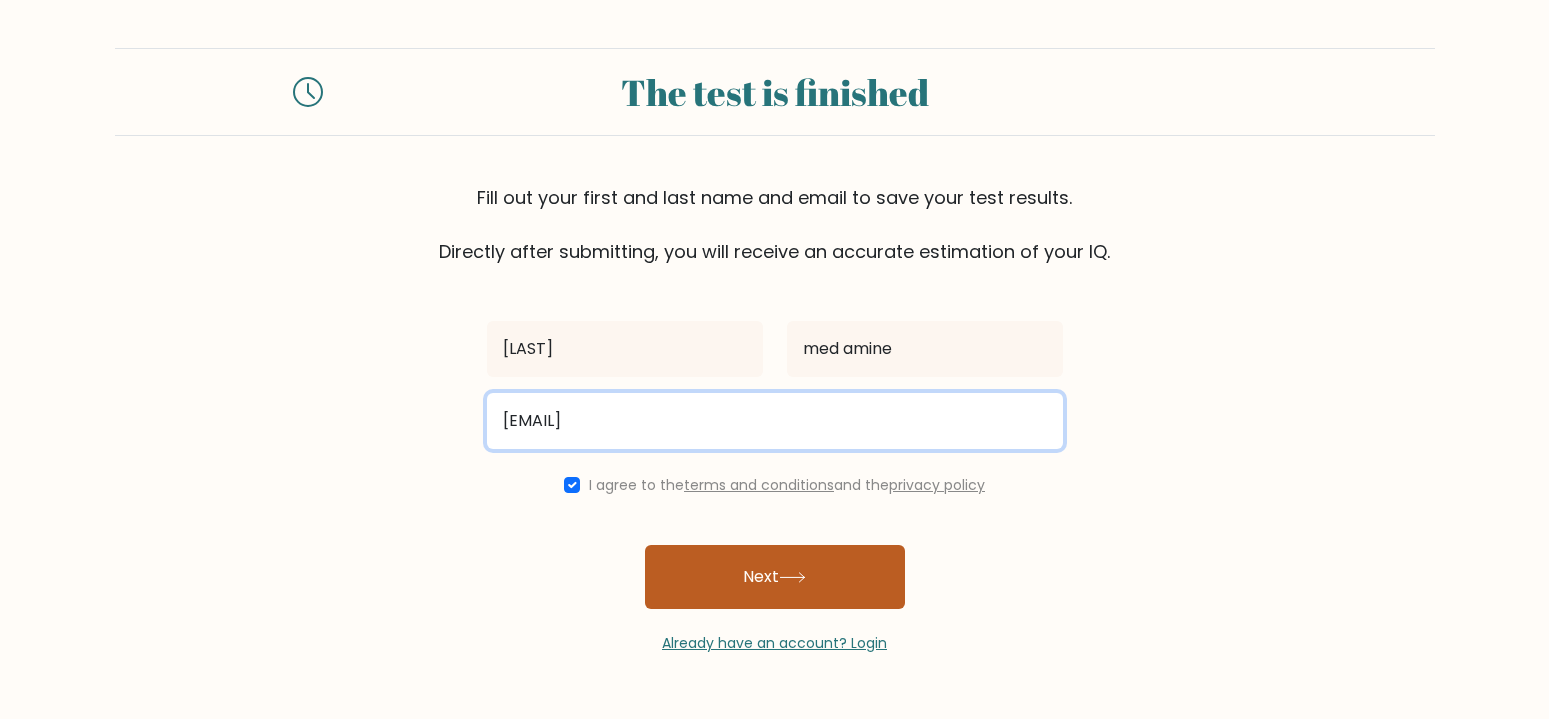 type on "Aminejalloul8@gmail.com" 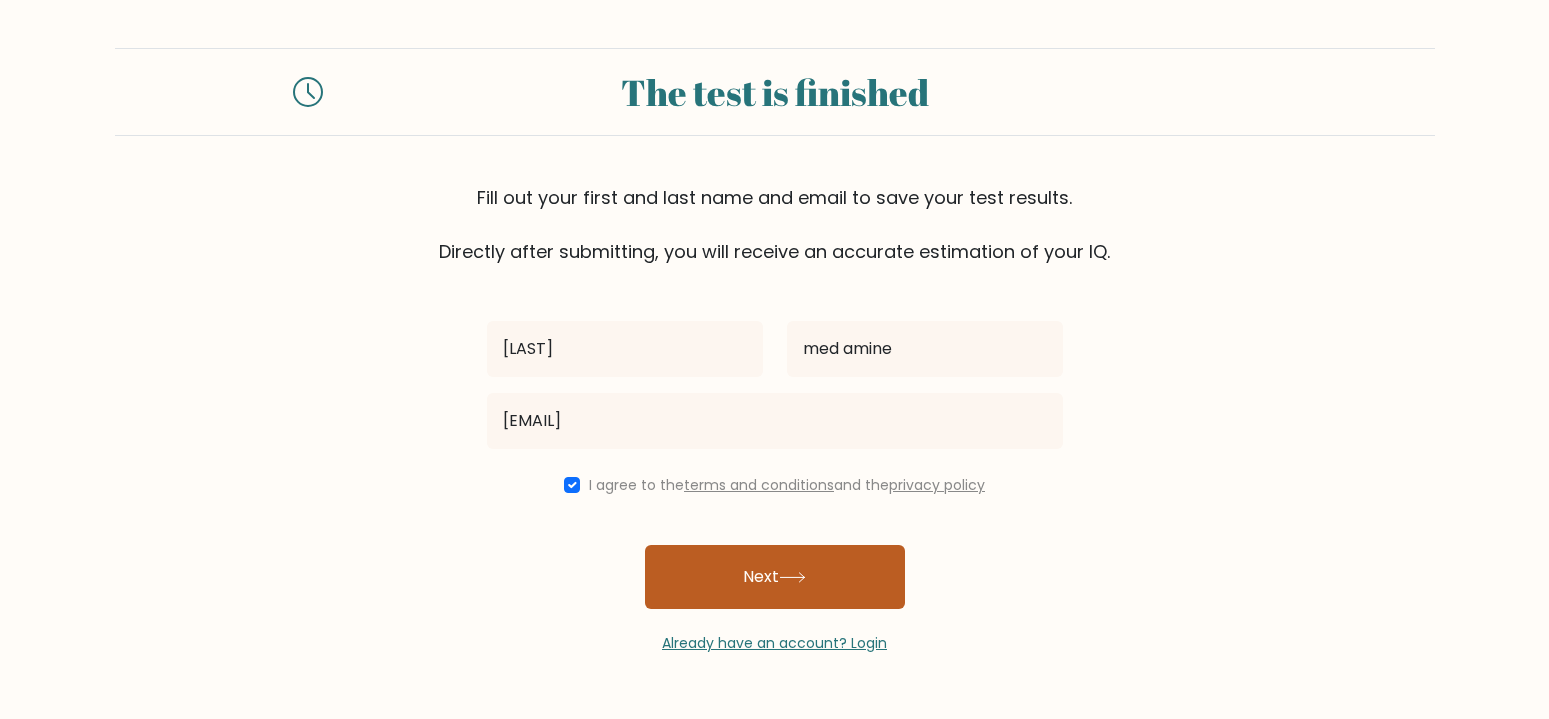 click on "Next" at bounding box center (775, 577) 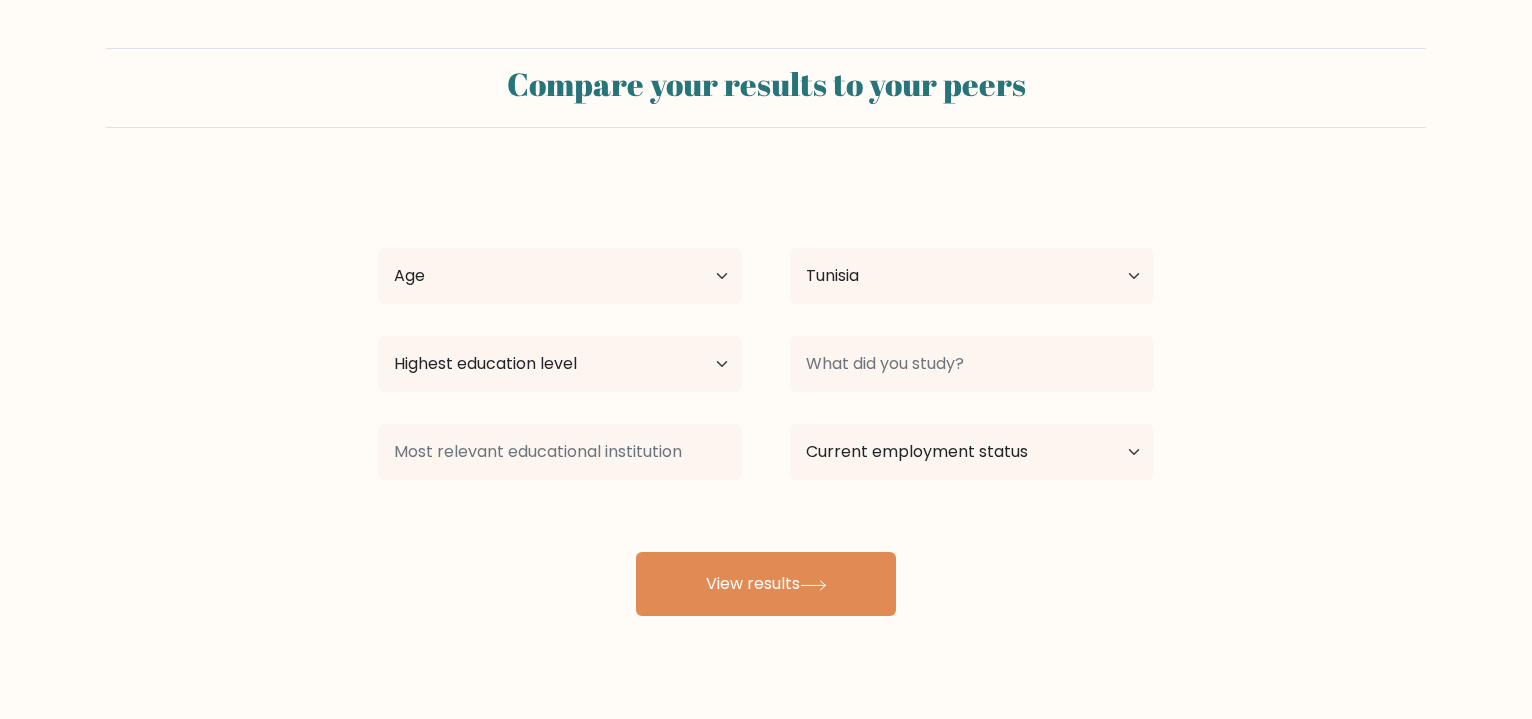 select on "TN" 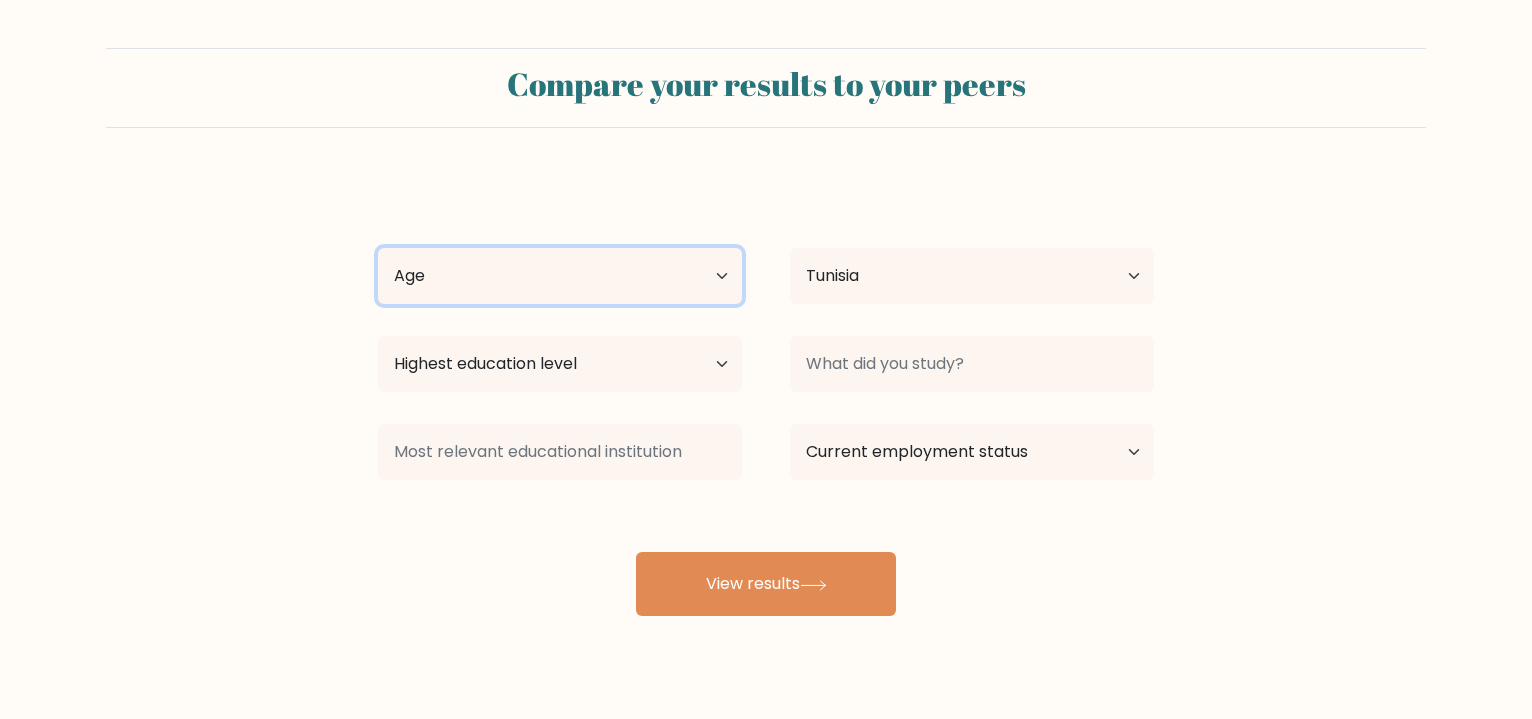 select on "25_34" 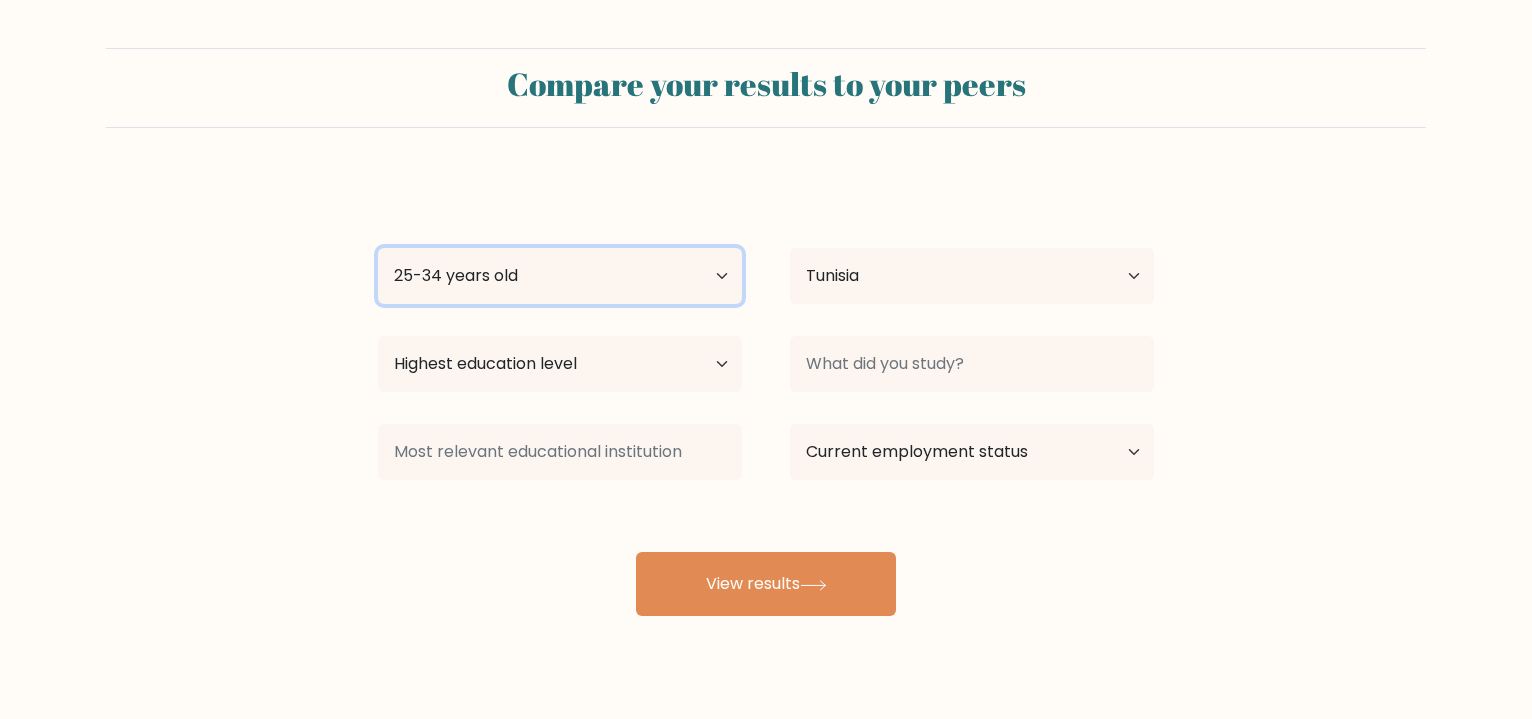 click on "25-34 years old" at bounding box center [0, 0] 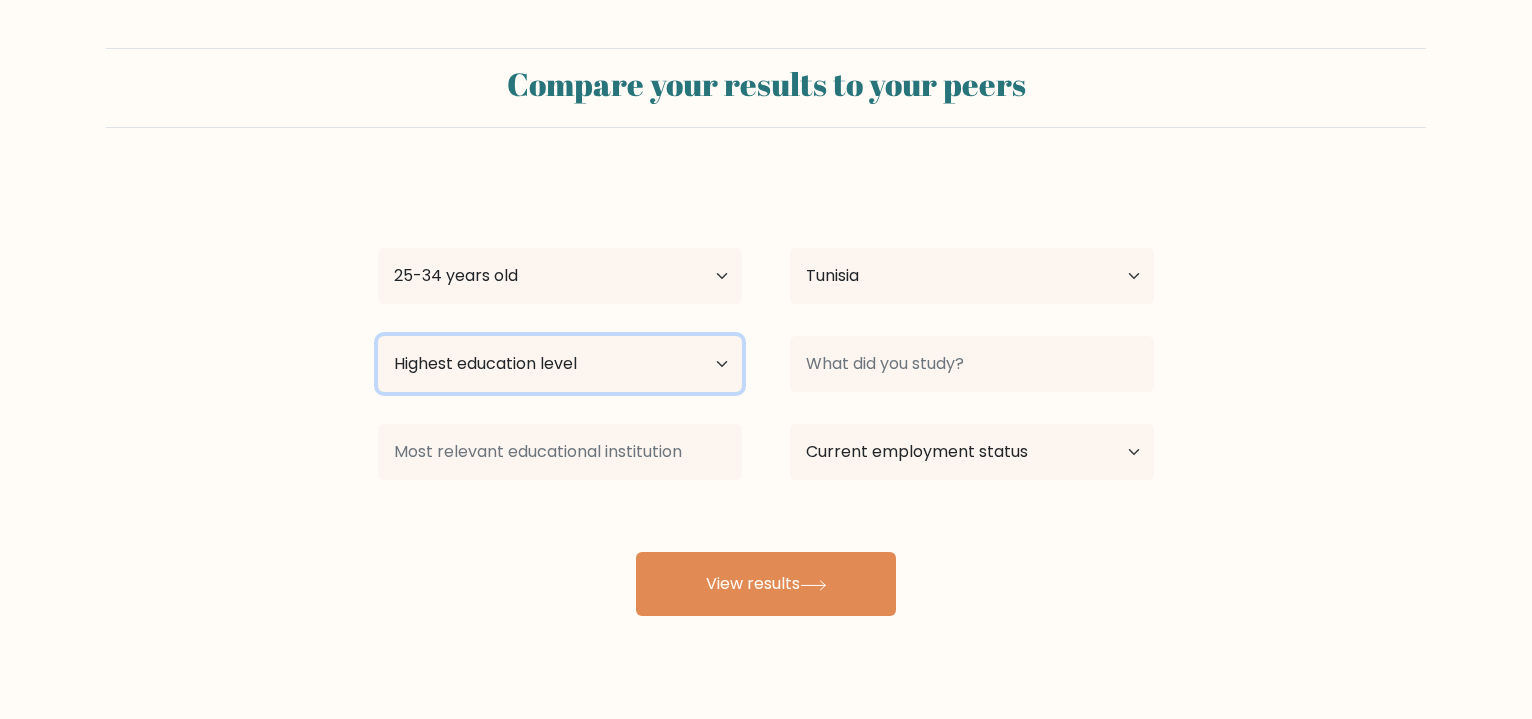 select on "bachelors_degree" 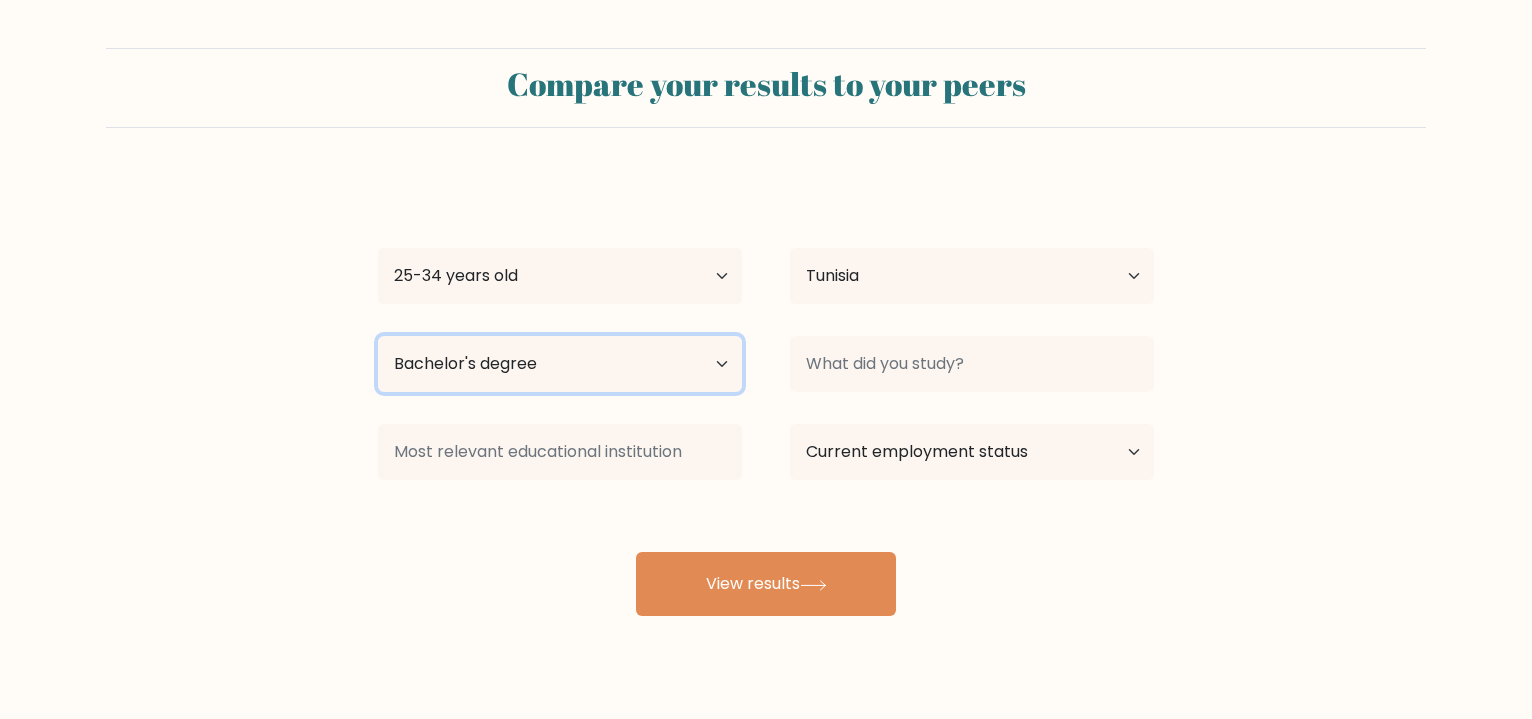 click on "Bachelor's degree" at bounding box center [0, 0] 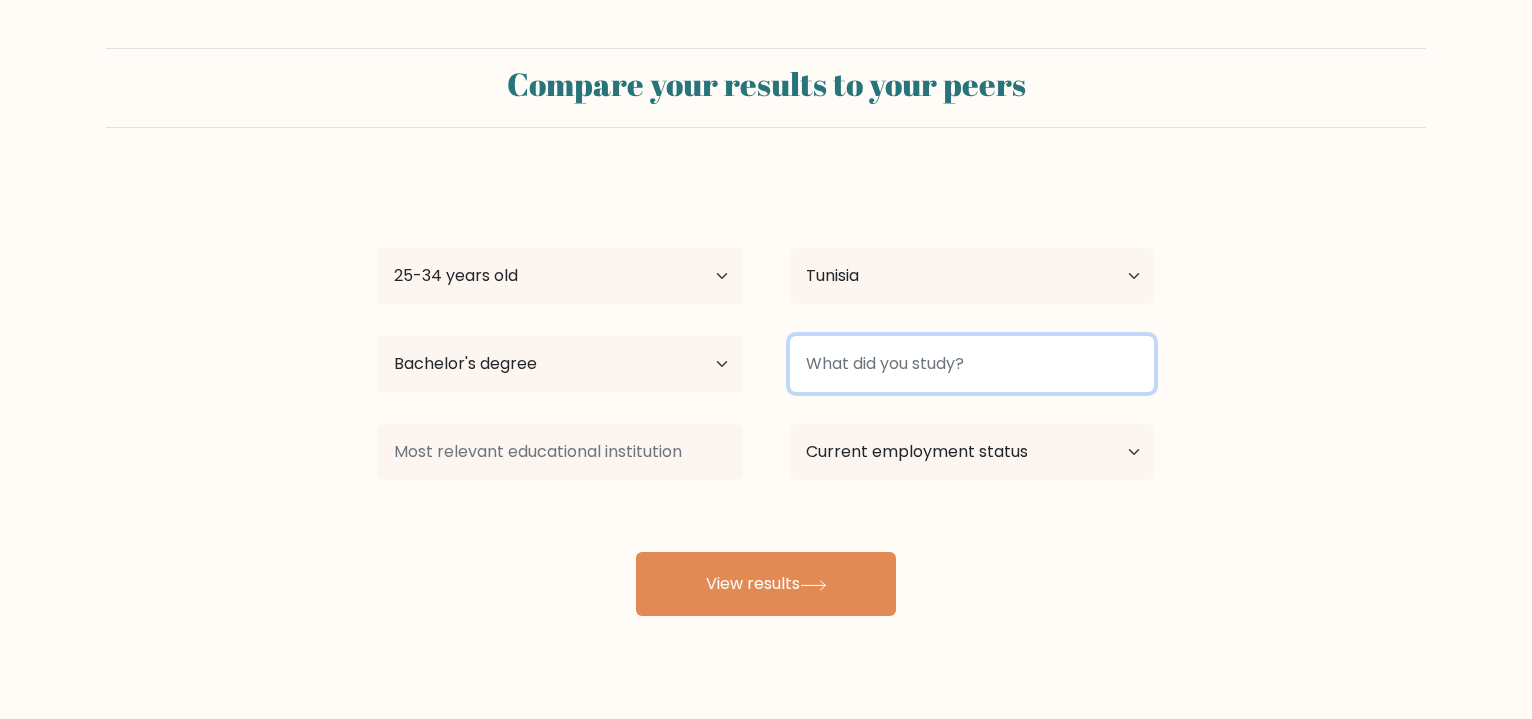click at bounding box center [972, 364] 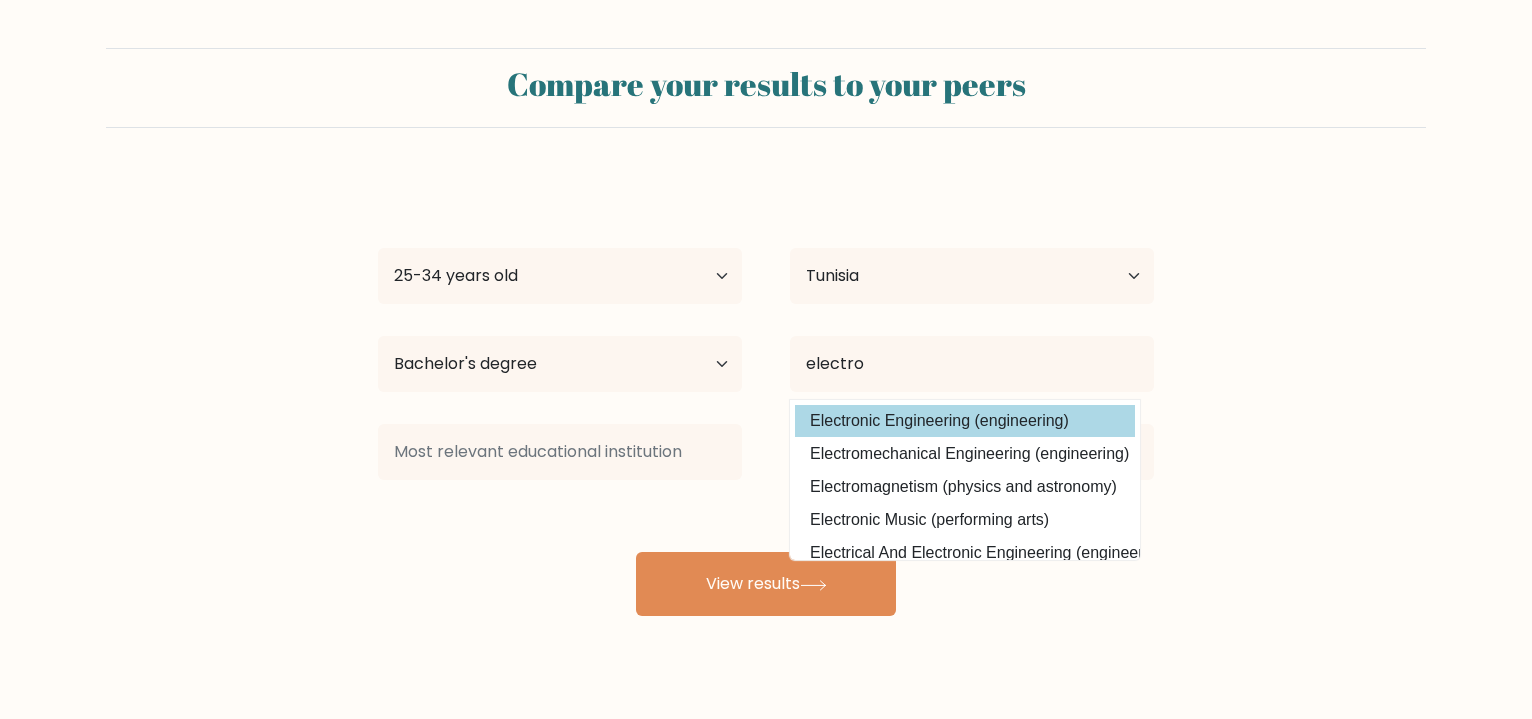 click on "Electronic Engineering (engineering)" at bounding box center (965, 421) 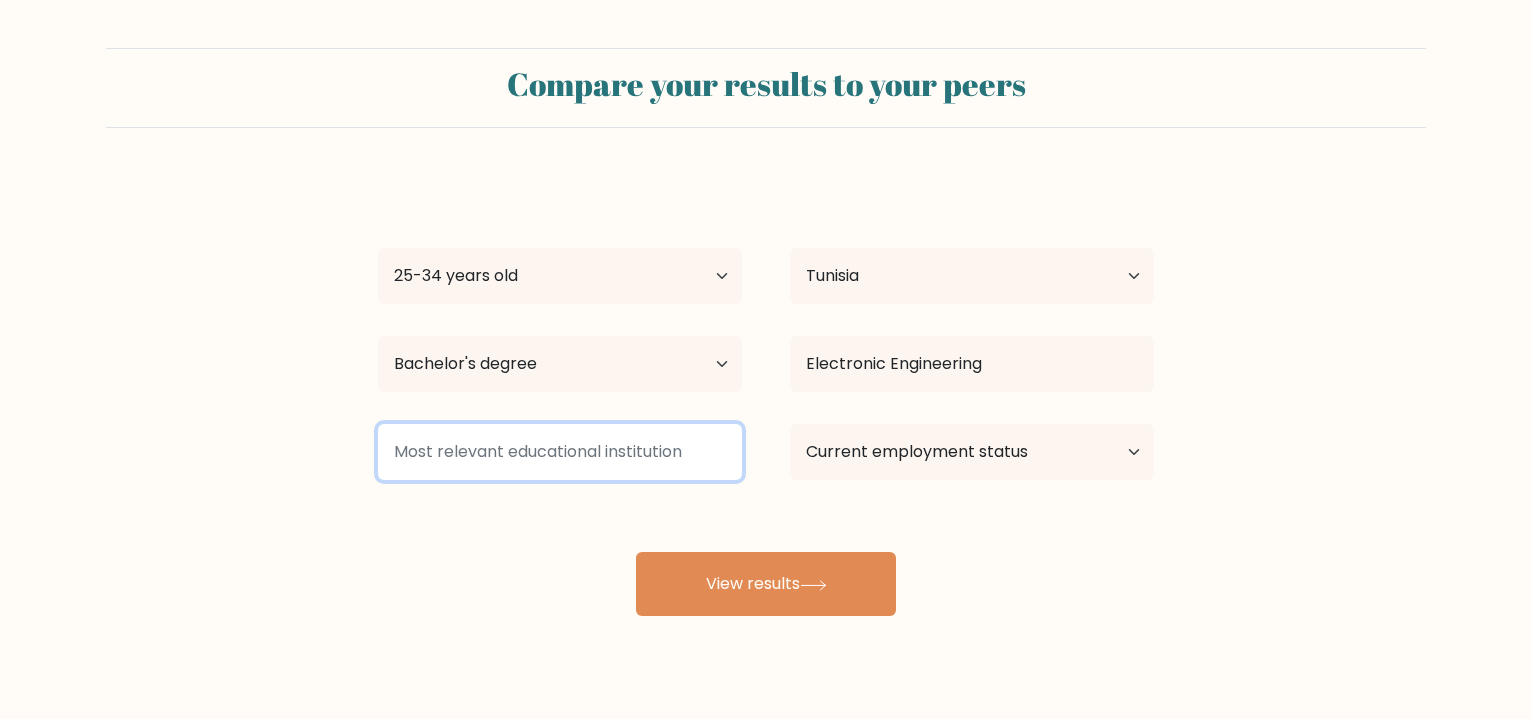 click at bounding box center [560, 452] 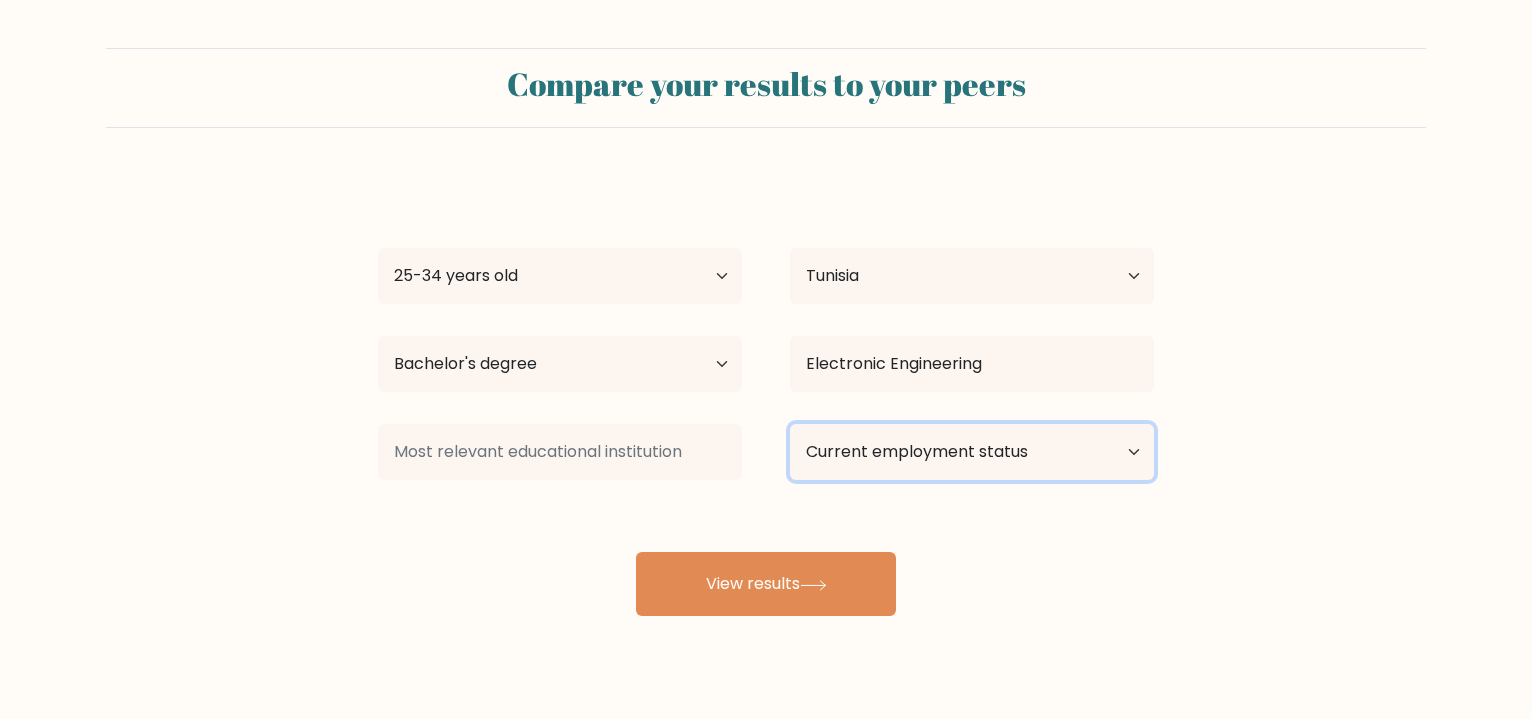 click on "Current employment status
Employed
Student
Retired
Other / prefer not to answer" at bounding box center [972, 452] 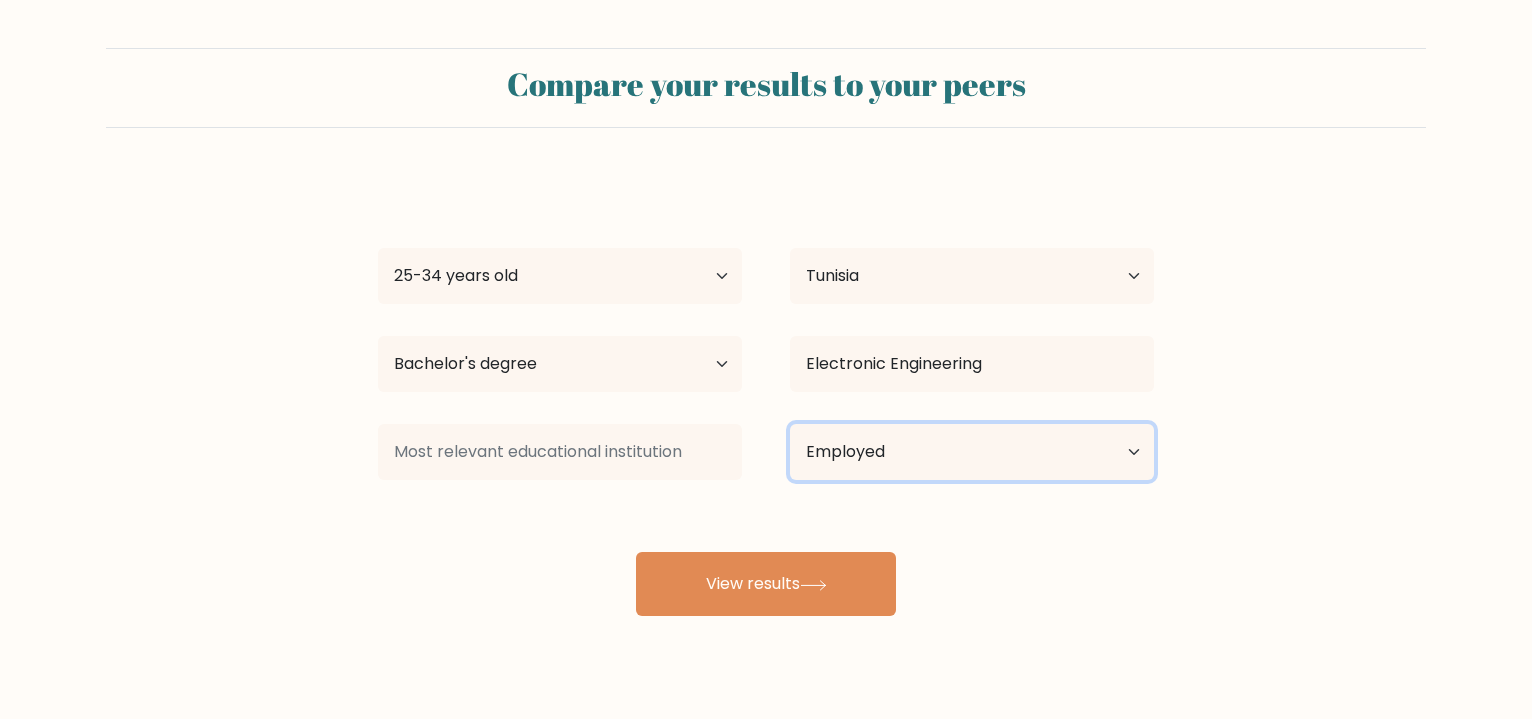 click on "Employed" at bounding box center [0, 0] 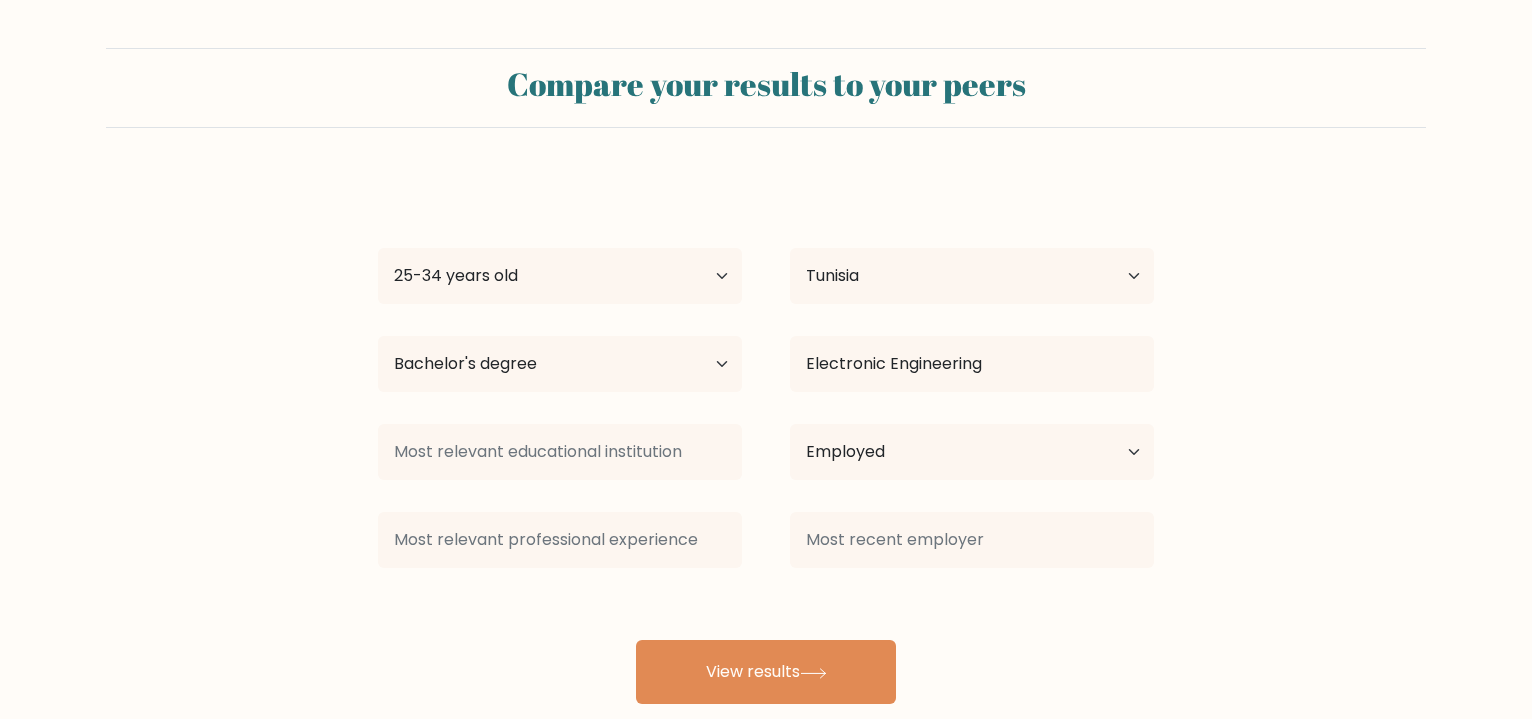 click on "[NAME]
[NAME]
Age
Under 18 years old
18-24 years old
25-34 years old
35-44 years old
45-54 years old
55-64 years old
65 years old and above
Country
Afghanistan
Albania
Algeria
American Samoa
Andorra
Angola
Anguilla
Antarctica
Antigua and Barbuda
Argentina
Armenia
Aruba
Australia
Austria
Azerbaijan
Bahamas
Bahrain
Bangladesh
Barbados
Belarus
Belgium
Belize
Benin
Bermuda
Bhutan
Bolivia
Bonaire, Sint Eustatius and Saba
Bosnia and Herzegovina
Botswana
Bouvet Island
Brazil
Brunei" at bounding box center (766, 440) 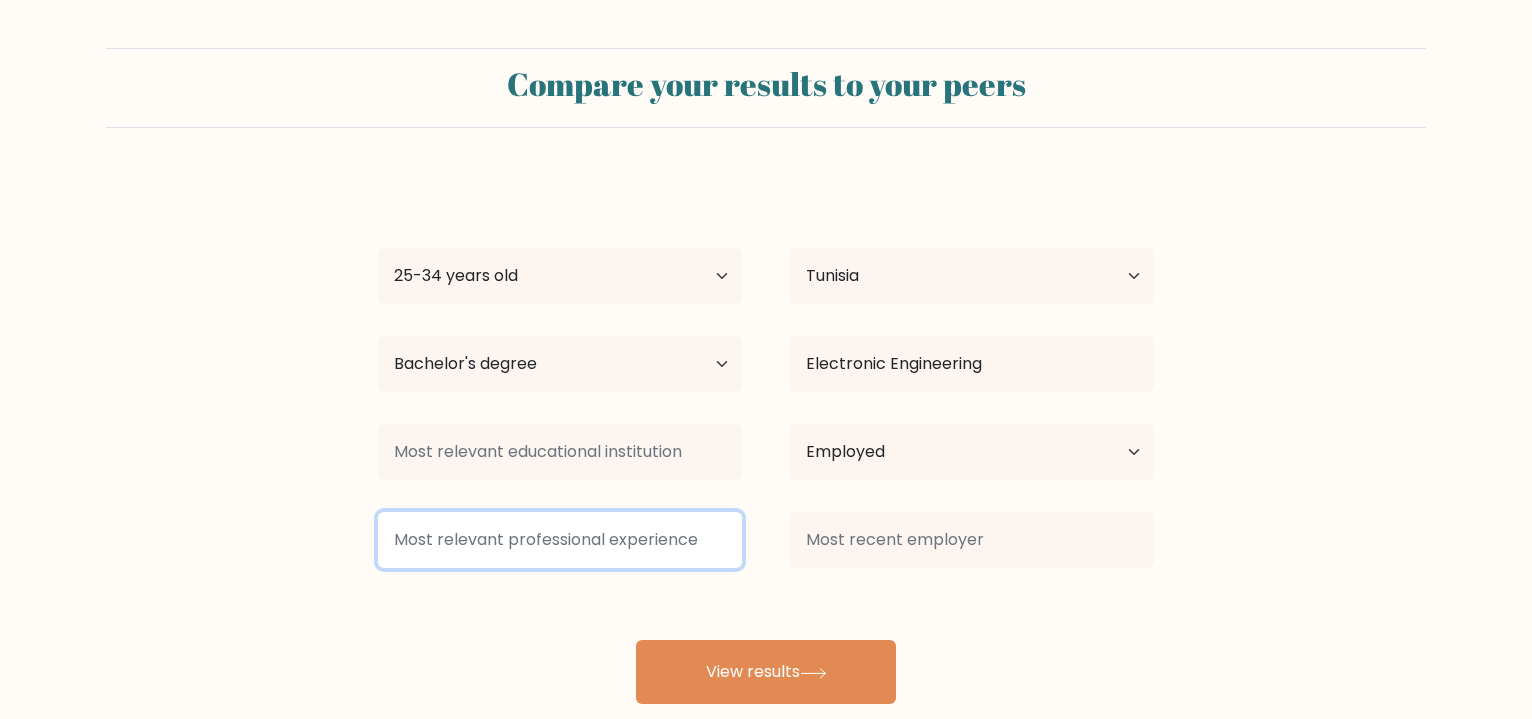 click at bounding box center (560, 540) 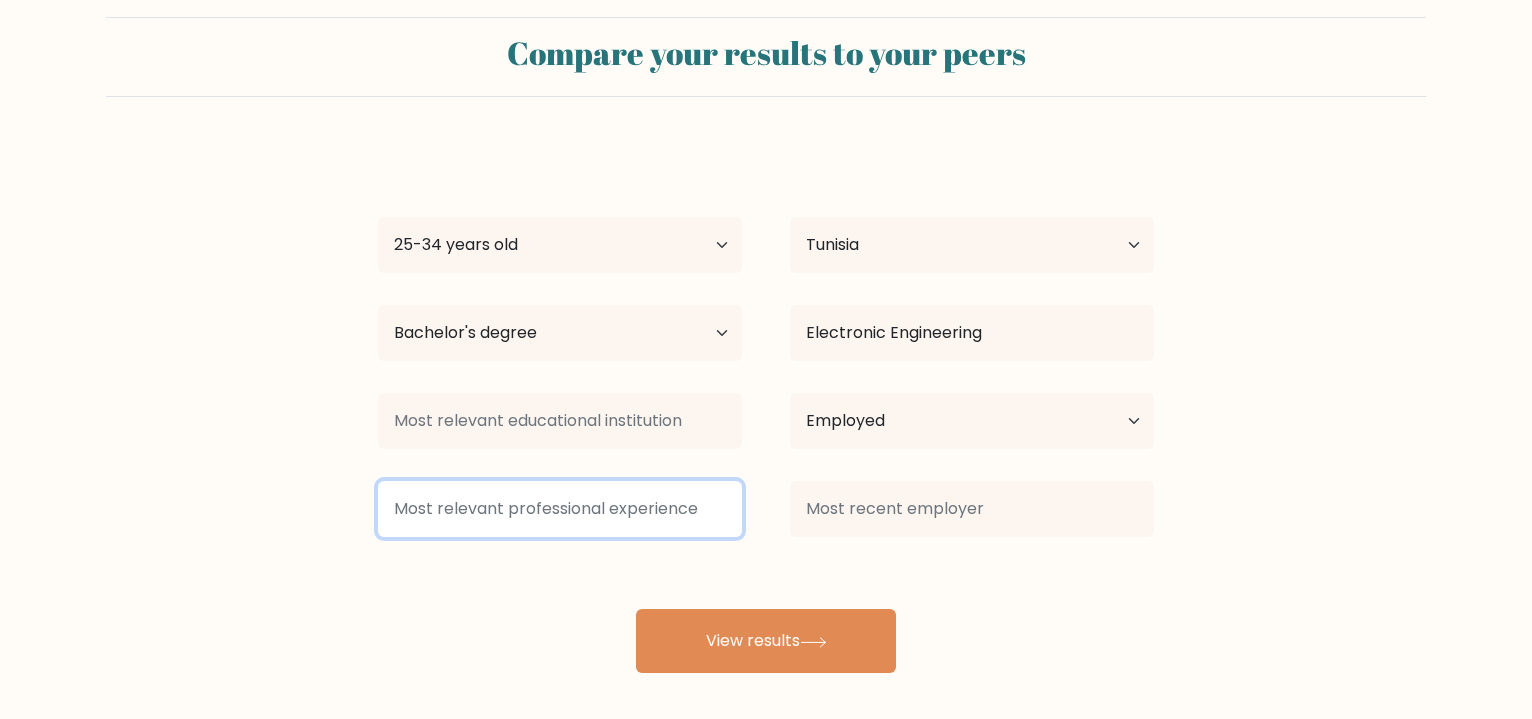 scroll, scrollTop: 39, scrollLeft: 0, axis: vertical 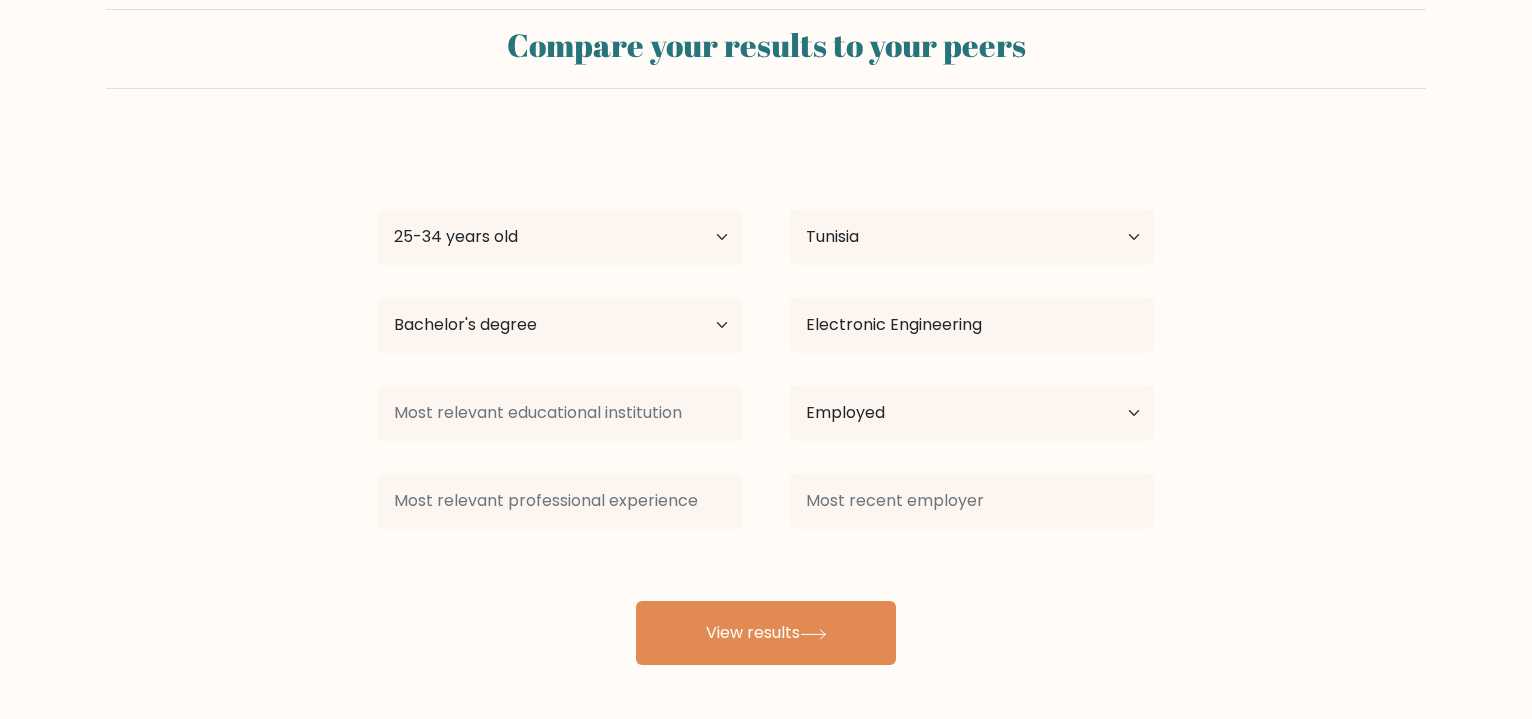 click on "Current employment status
Employed
Student
Retired
Other / prefer not to answer" at bounding box center [972, 413] 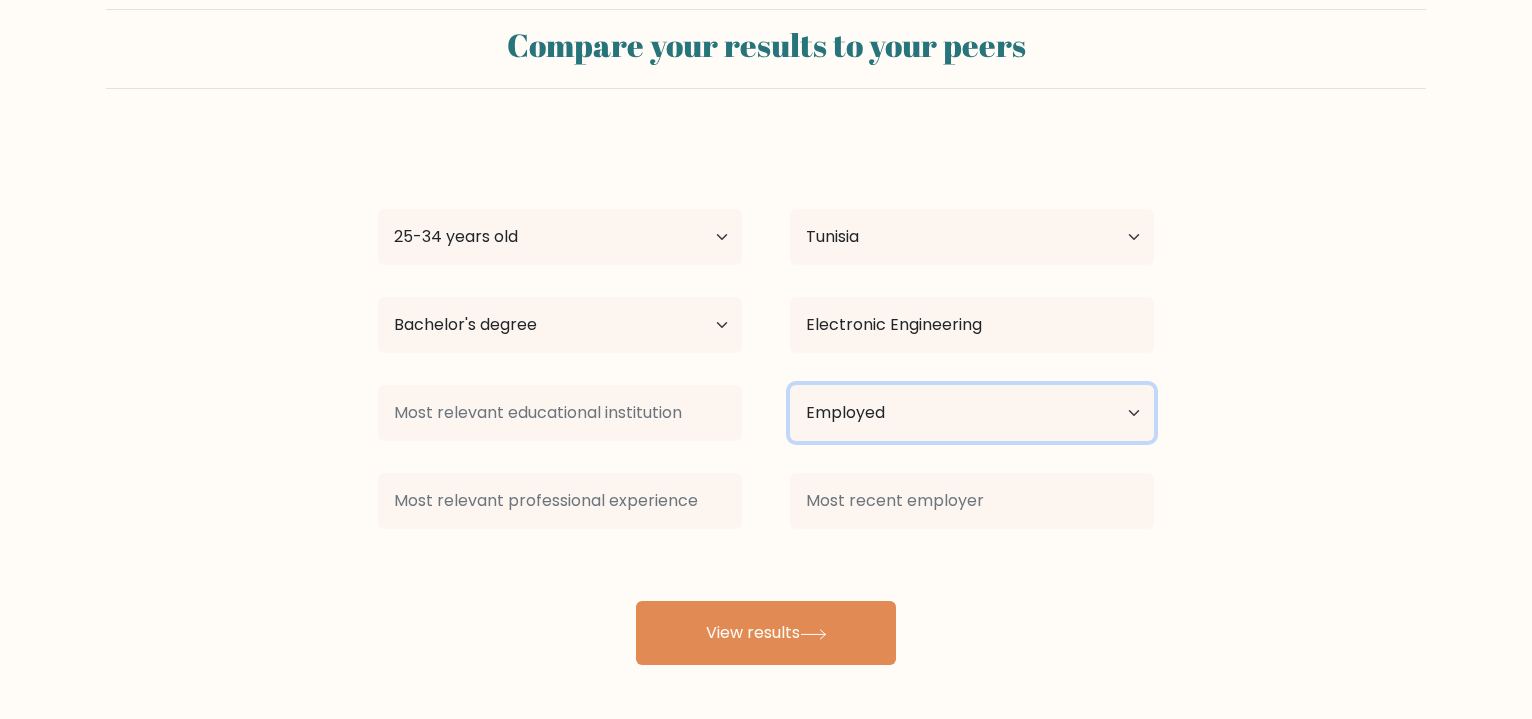 select on "other" 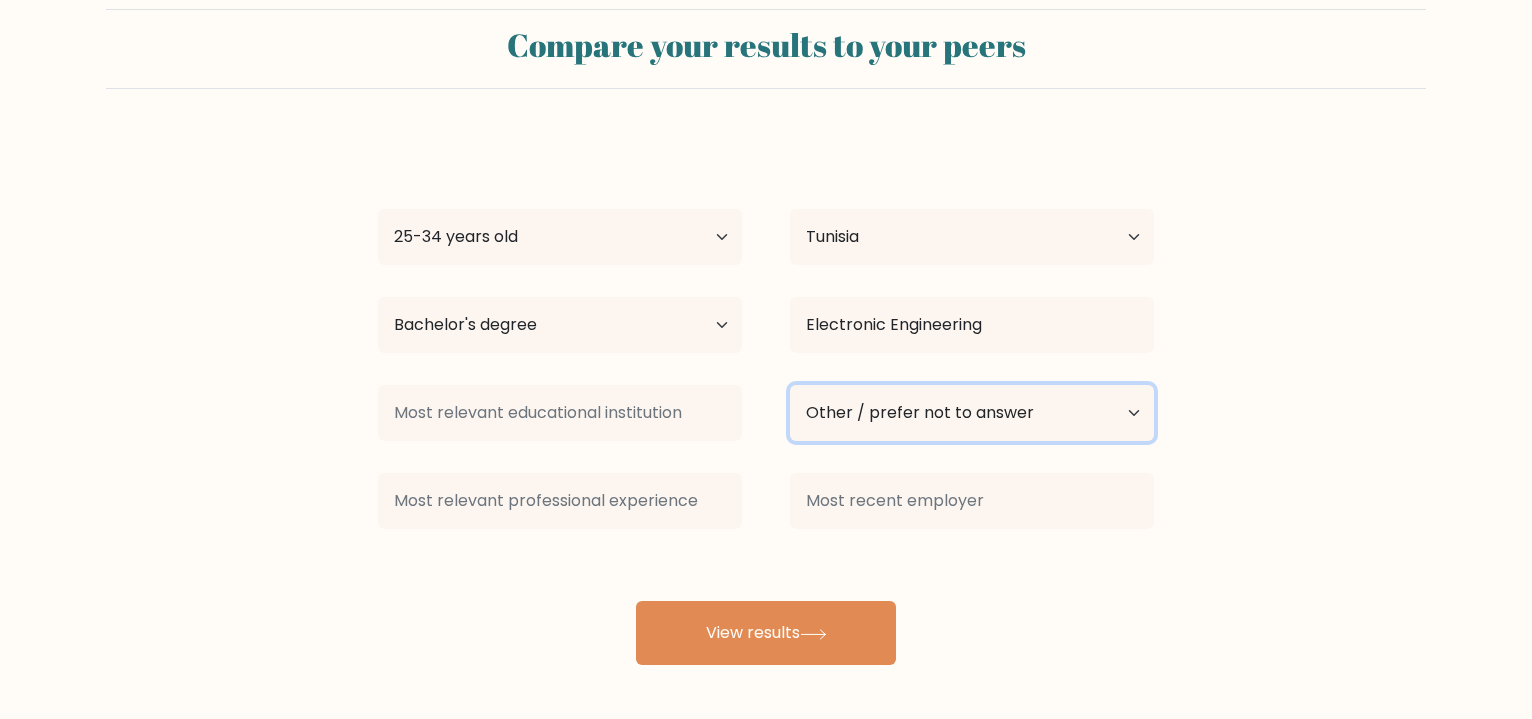 click on "Other / prefer not to answer" at bounding box center [0, 0] 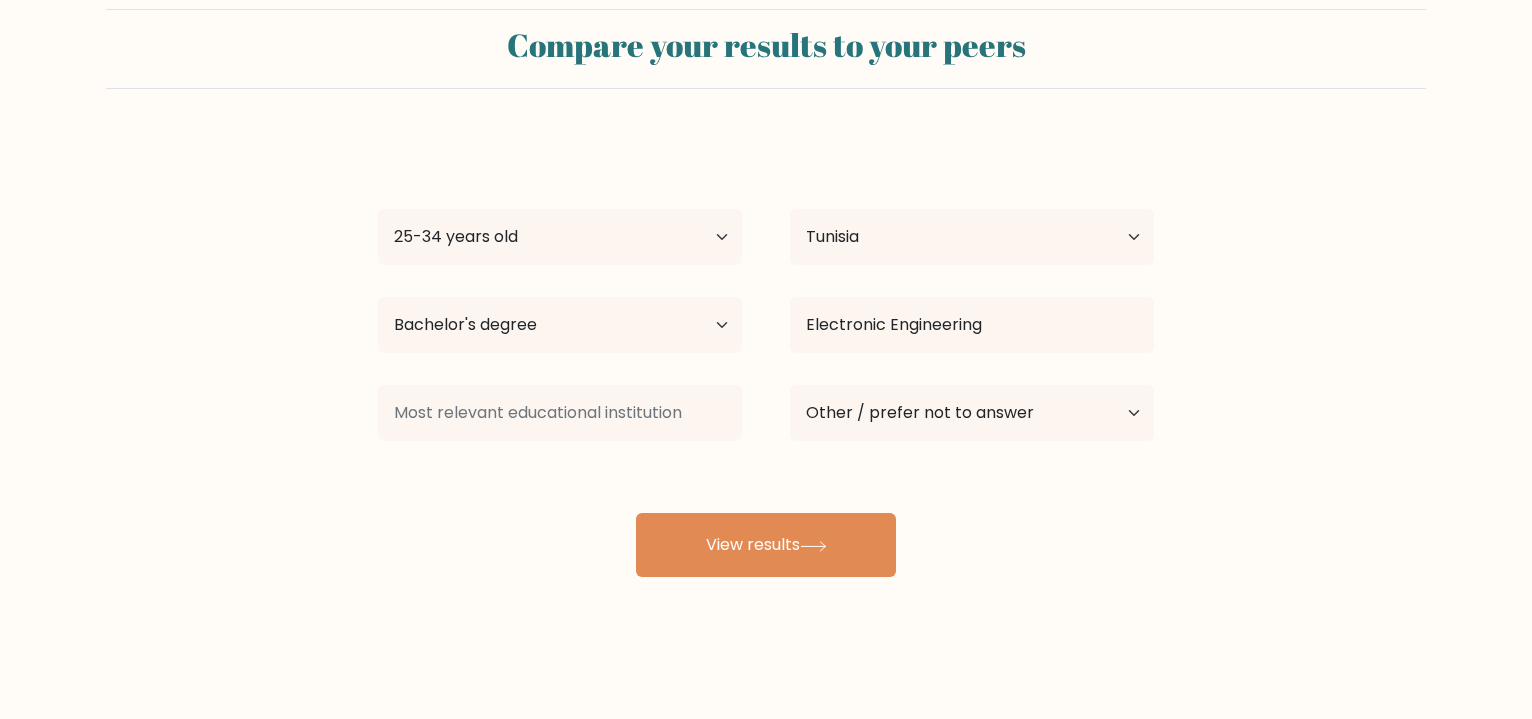 click on "[NAME]
[NAME]
Age
Under 18 years old
18-24 years old
25-34 years old
35-44 years old
45-54 years old
55-64 years old
65 years old and above
Country
Afghanistan
Albania
Algeria
American Samoa
Andorra
Angola
Anguilla
Antarctica
Antigua and Barbuda
Argentina
Armenia
Aruba
Australia
Austria
Azerbaijan
Bahamas
Bahrain
Bangladesh
Barbados
Belarus
Belgium
Belize
Benin
Bermuda
Bhutan
Bolivia
Bonaire, Sint Eustatius and Saba
Bosnia and Herzegovina
Botswana
Bouvet Island
Brazil
Brunei" at bounding box center (766, 357) 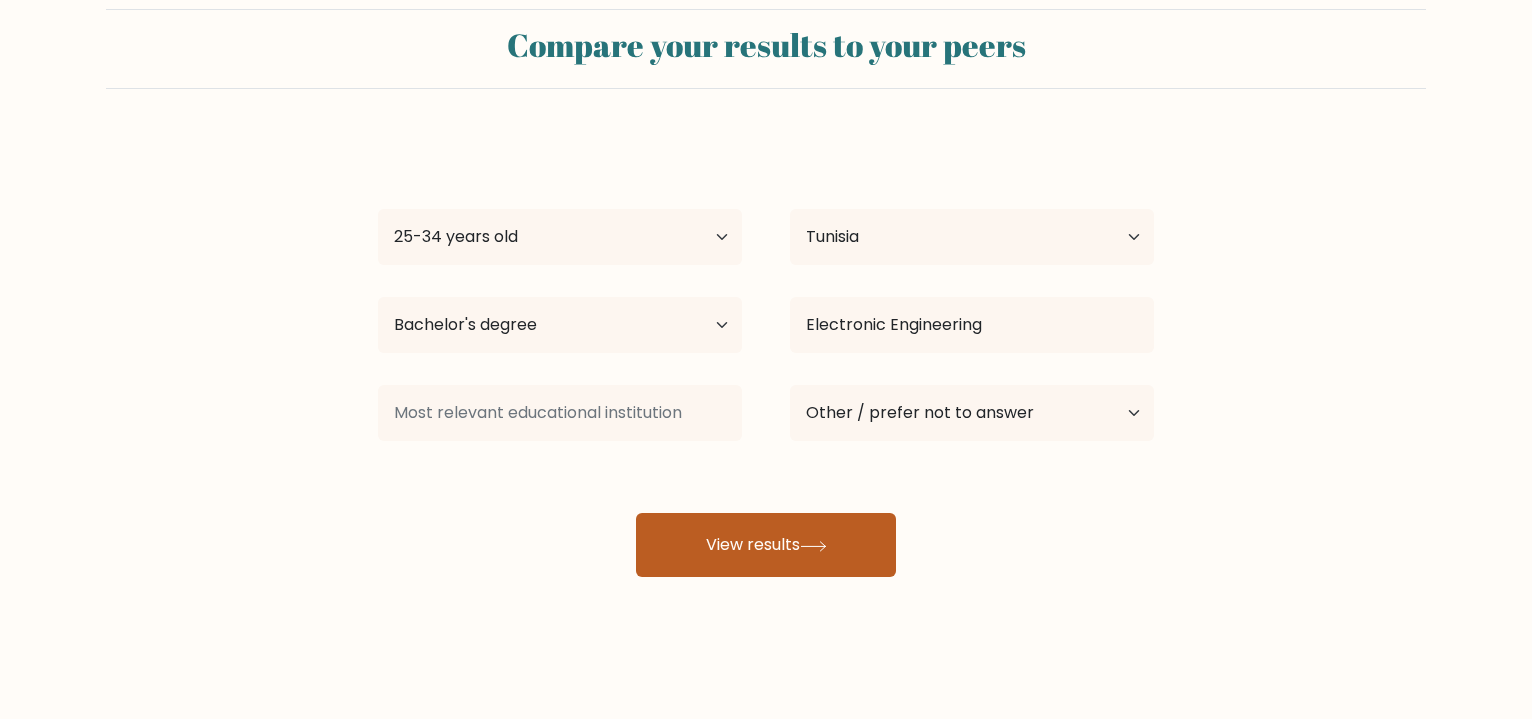 click on "View results" at bounding box center (766, 545) 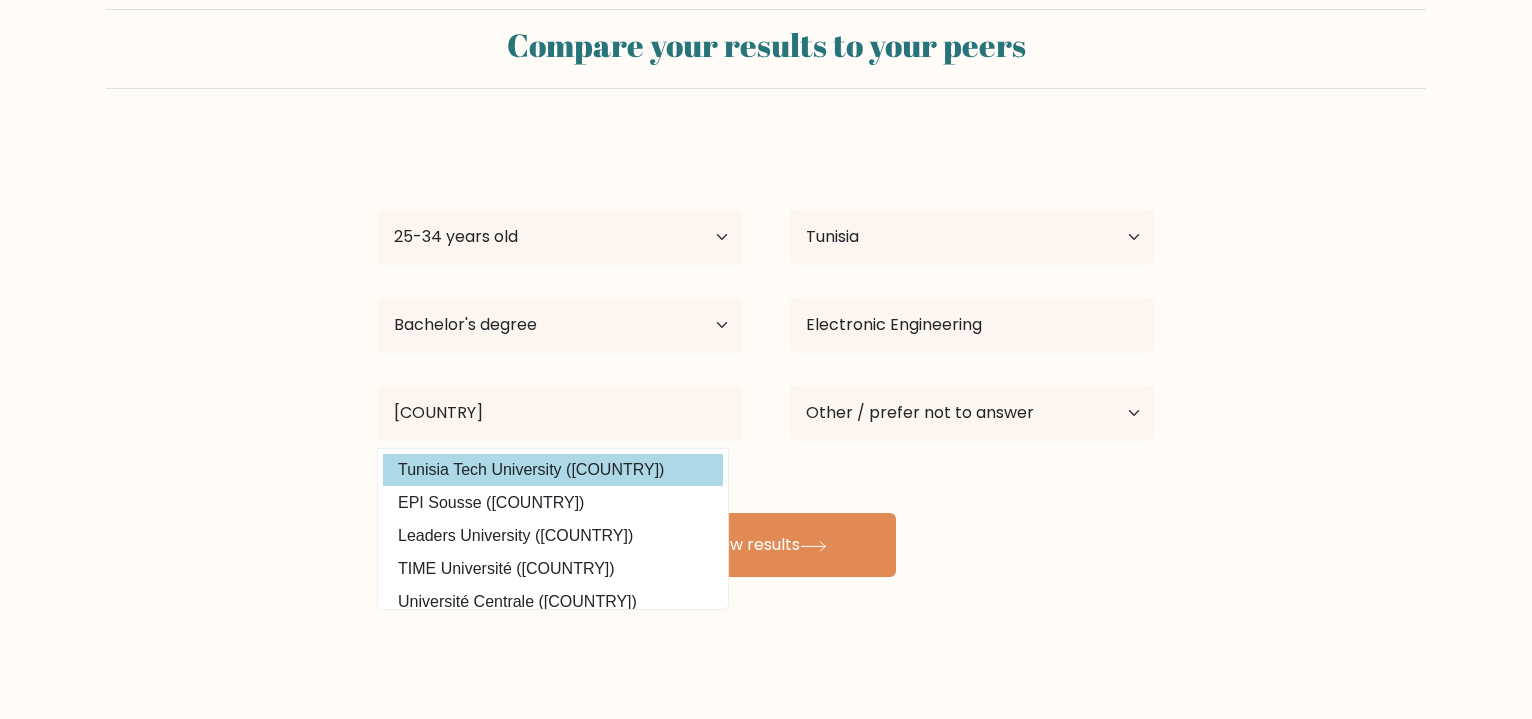 click on "Tunisia Tech University ([COUNTRY])" at bounding box center (553, 470) 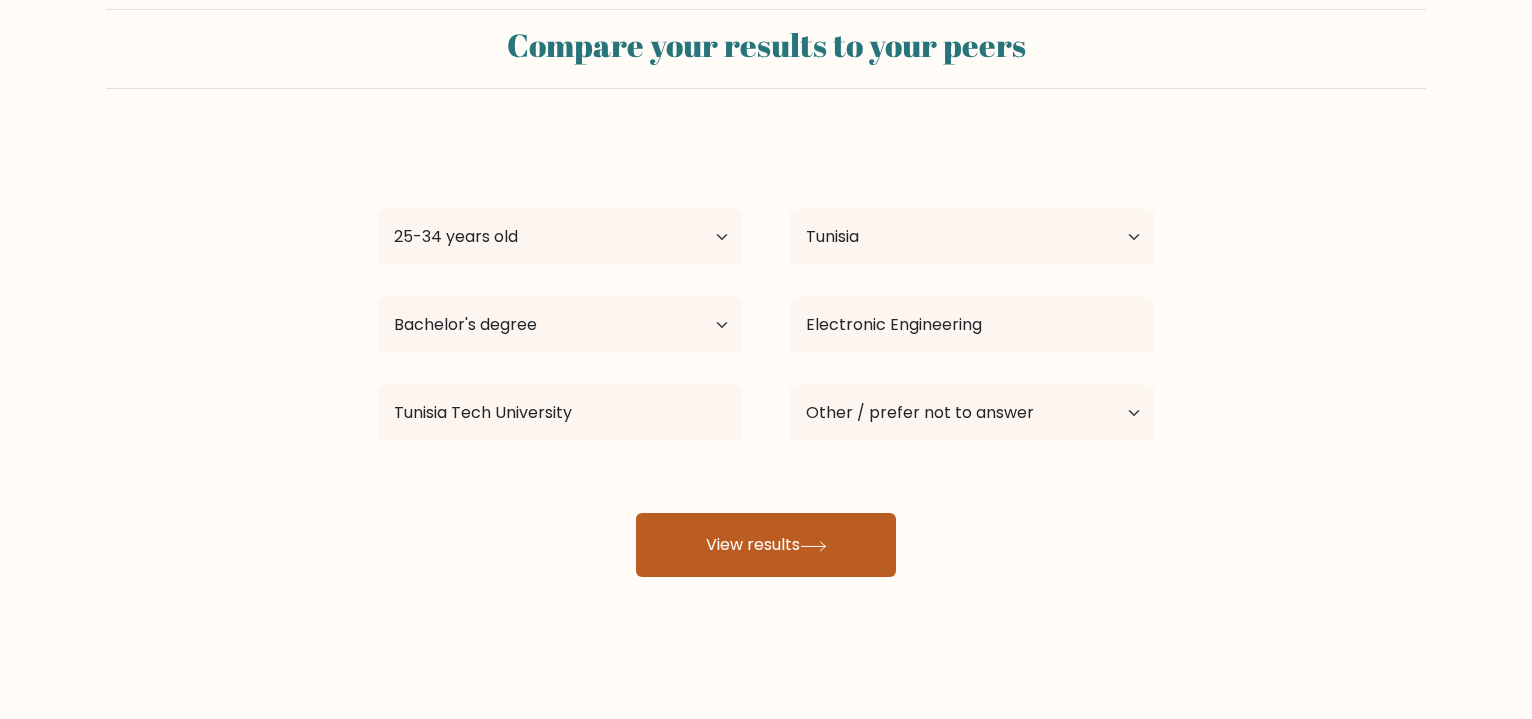 click on "View results" at bounding box center (766, 545) 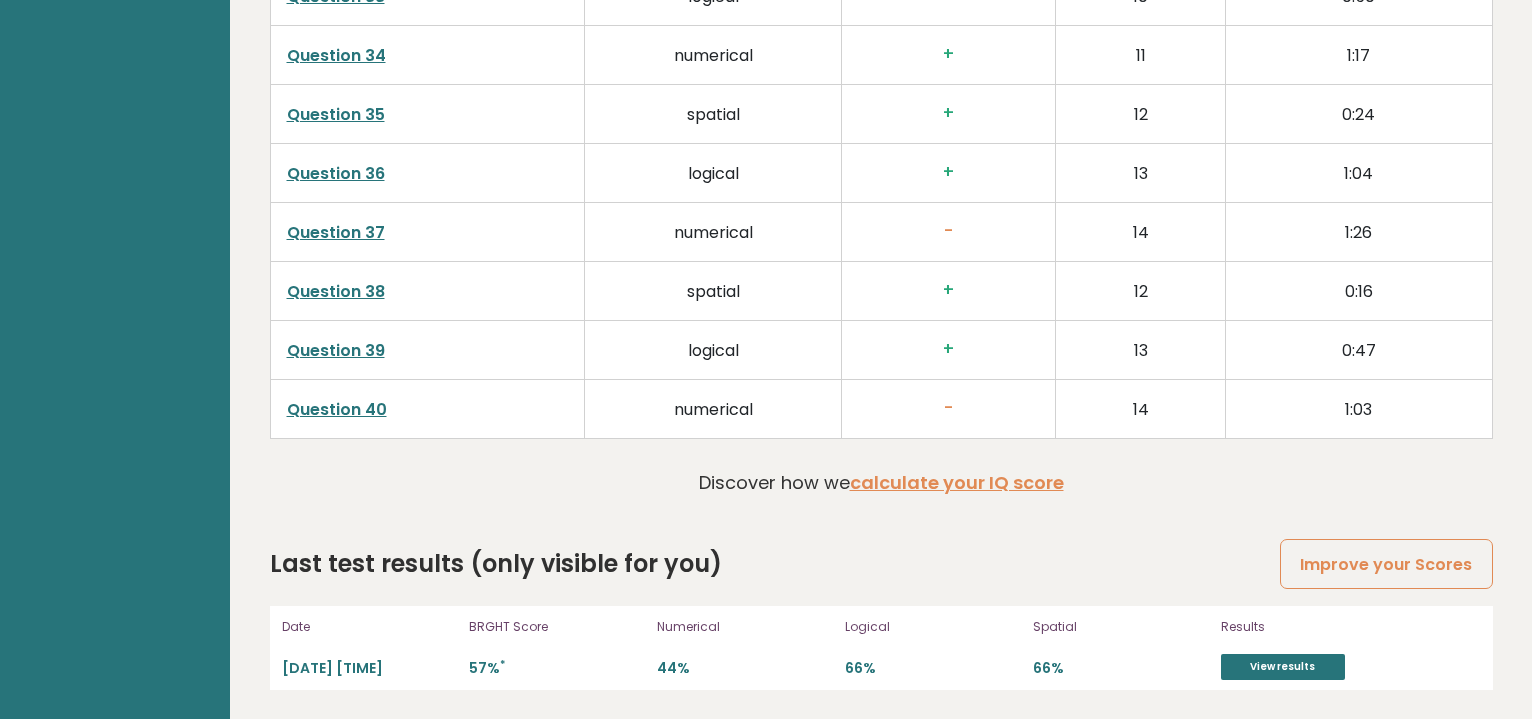 scroll, scrollTop: 5229, scrollLeft: 0, axis: vertical 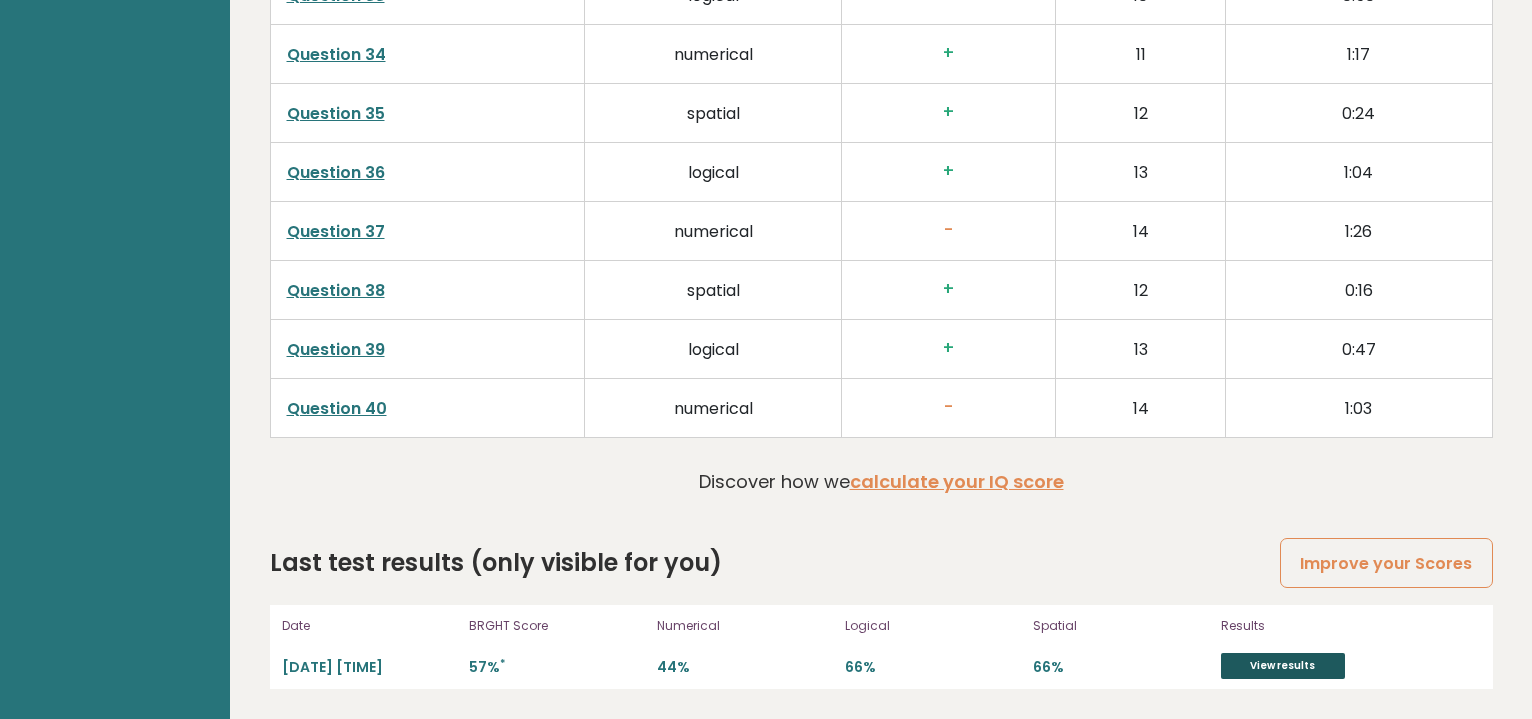 click on "View results" at bounding box center [1283, 666] 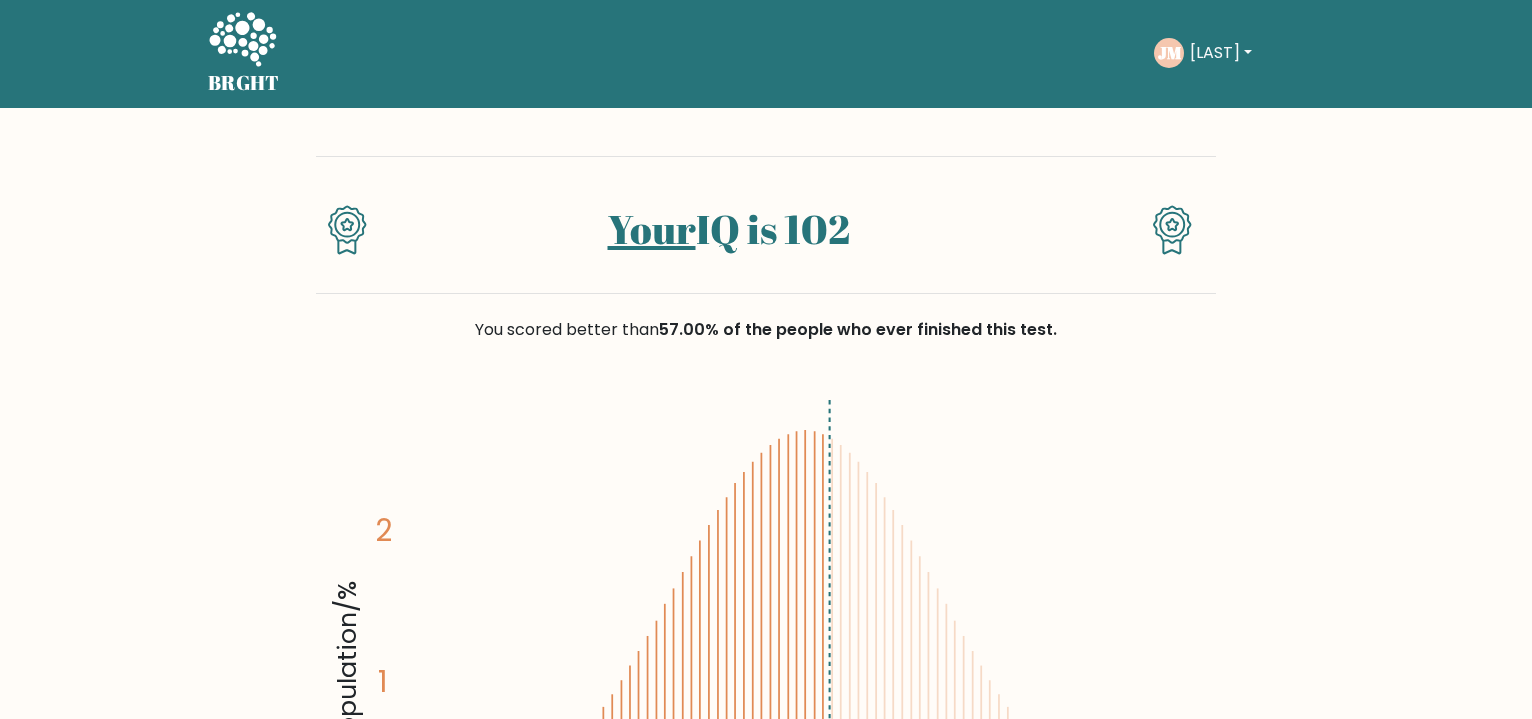 scroll, scrollTop: 0, scrollLeft: 0, axis: both 